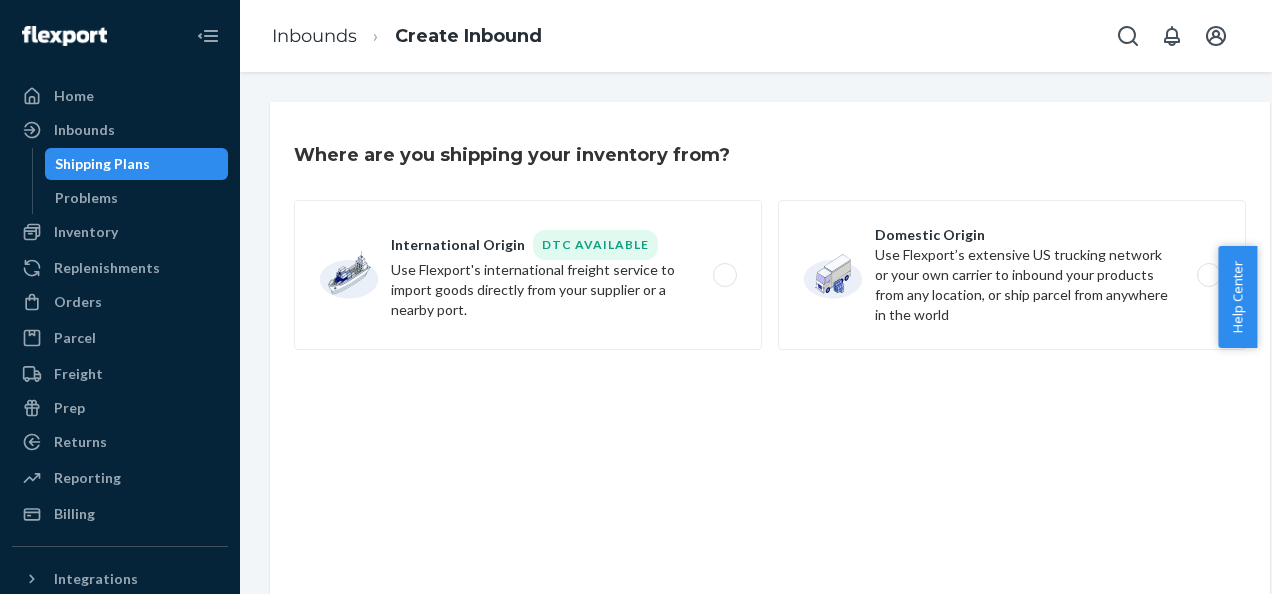 scroll, scrollTop: 0, scrollLeft: 0, axis: both 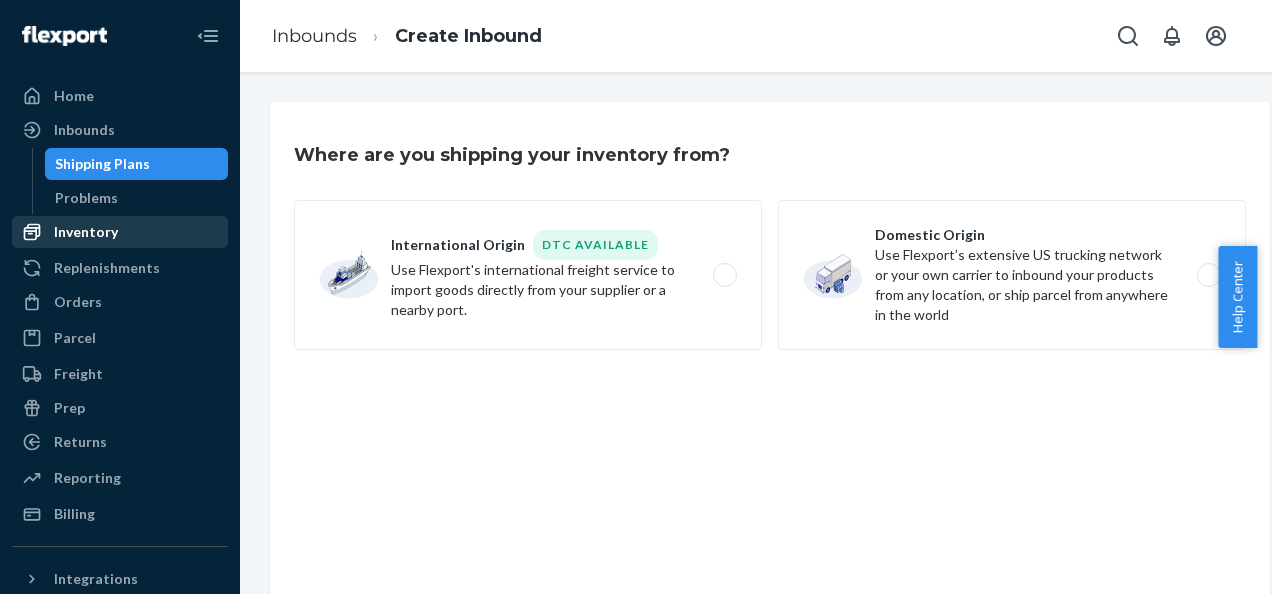click on "Inventory" at bounding box center (86, 232) 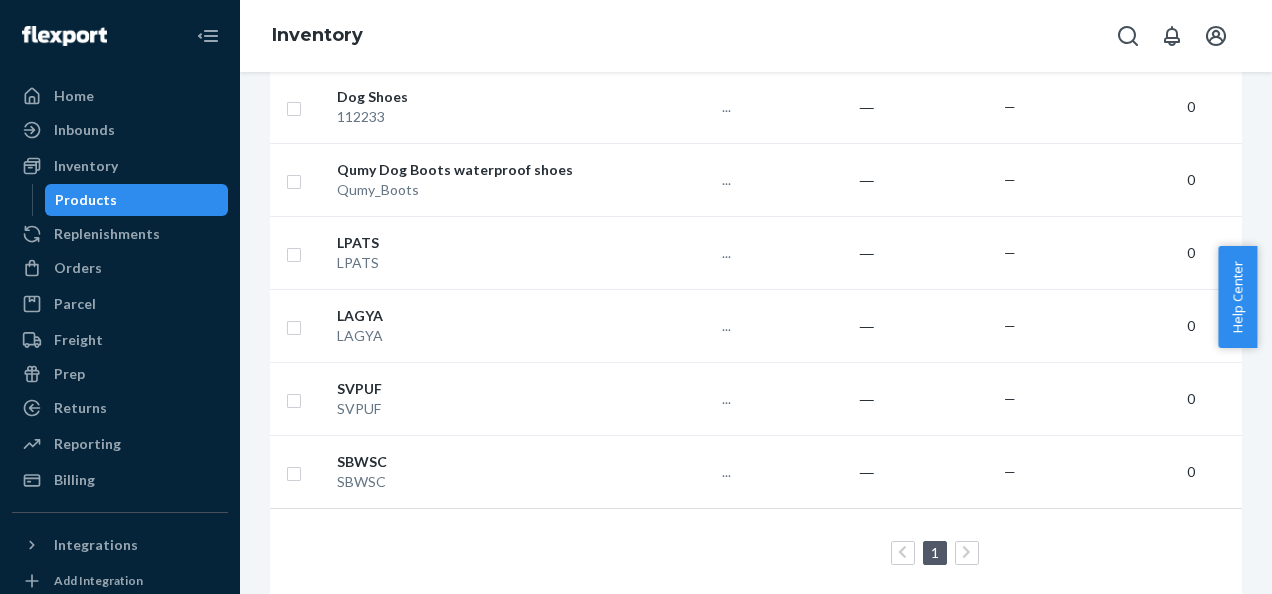 scroll, scrollTop: 785, scrollLeft: 0, axis: vertical 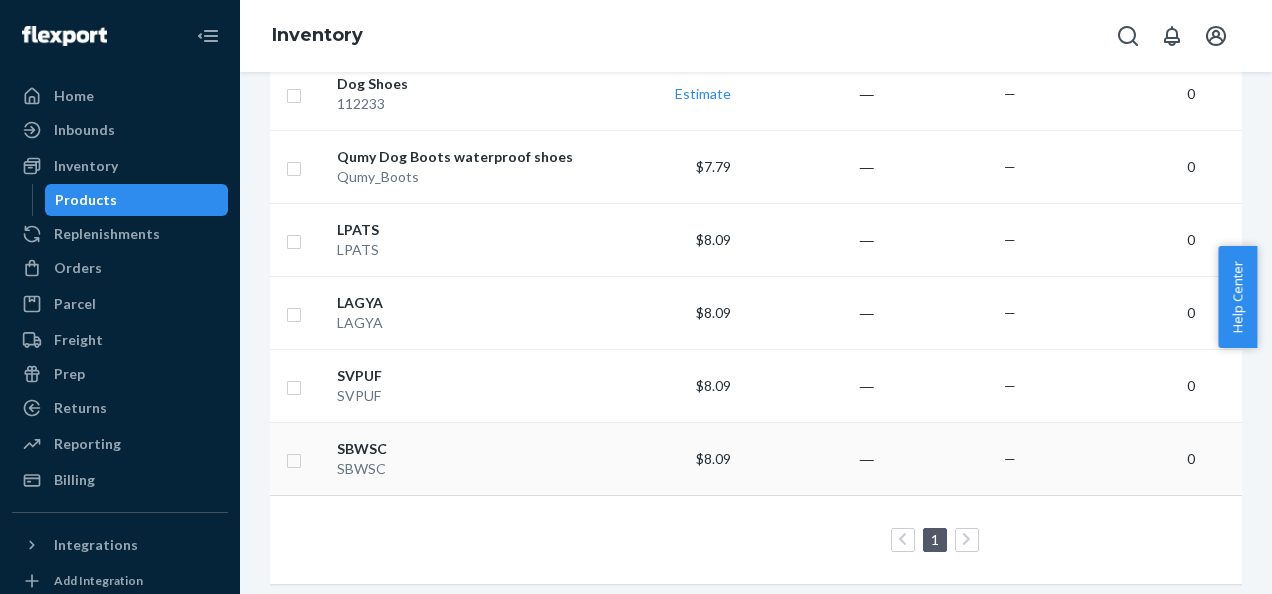 click on "SBWSC" at bounding box center [462, 449] 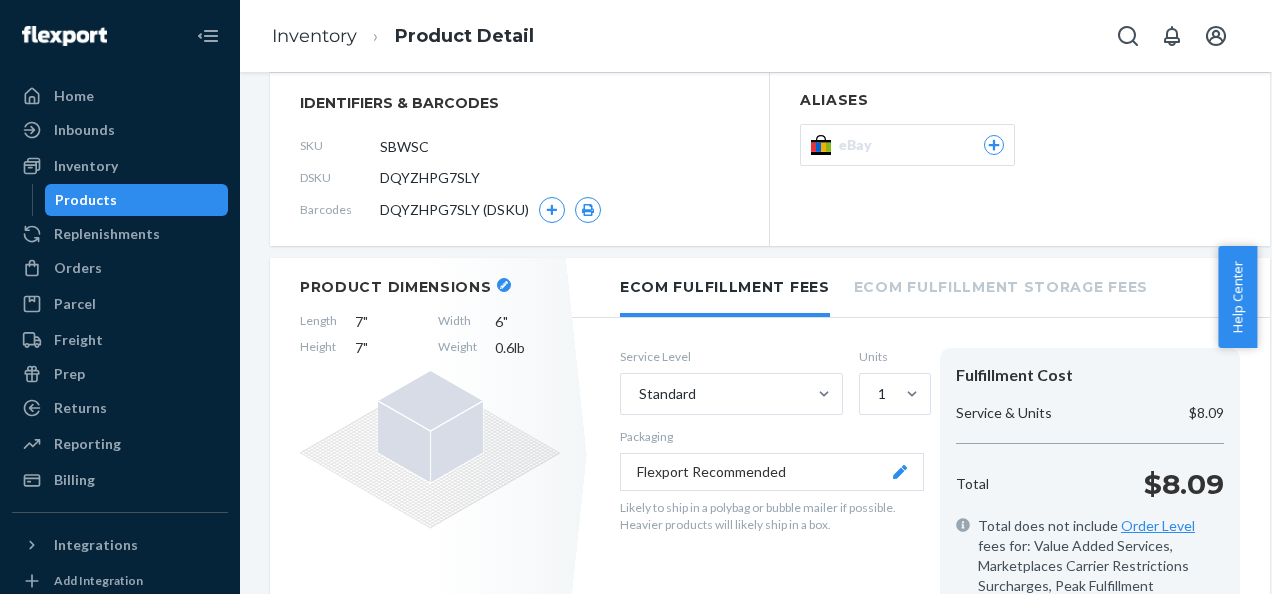 scroll, scrollTop: 0, scrollLeft: 0, axis: both 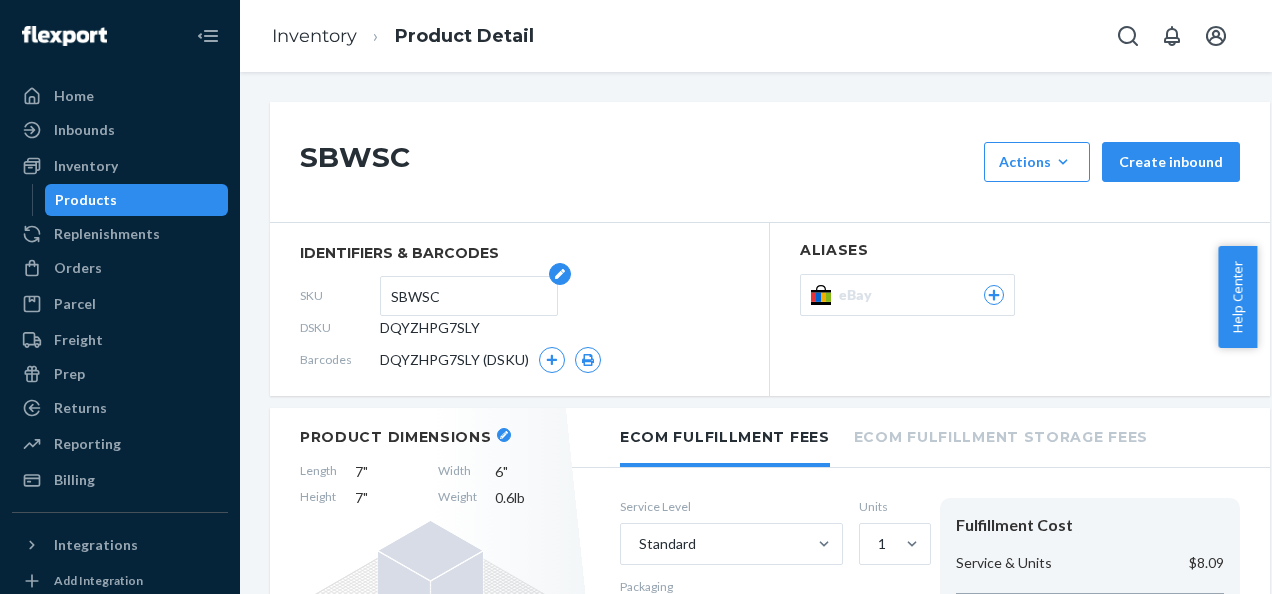 click on "SBWSC" at bounding box center (469, 296) 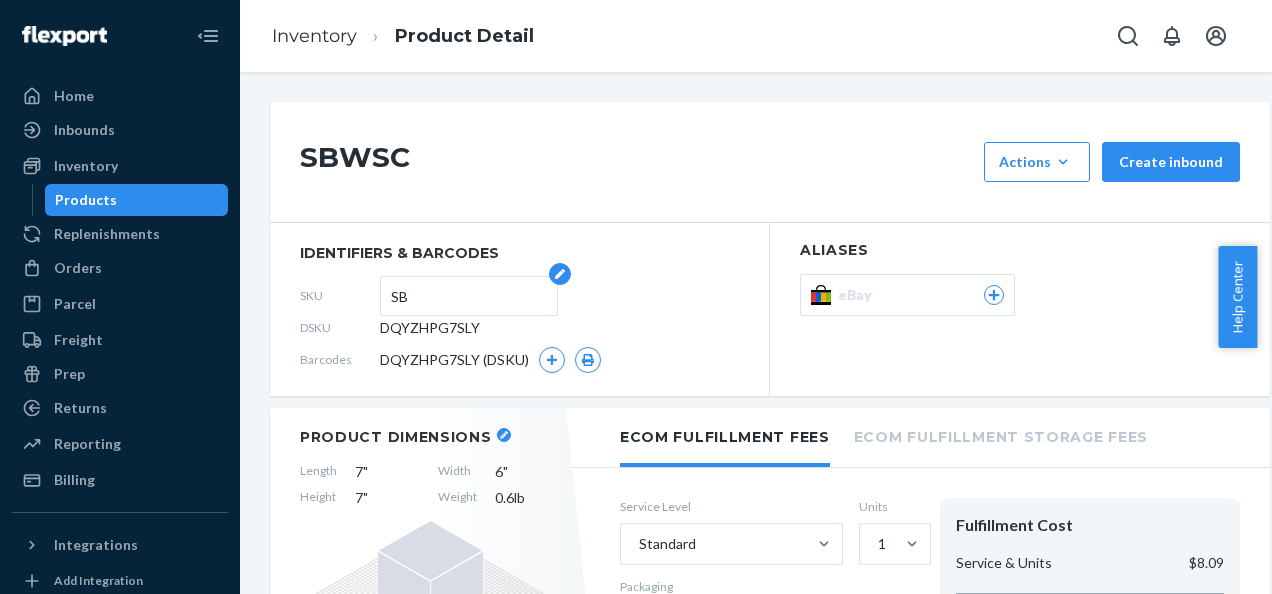 type on "S" 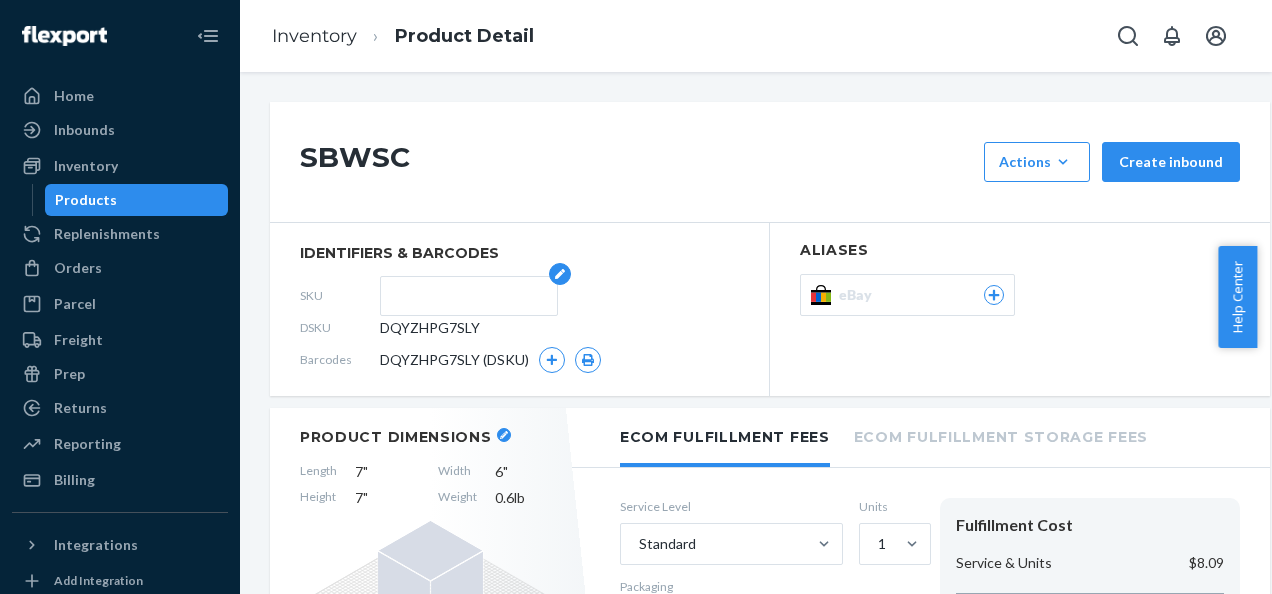 paste on "KSMCA" 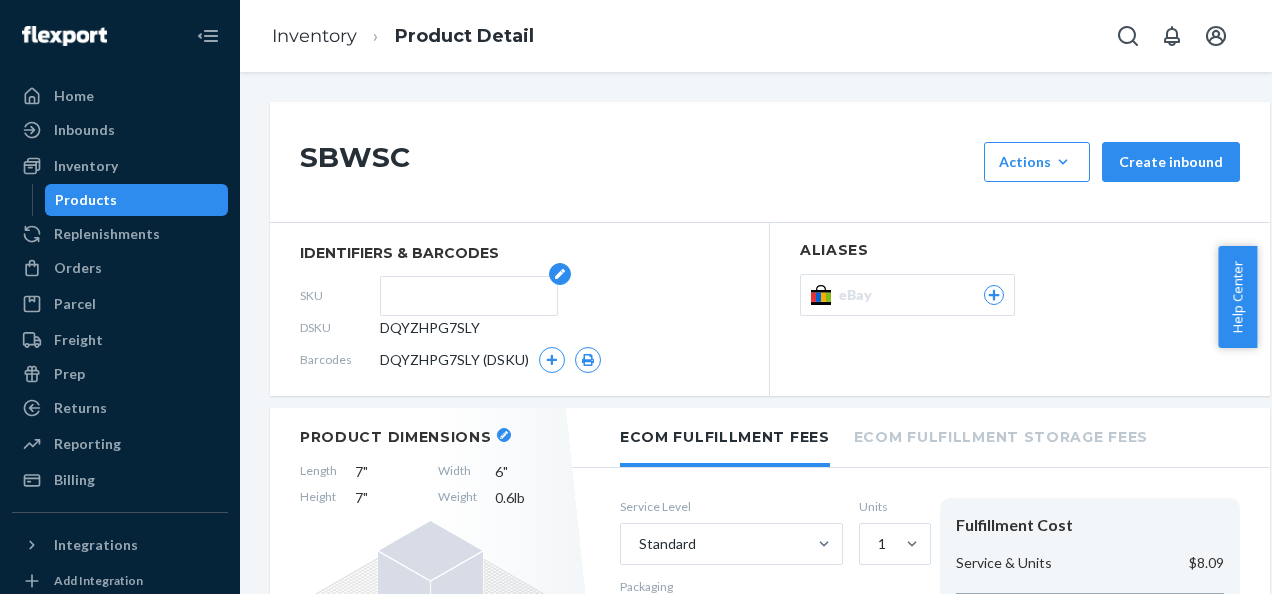 type on "KSMCA" 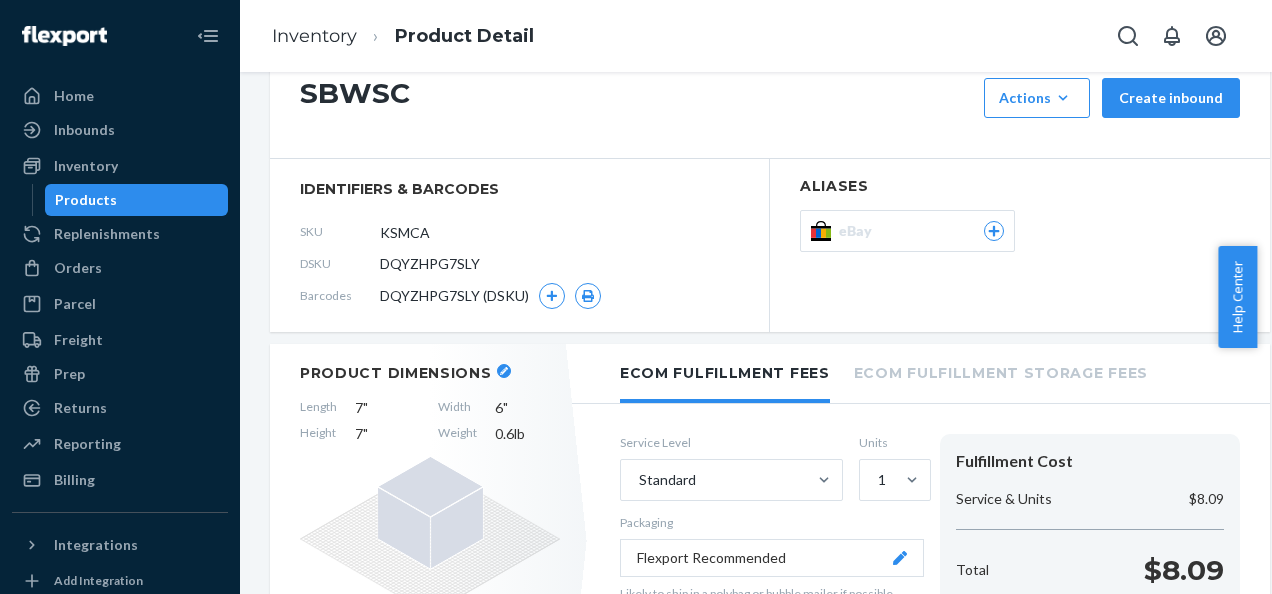 scroll, scrollTop: 0, scrollLeft: 0, axis: both 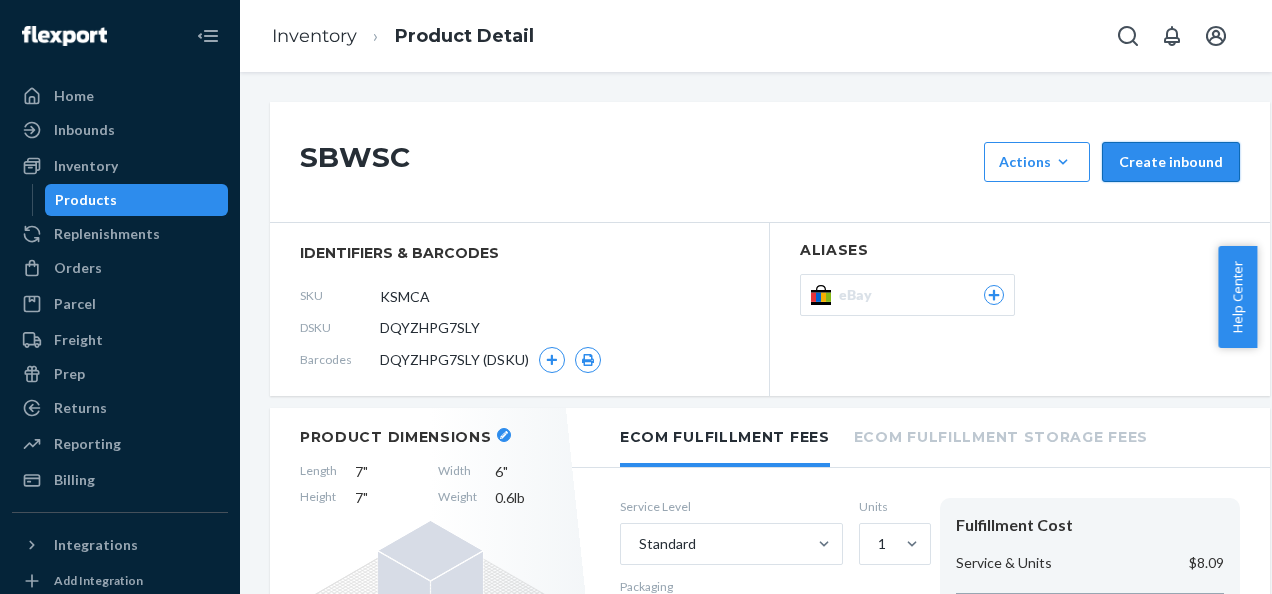 click on "Create inbound" at bounding box center [1171, 162] 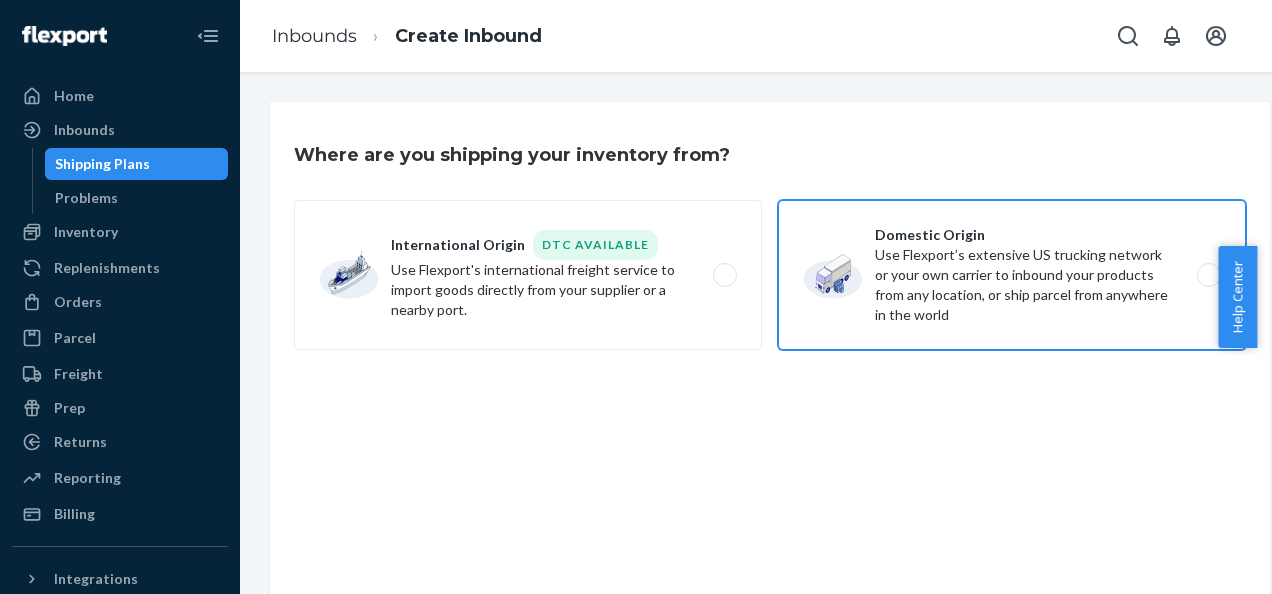 click on "Domestic Origin Use Flexport’s extensive US trucking network or your own carrier to inbound your products from any location, or ship parcel from anywhere in the world" at bounding box center (1012, 275) 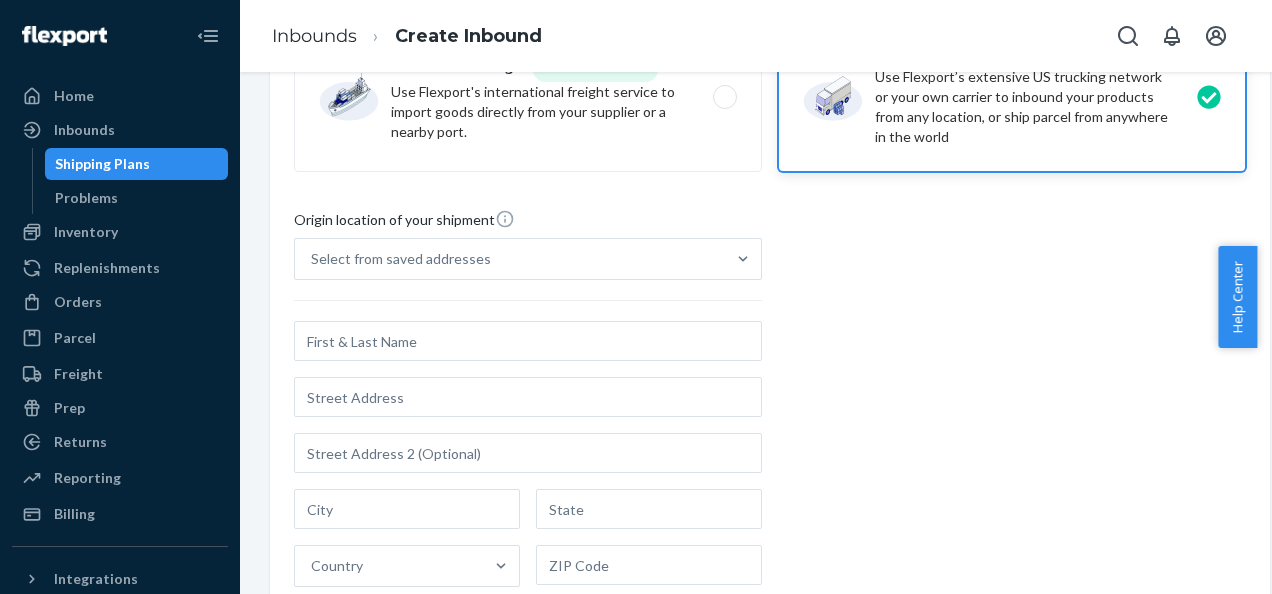 scroll, scrollTop: 179, scrollLeft: 0, axis: vertical 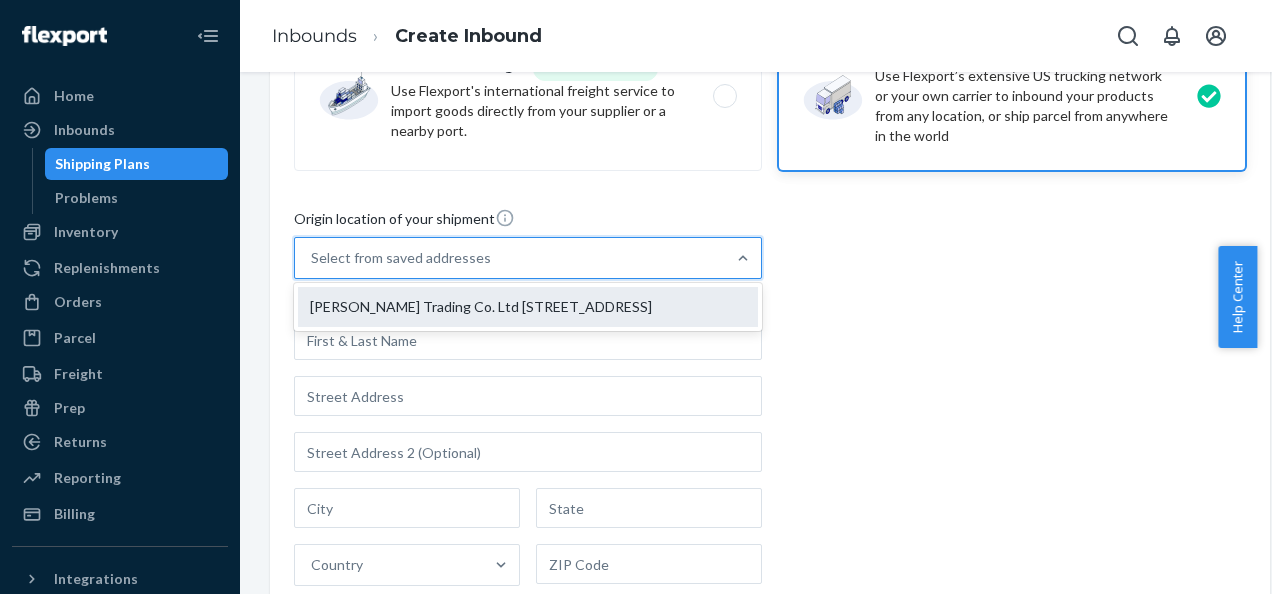 click on "[PERSON_NAME] Trading Co. Ltd
[STREET_ADDRESS]" at bounding box center [528, 307] 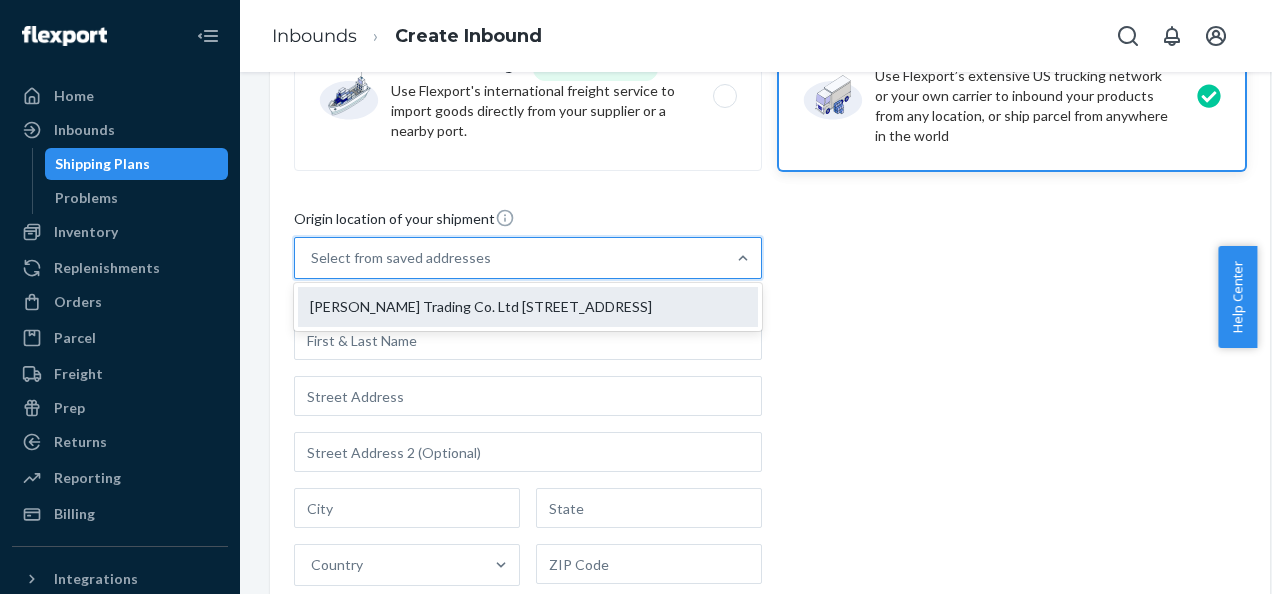 type on "Henan" 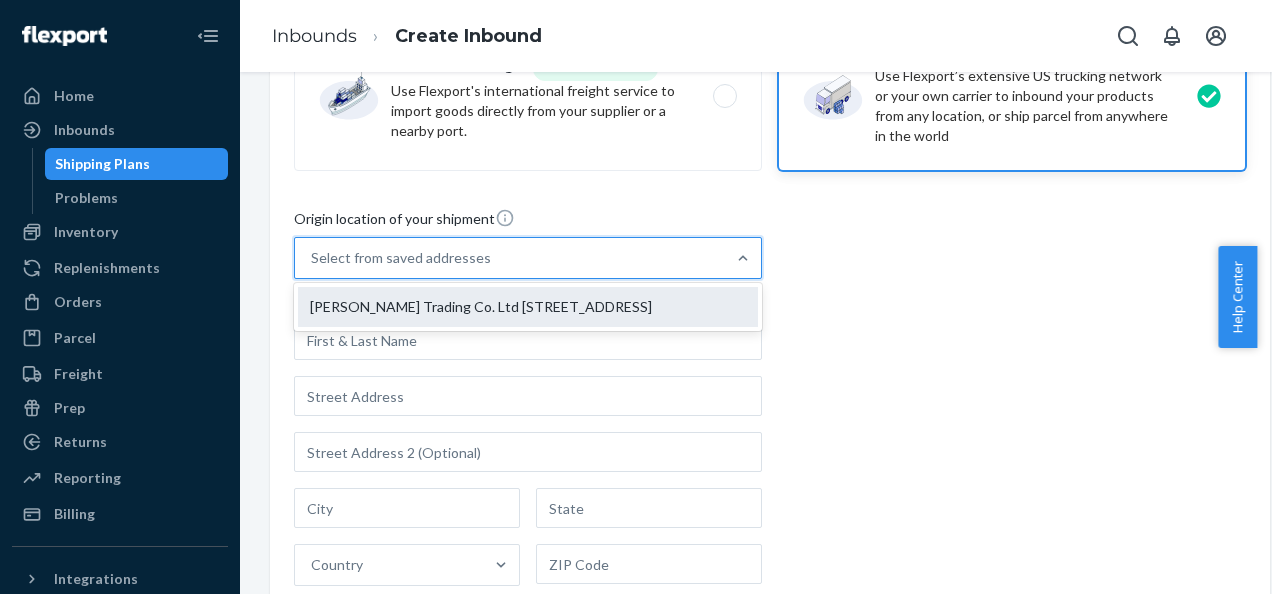 type on "450000" 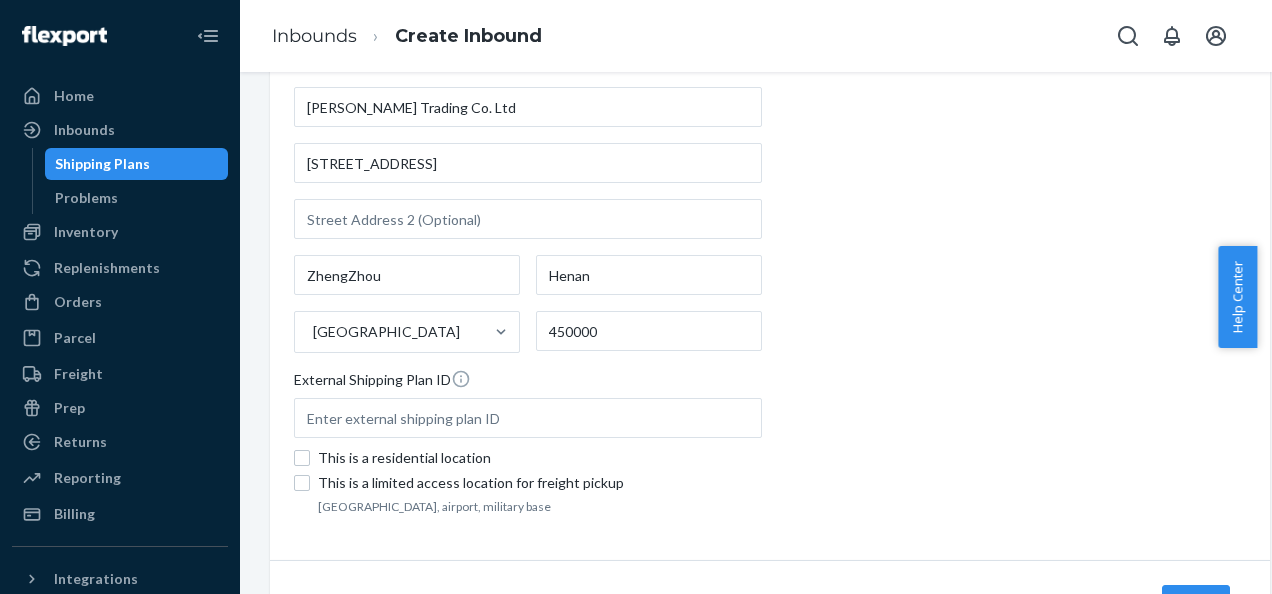 scroll, scrollTop: 479, scrollLeft: 0, axis: vertical 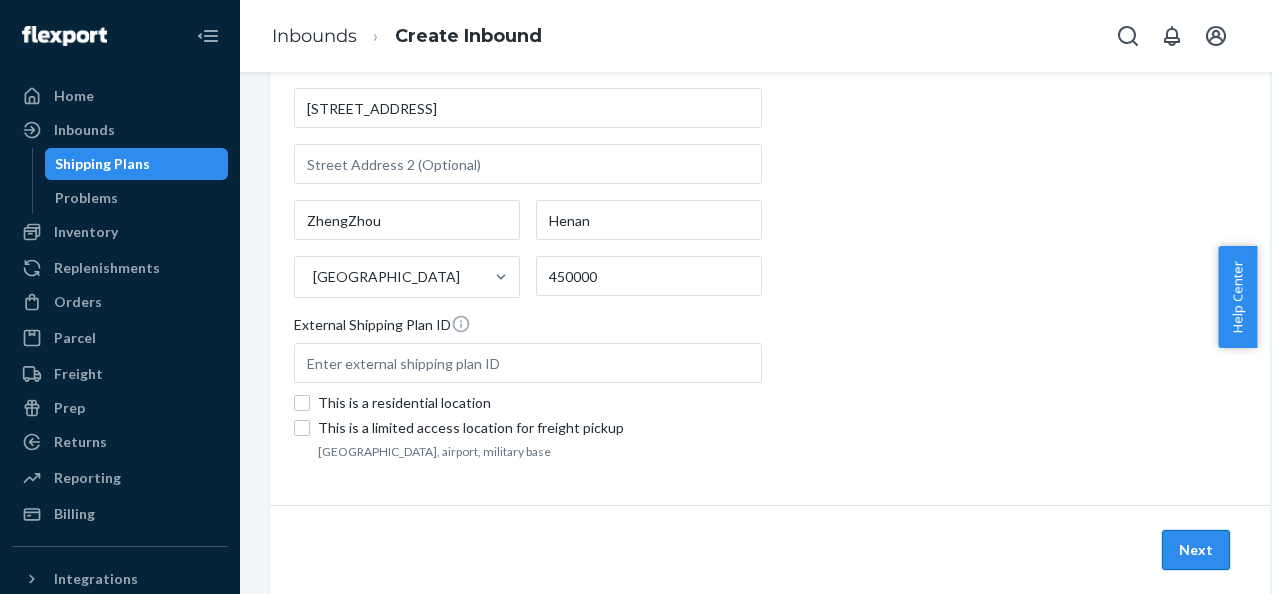 click on "Next" at bounding box center [1196, 550] 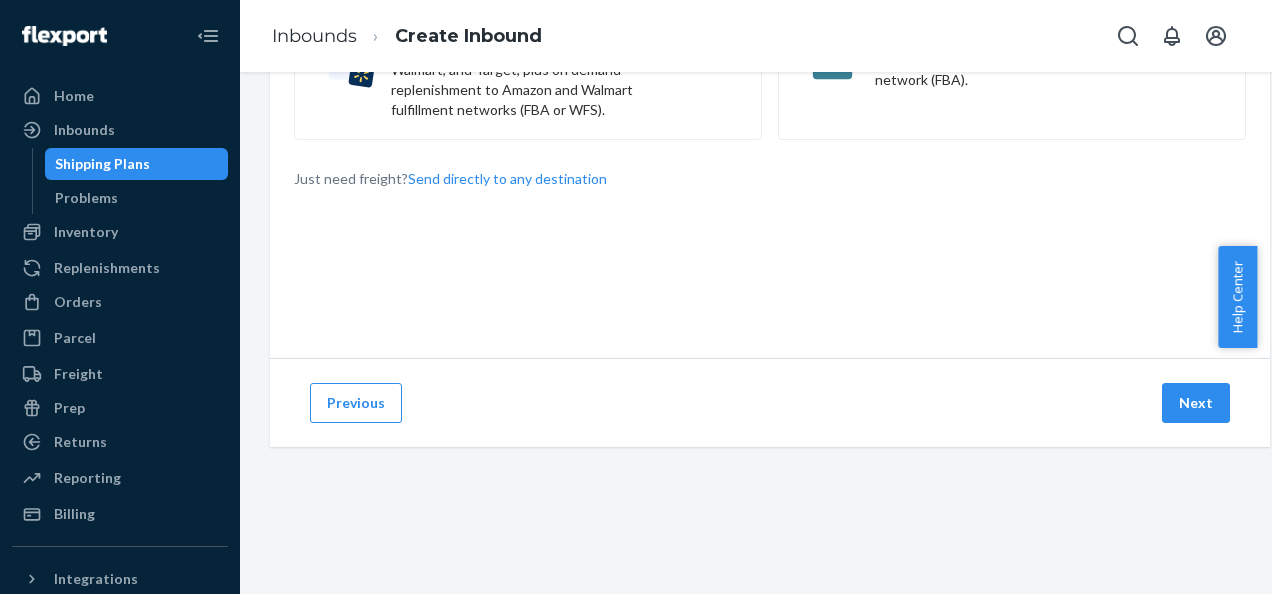 scroll, scrollTop: 0, scrollLeft: 0, axis: both 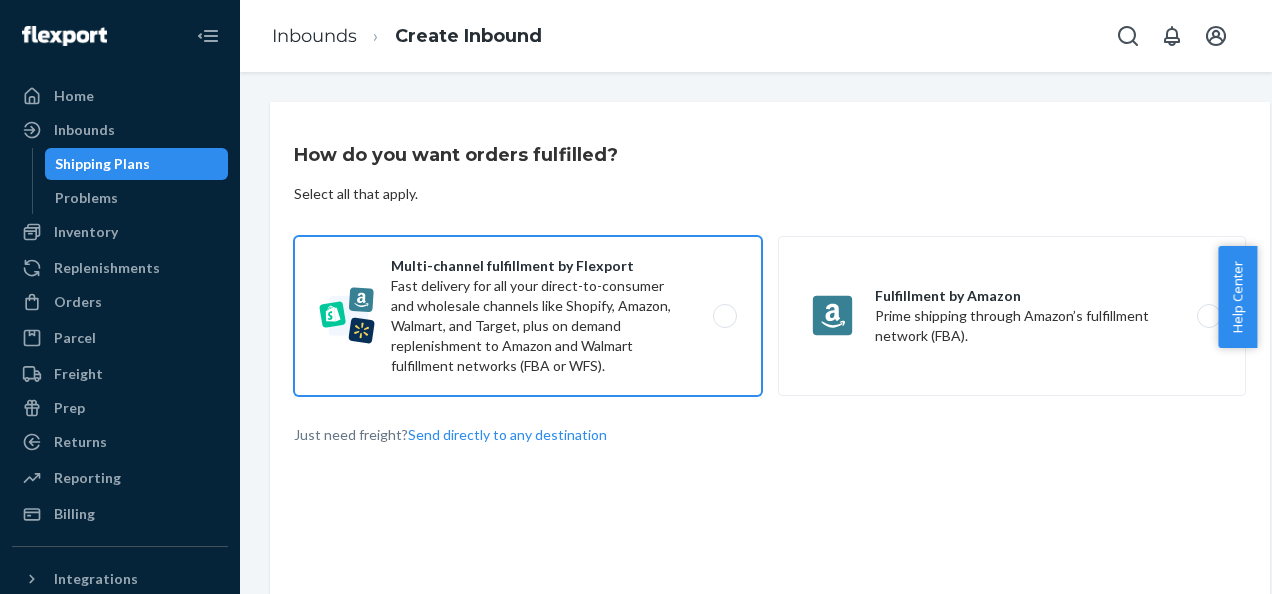 click on "Multi-channel fulfillment by Flexport Fast delivery for all your direct-to-consumer and wholesale channels like Shopify, Amazon, Walmart, and Target, plus on demand replenishment to Amazon and Walmart fulfillment networks (FBA or WFS)." at bounding box center [528, 316] 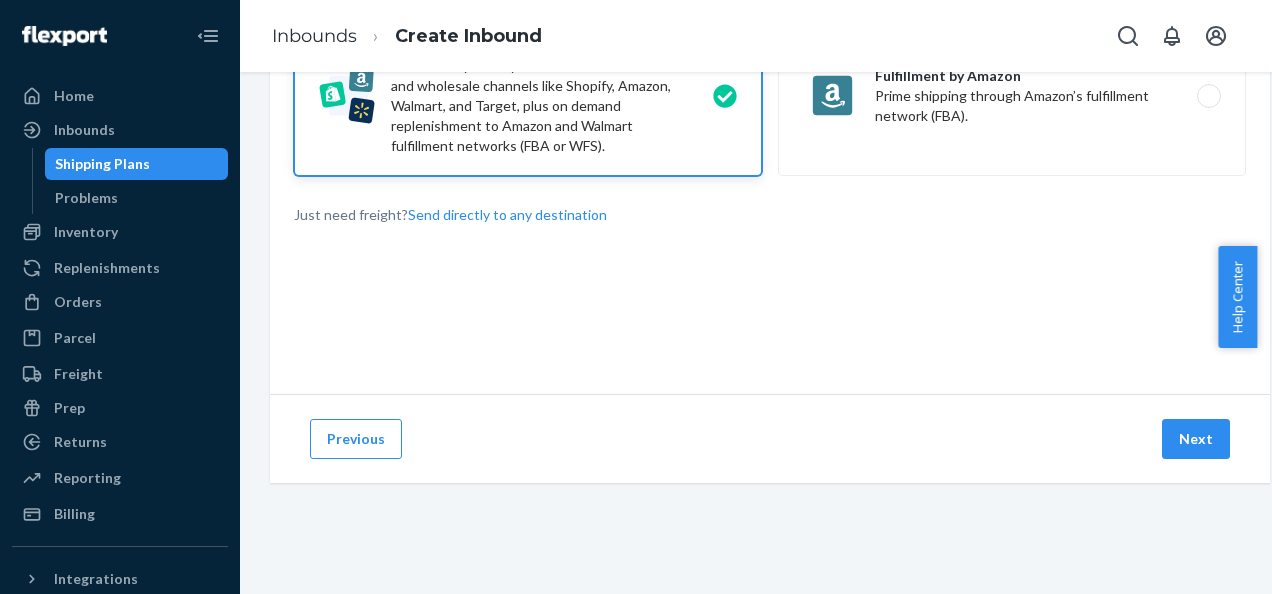 scroll, scrollTop: 224, scrollLeft: 0, axis: vertical 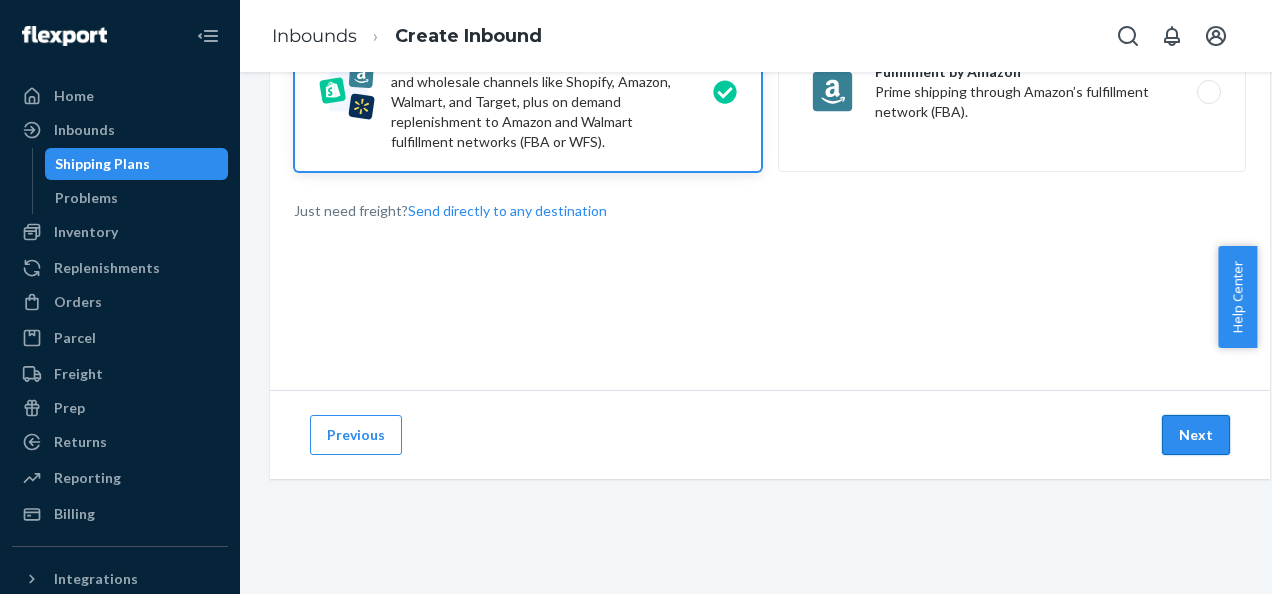 click on "Next" at bounding box center (1196, 435) 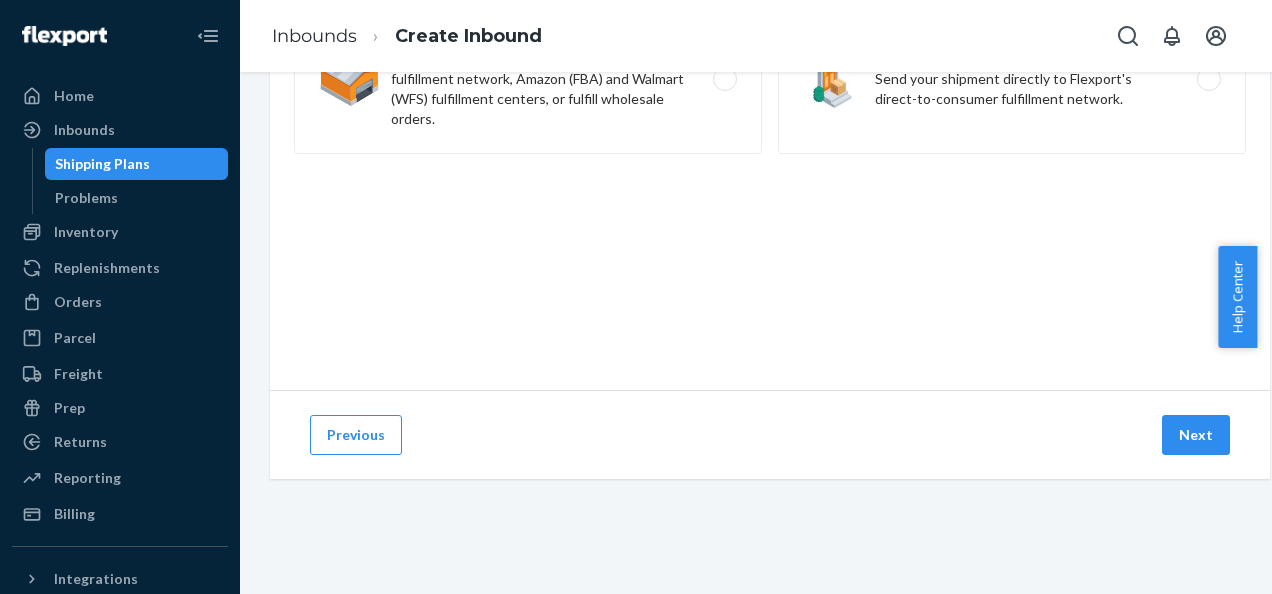 scroll, scrollTop: 0, scrollLeft: 0, axis: both 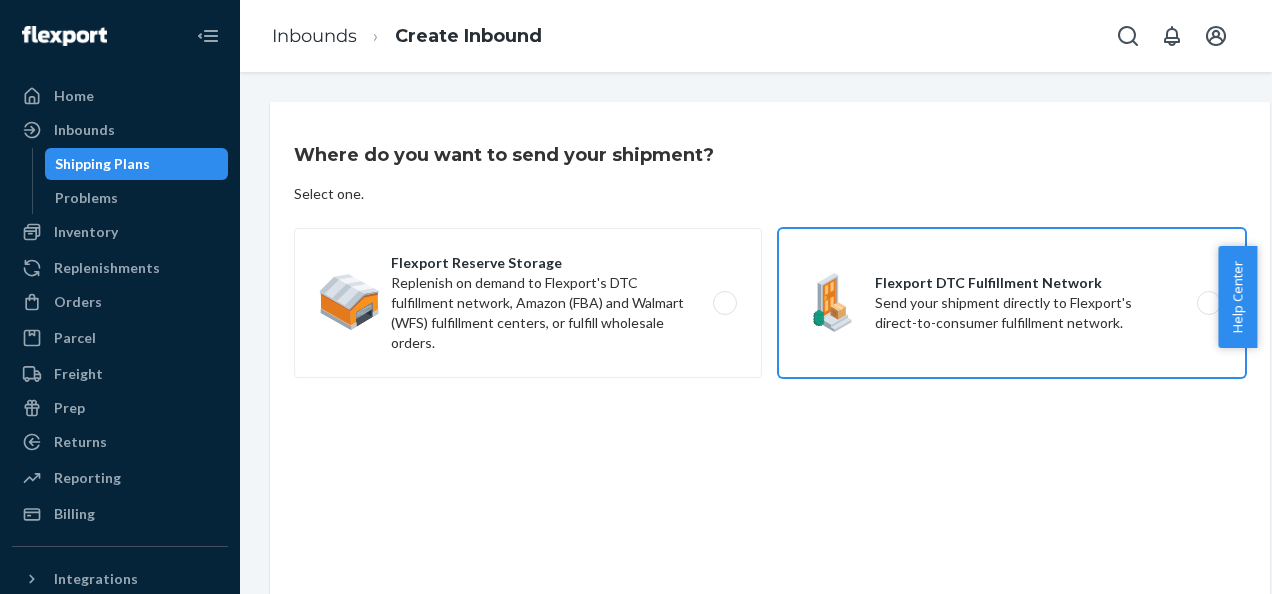 click on "Flexport DTC Fulfillment Network Send your shipment directly to Flexport's direct-to-consumer fulfillment network." at bounding box center [1012, 303] 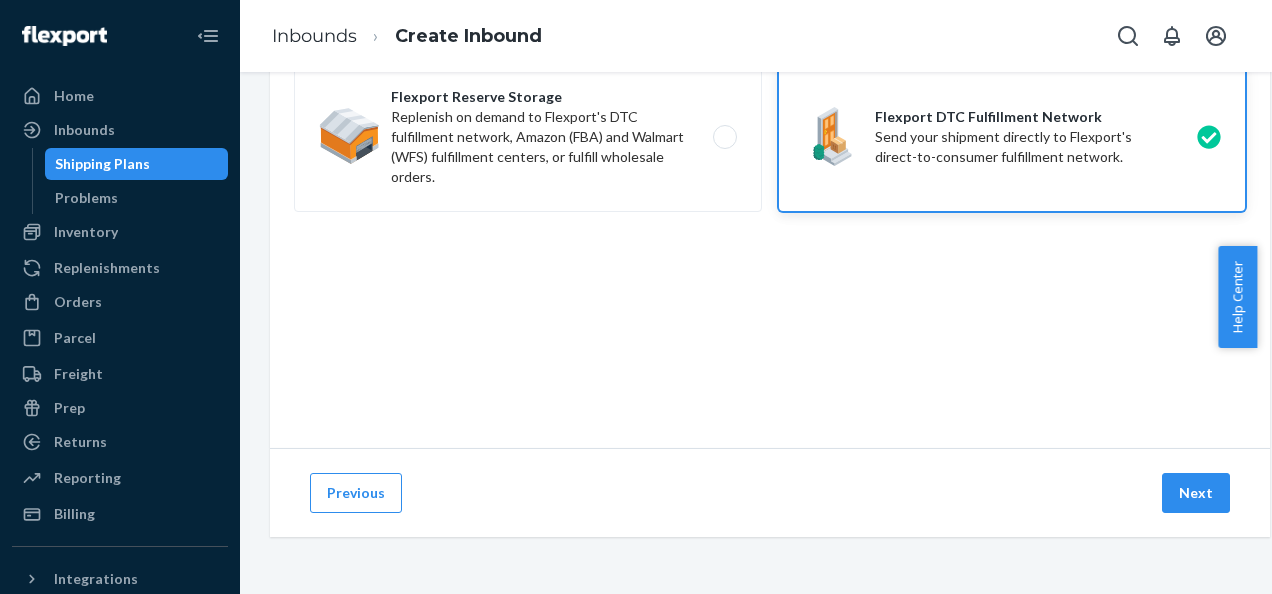 scroll, scrollTop: 162, scrollLeft: 0, axis: vertical 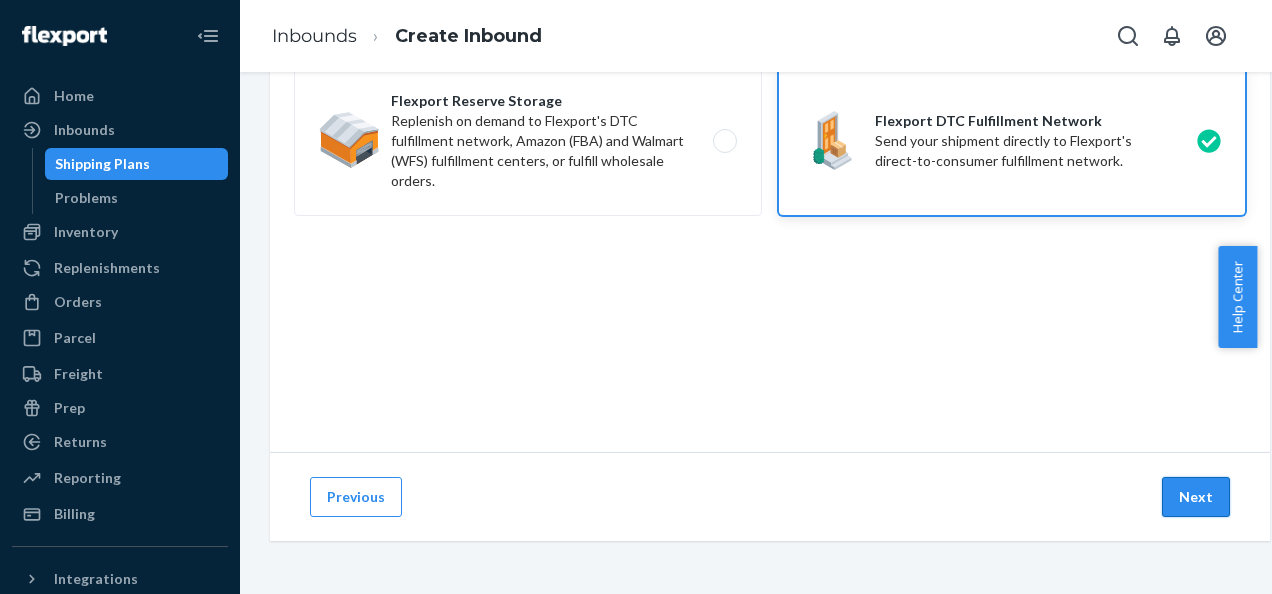 click on "Next" at bounding box center (1196, 497) 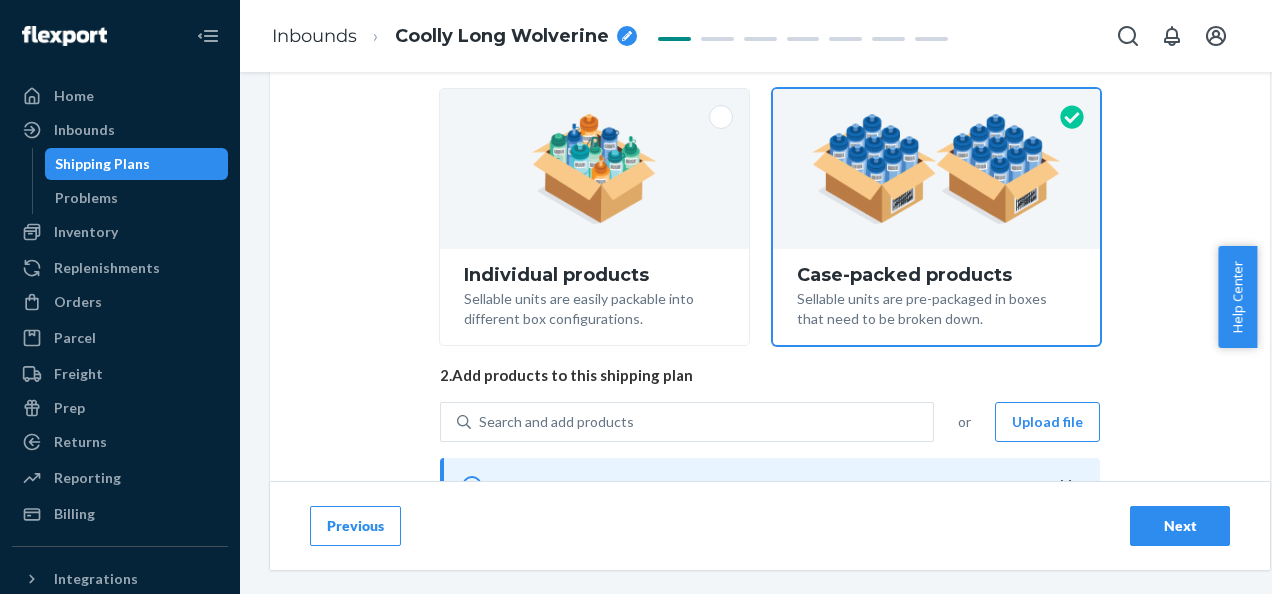 scroll, scrollTop: 160, scrollLeft: 0, axis: vertical 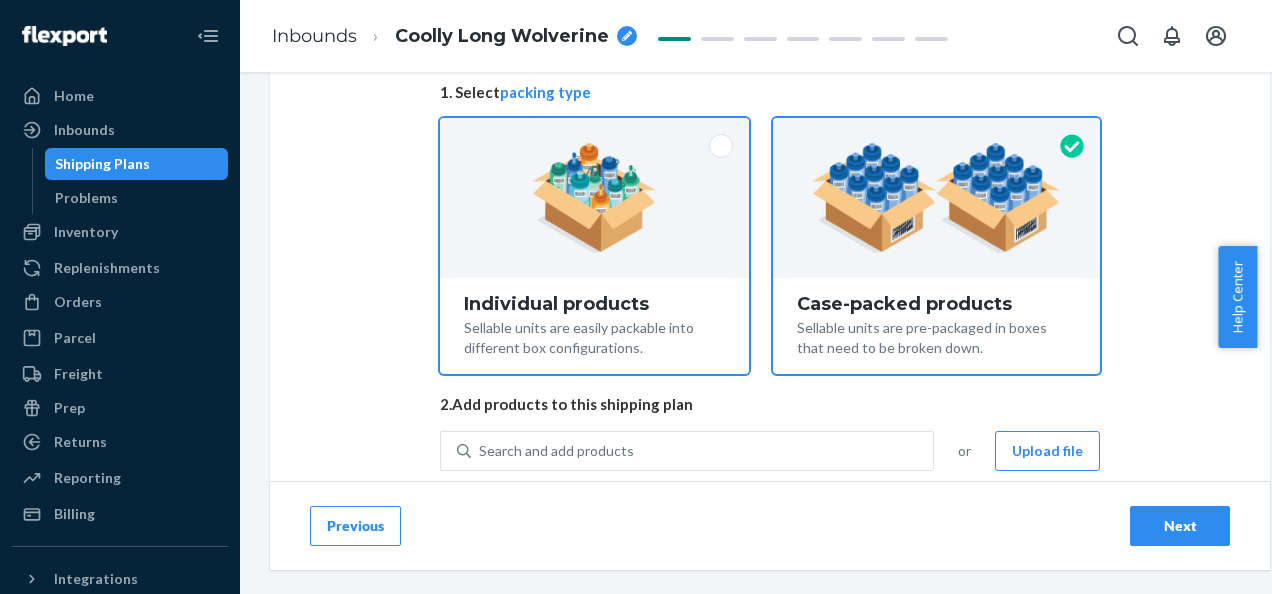 click at bounding box center [721, 146] 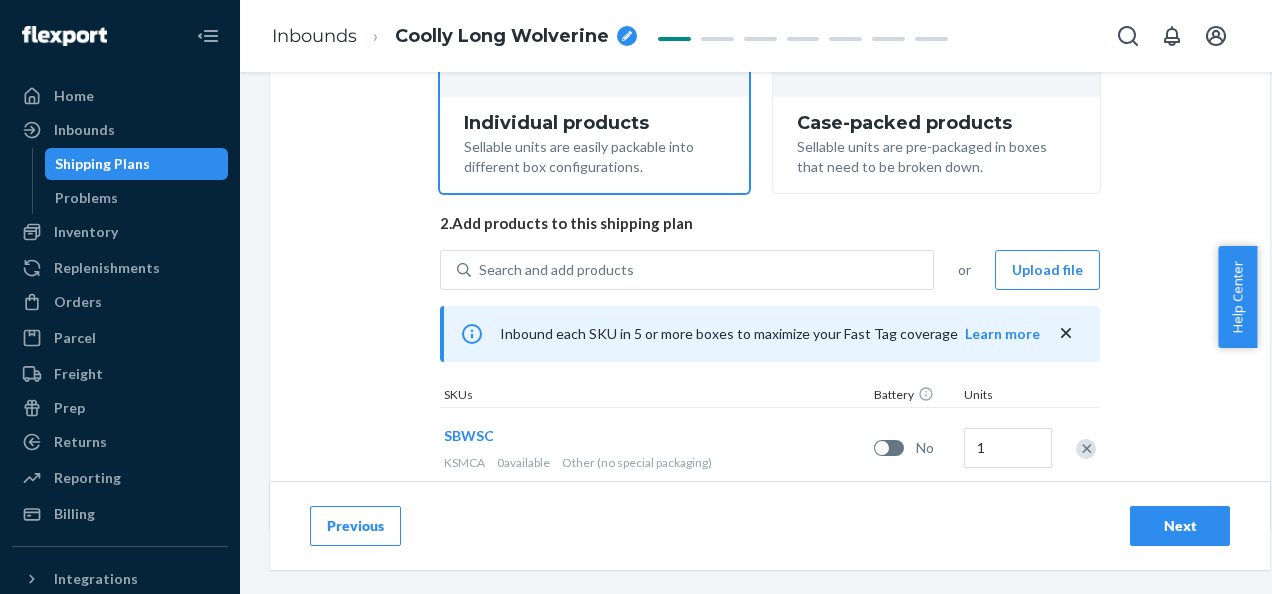 scroll, scrollTop: 367, scrollLeft: 0, axis: vertical 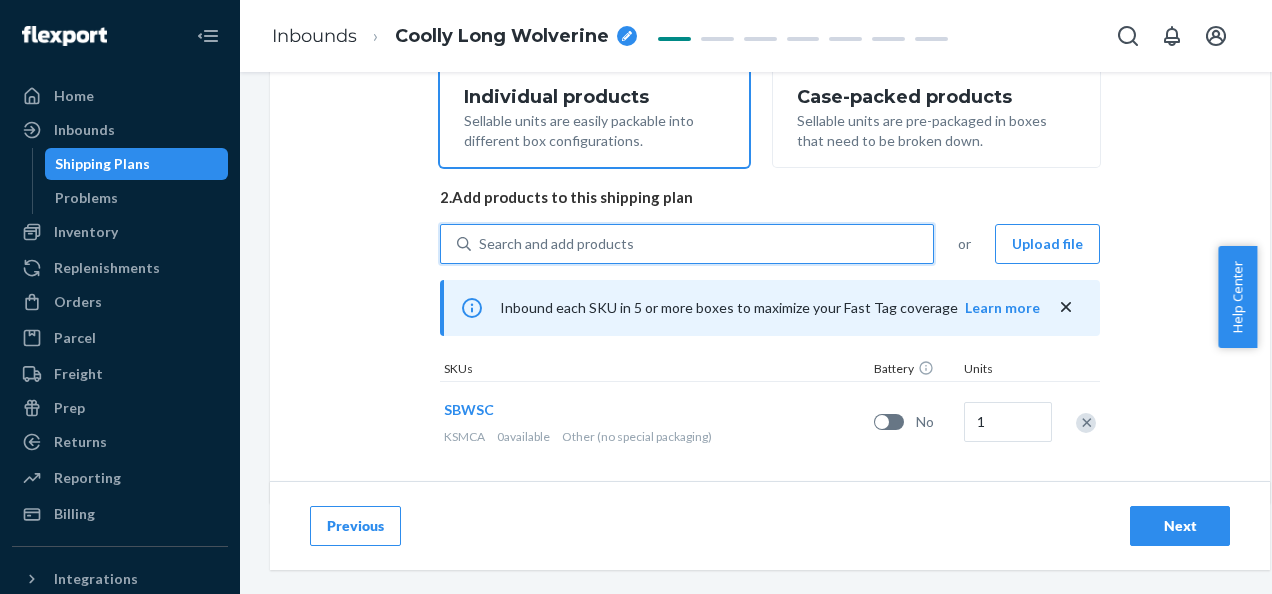 paste on "LRHUC" 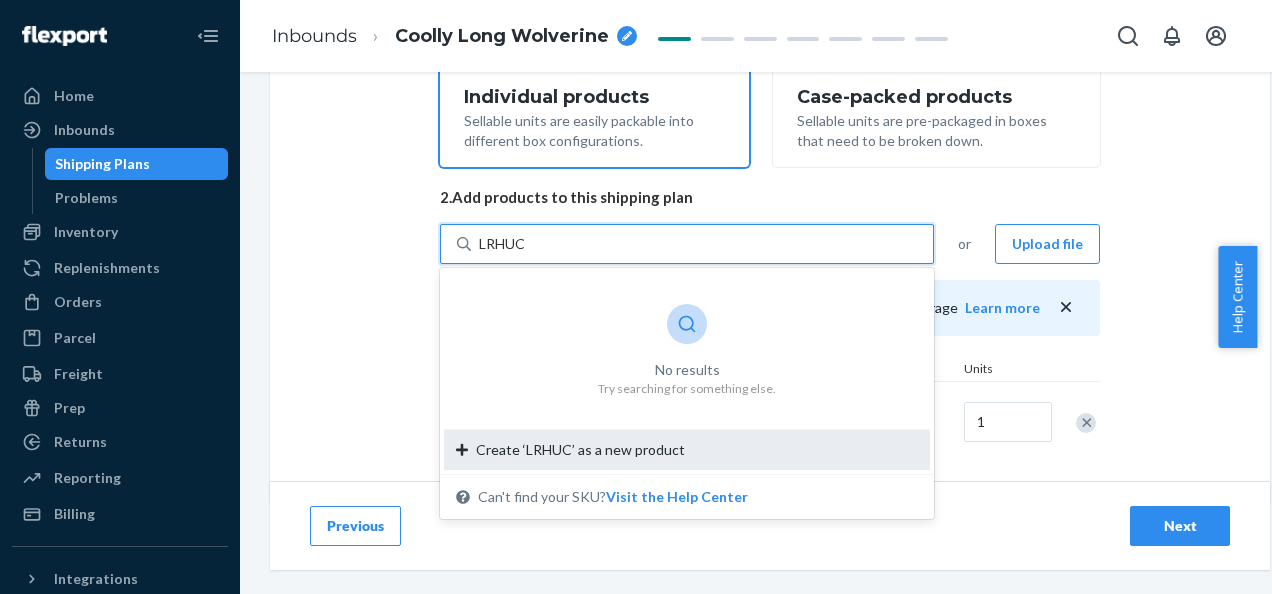 click on "No results Try searching for something else. Create ‘LRHUC’ as a new product" at bounding box center [687, 371] 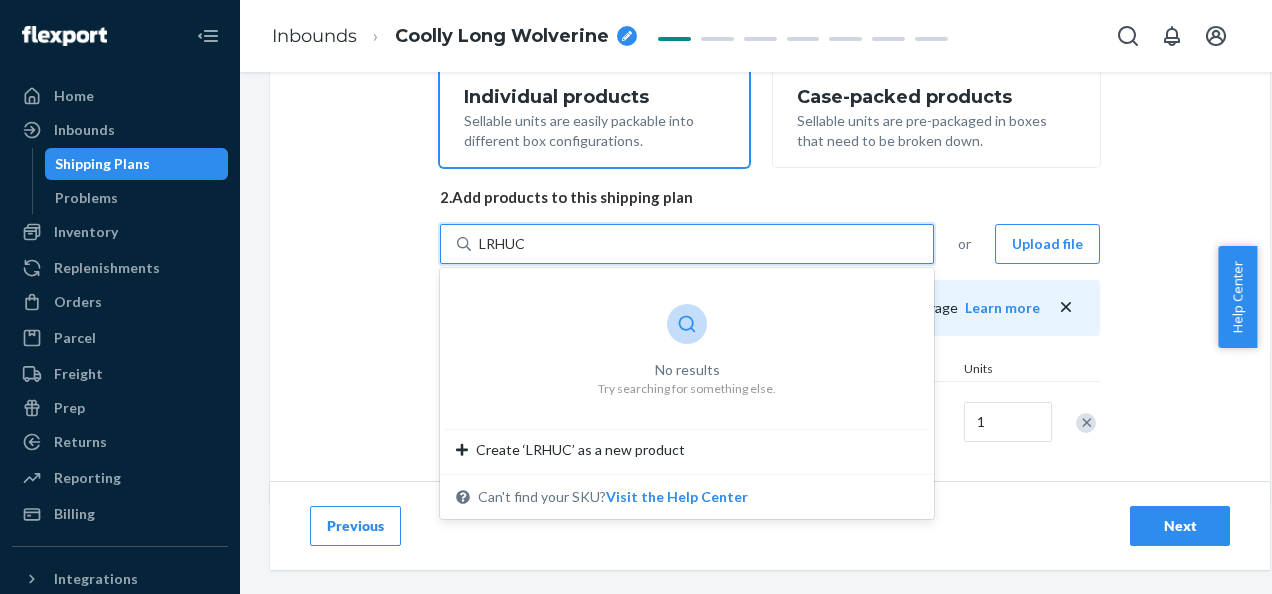 type on "LRHUC" 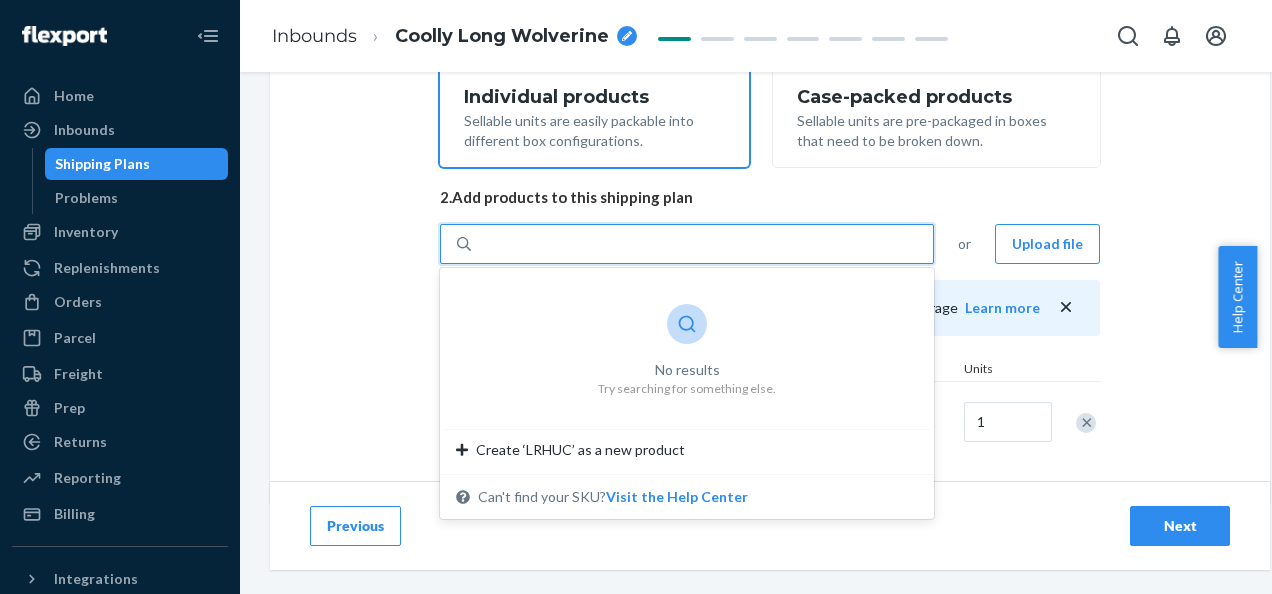 click on "Select and Add Products
Ensure your products meet our  dimension requirements  and are not in the  restricted product  list.
Battery products  must be pre-approved before inbounding.
1.   Select  packing type Individual products Sellable units are easily packable into different box configurations. Case-packed products Sellable units are pre-packaged in boxes that need to be broken down. 2.  Add products to this shipping plan       0 results available for search term LRHUC. Select is focused ,type to refine list, press Down to open the menu,  LRHUC No results Try searching for something else. Create ‘LRHUC’ as a new product Can't find your SKU?  Visit the Help Center or Upload file Inbound each SKU in 5 or more boxes to maximize your Fast Tag coverage Learn more SKUs Battery Units SBWSC KSMCA 0  available Other (no special packaging) No 1" at bounding box center [770, 119] 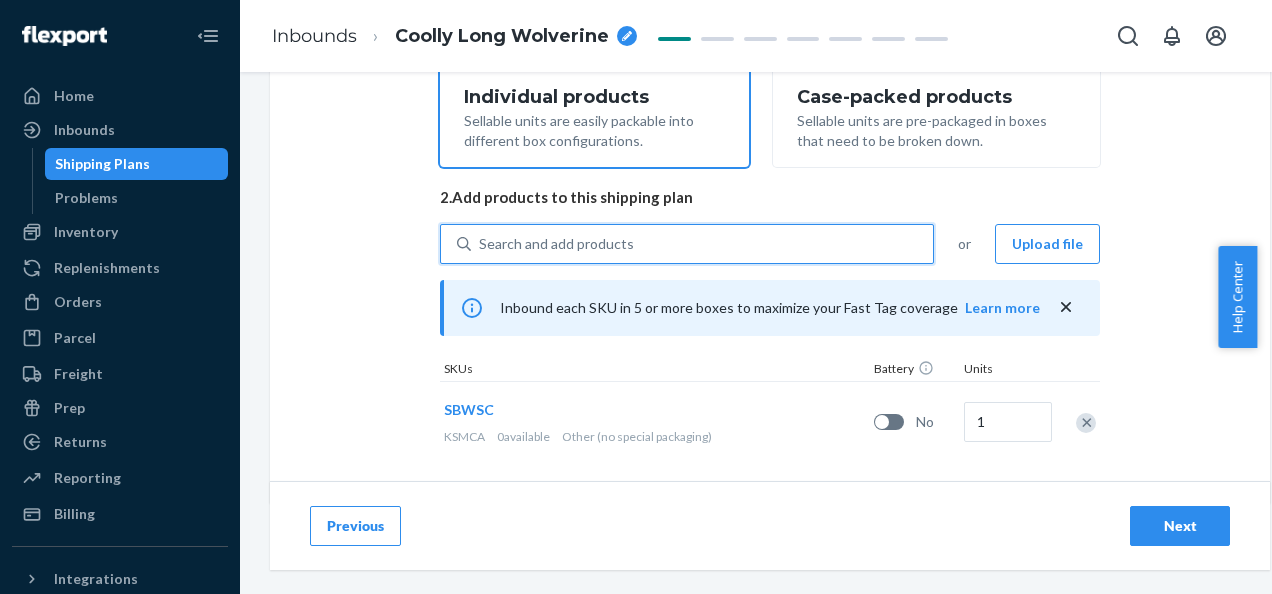 click on "Search and add products" at bounding box center (556, 244) 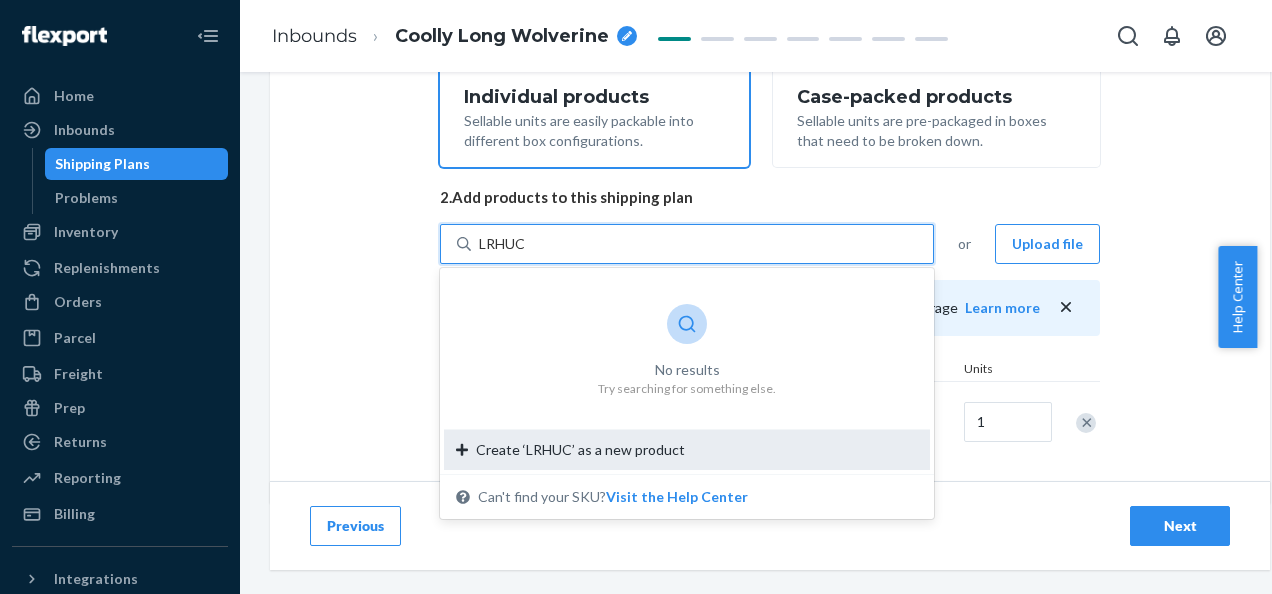 click on "No results Try searching for something else." at bounding box center (687, 350) 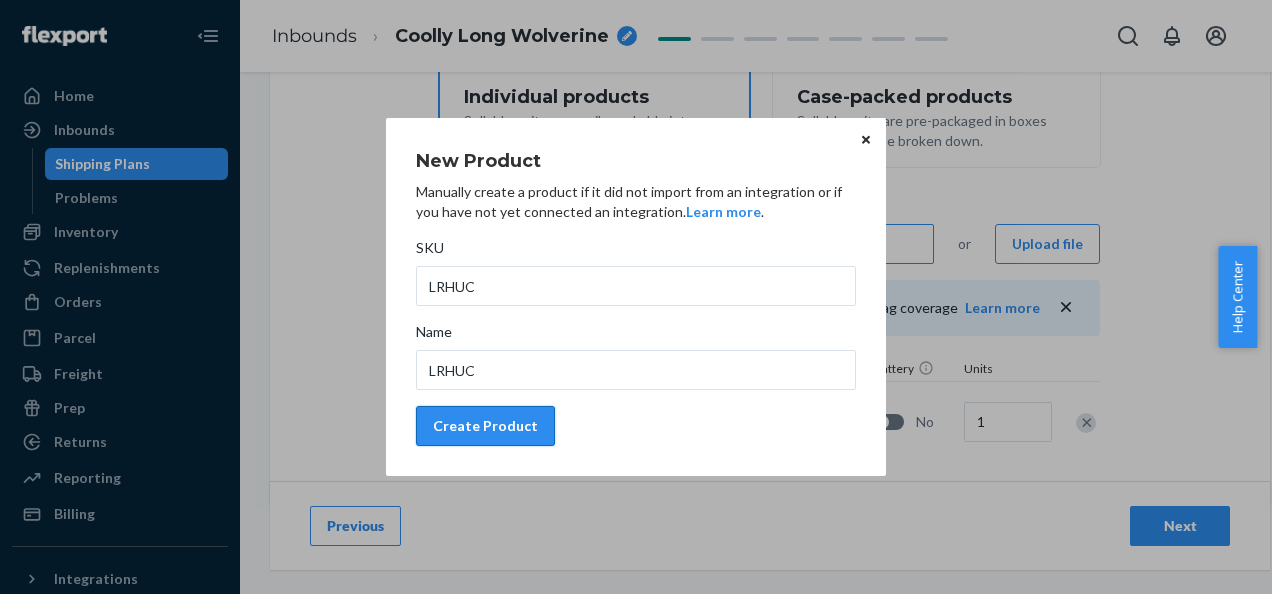 click on "Create Product" at bounding box center [485, 426] 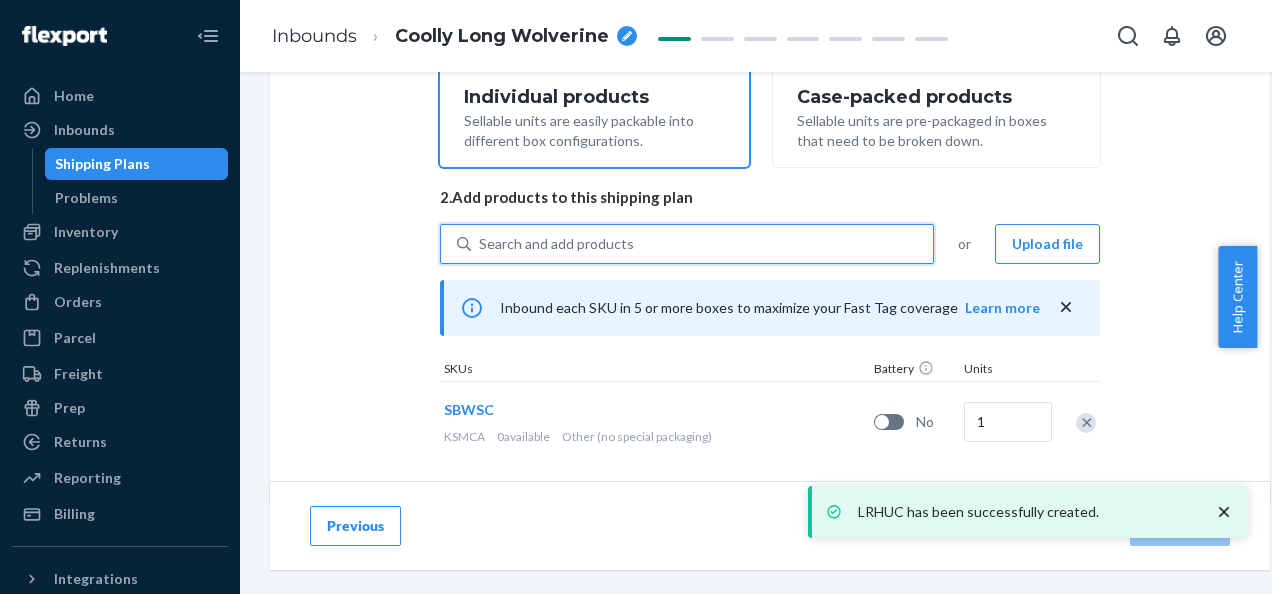scroll, scrollTop: 403, scrollLeft: 0, axis: vertical 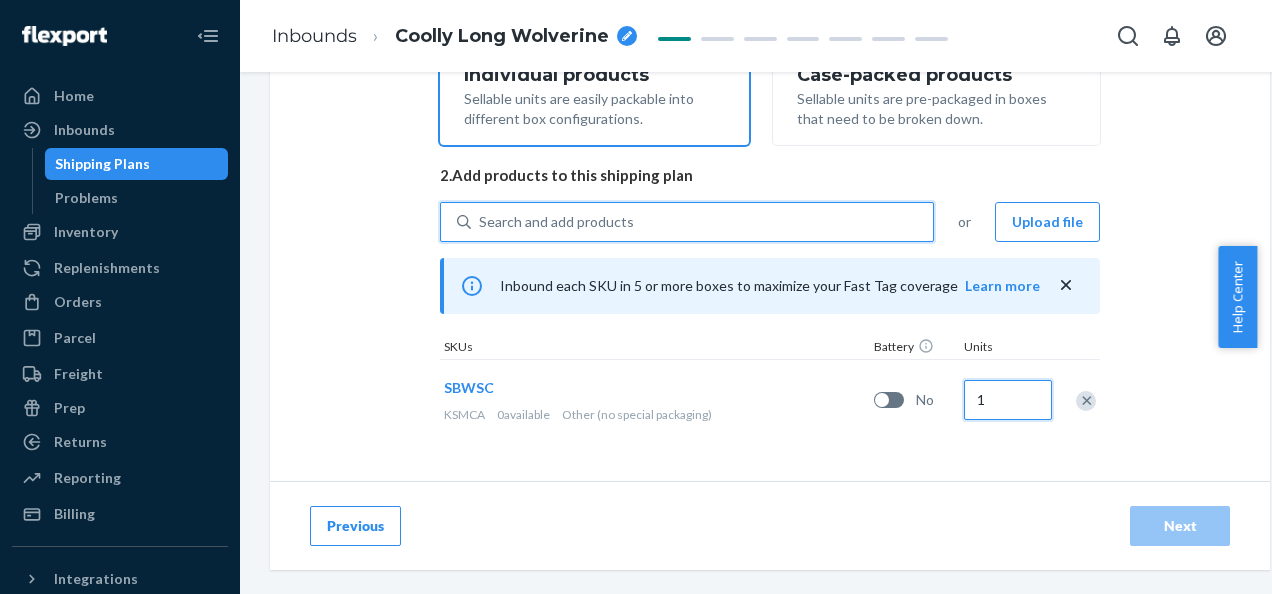 click on "1" at bounding box center [1008, 400] 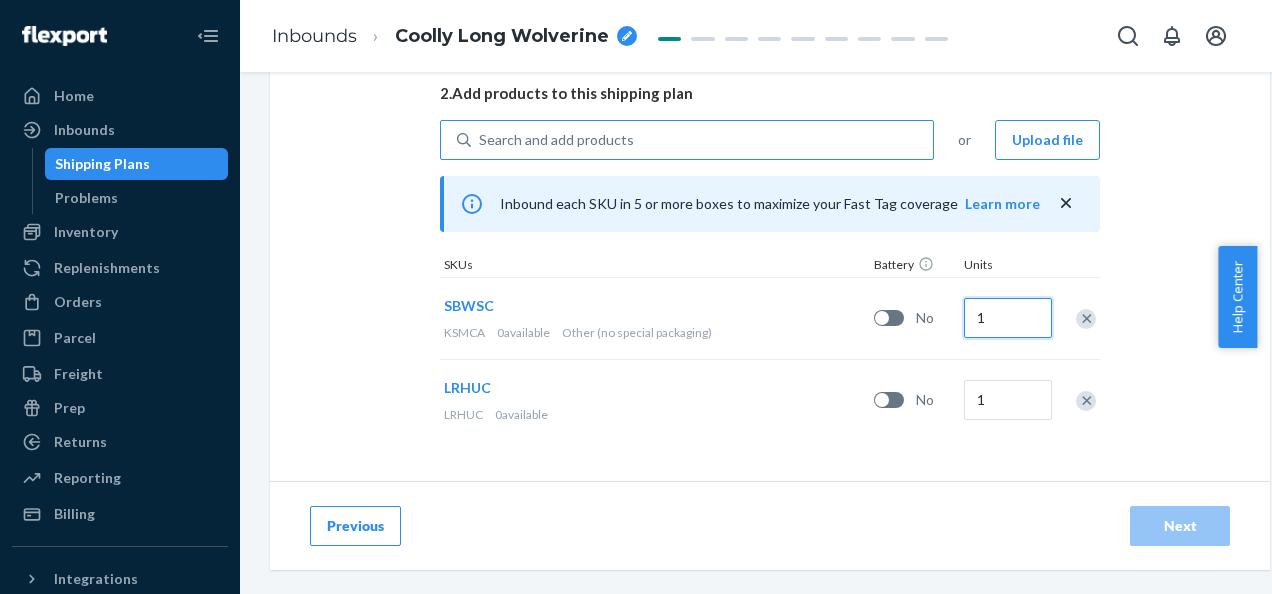 scroll, scrollTop: 485, scrollLeft: 0, axis: vertical 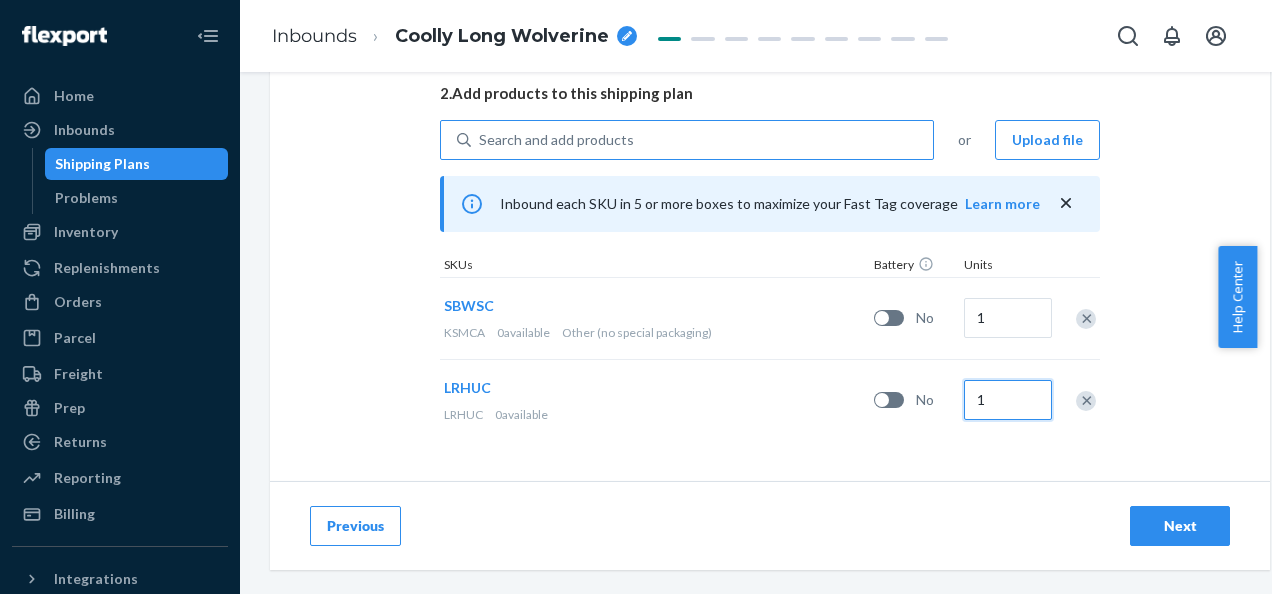 click on "1" at bounding box center [1008, 400] 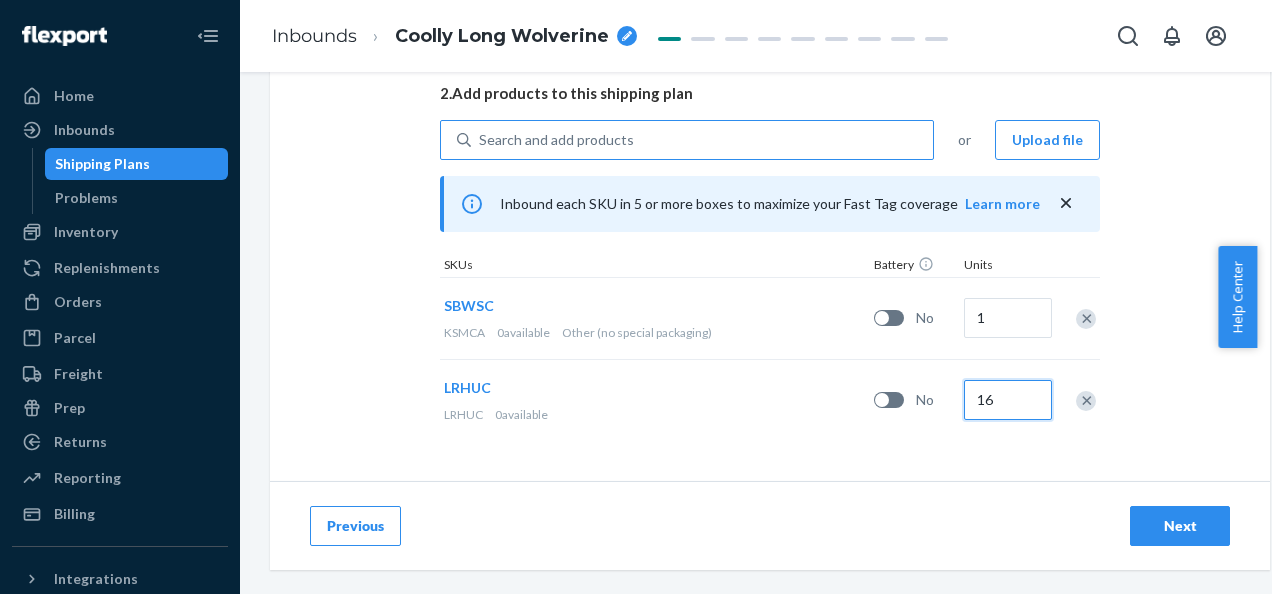 type on "16" 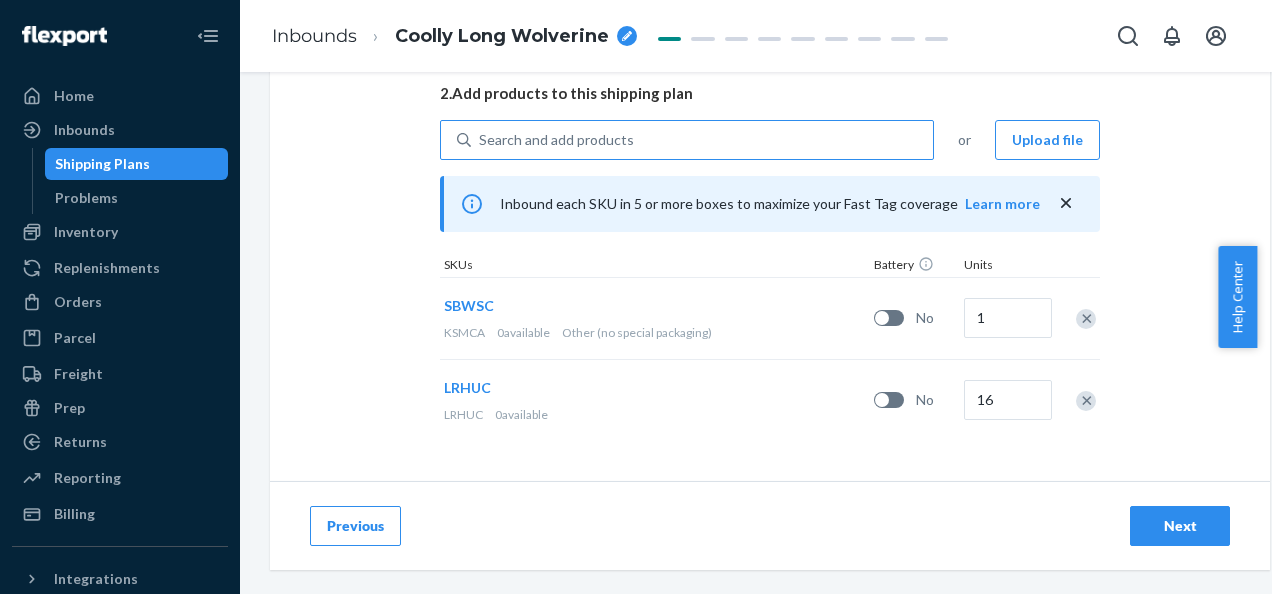 click on "Next" at bounding box center (1180, 526) 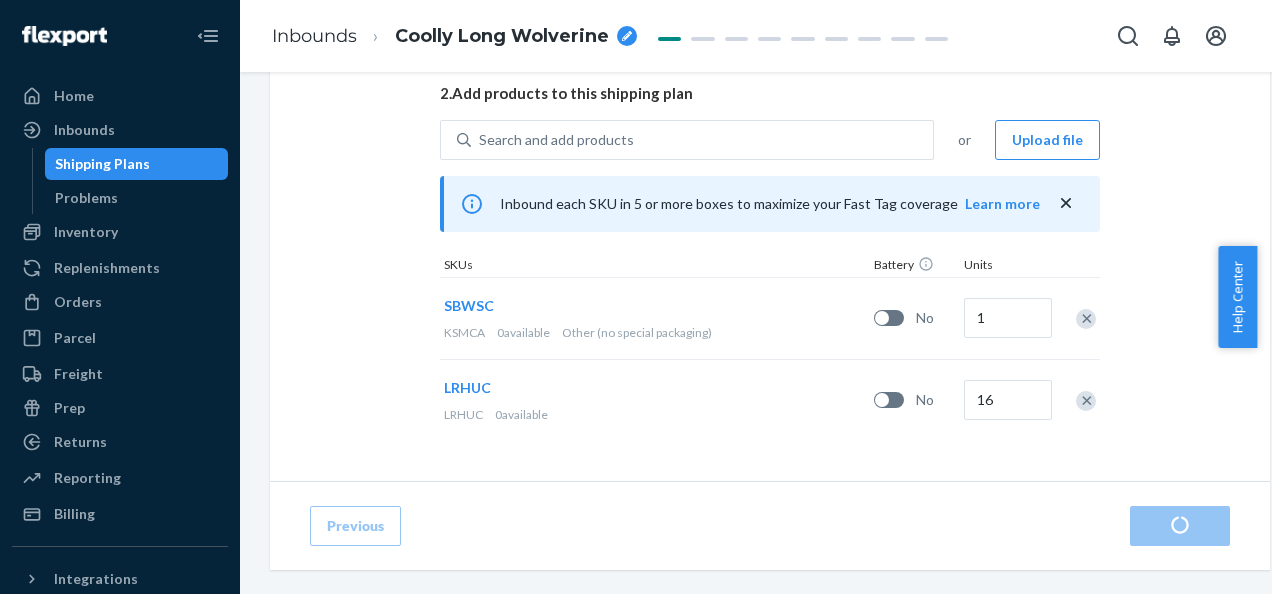 scroll, scrollTop: 485, scrollLeft: 0, axis: vertical 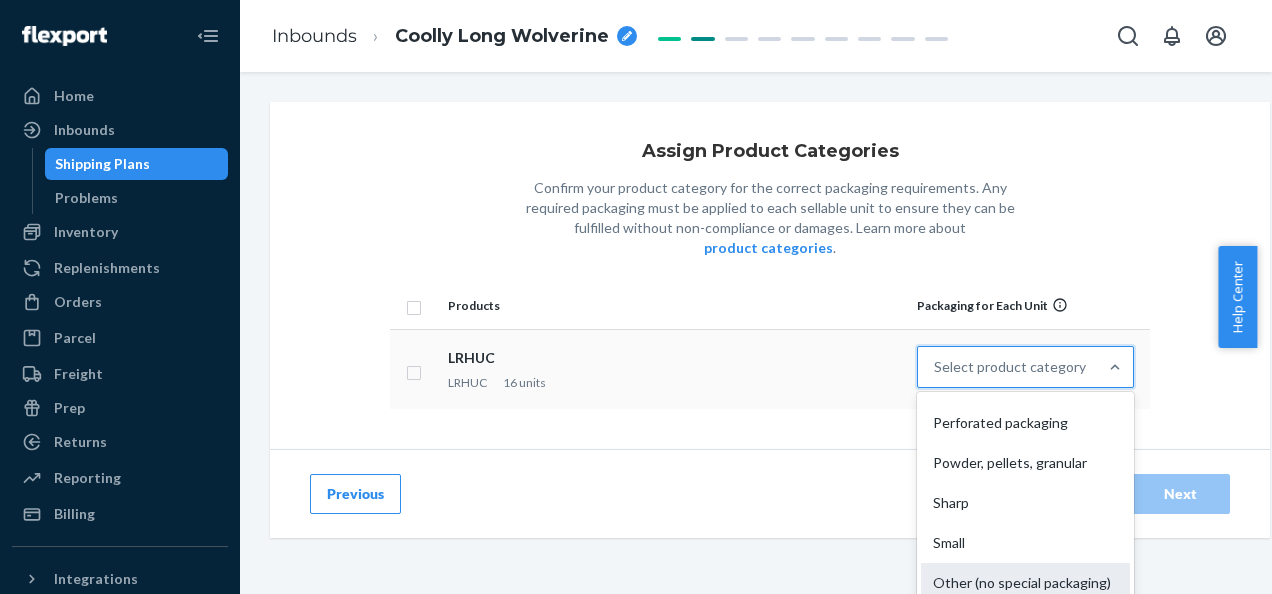 click on "Other (no special packaging)" at bounding box center (1025, 583) 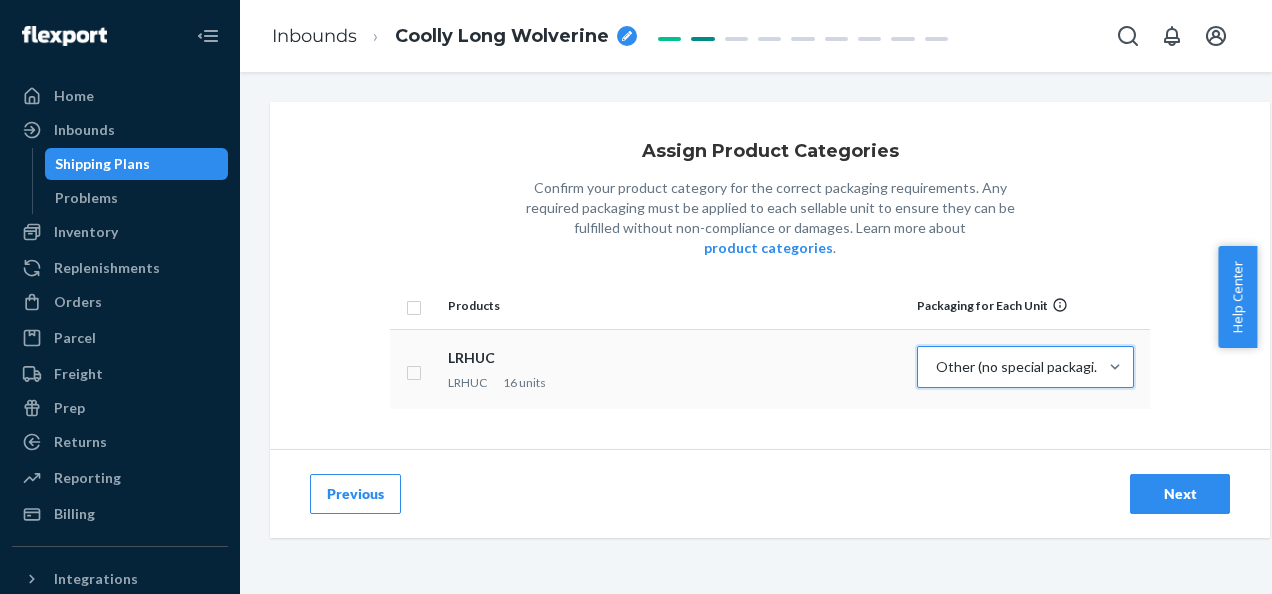 click on "Next" at bounding box center [1180, 494] 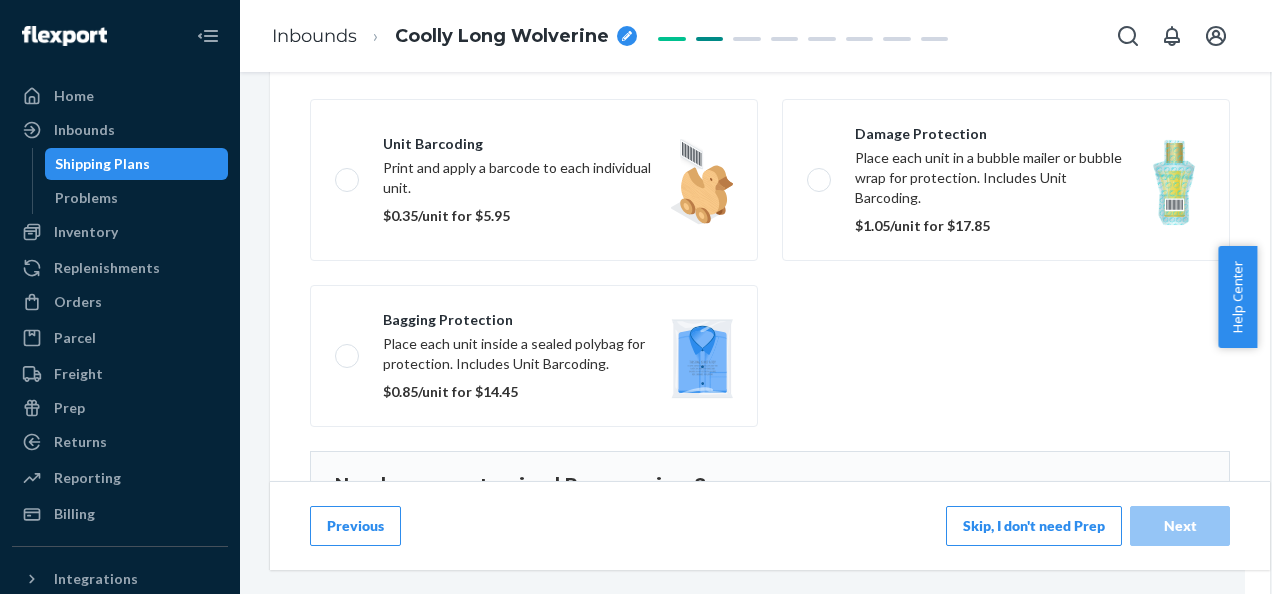 scroll, scrollTop: 364, scrollLeft: 0, axis: vertical 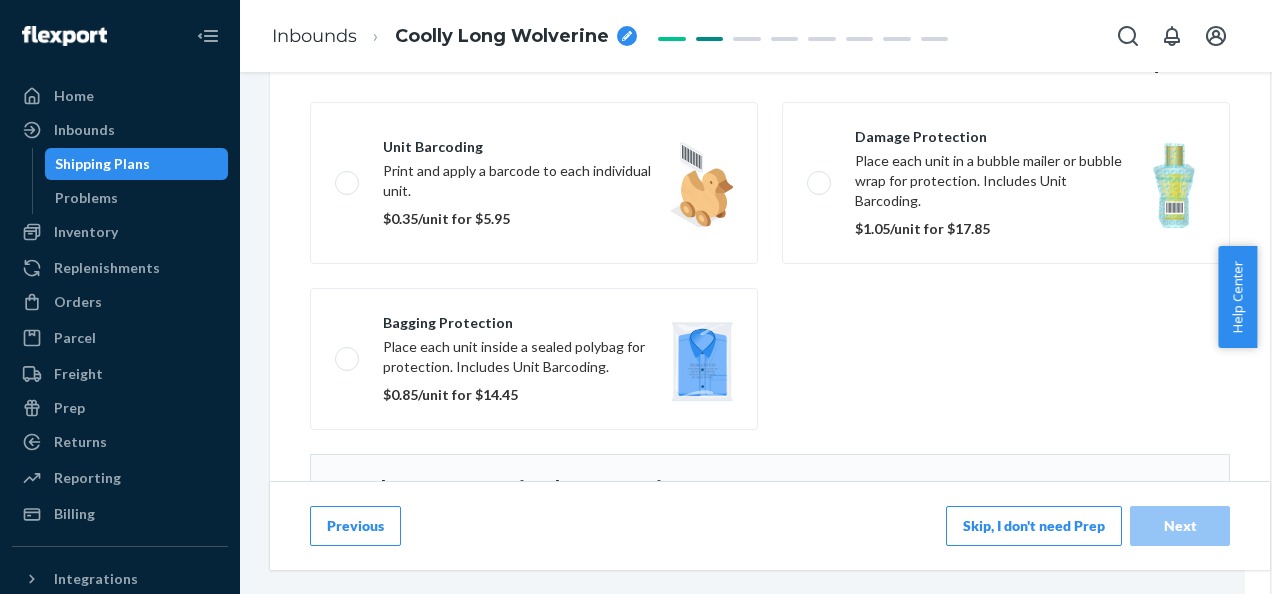 click on "Skip, I don't need Prep" at bounding box center [1034, 526] 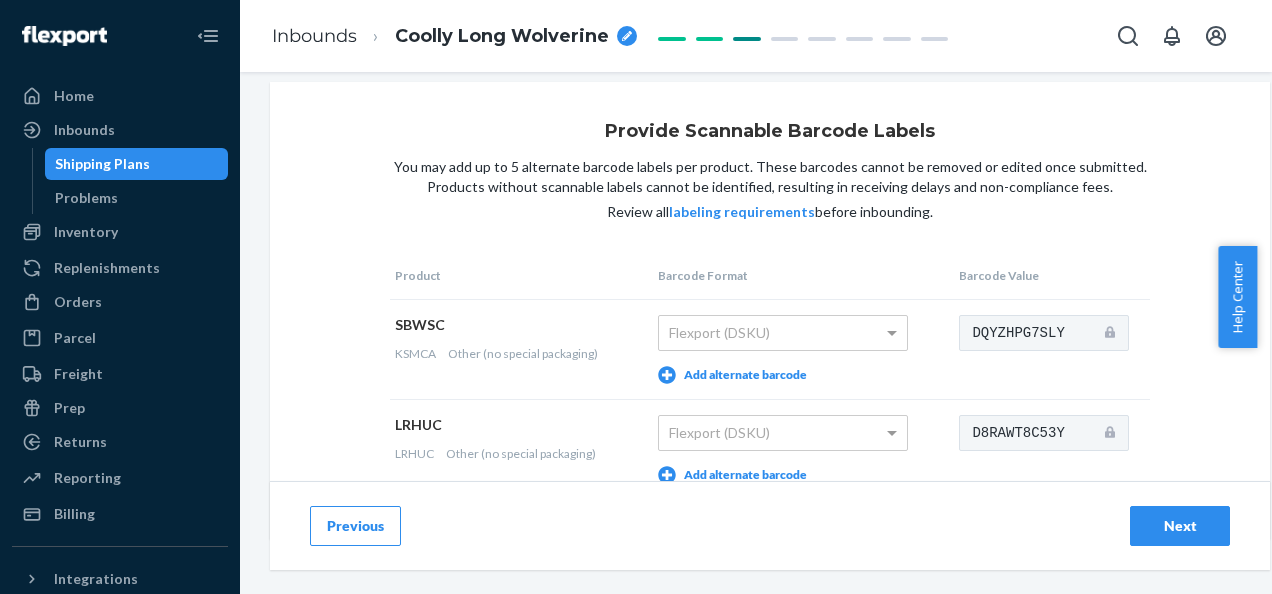 scroll, scrollTop: 0, scrollLeft: 0, axis: both 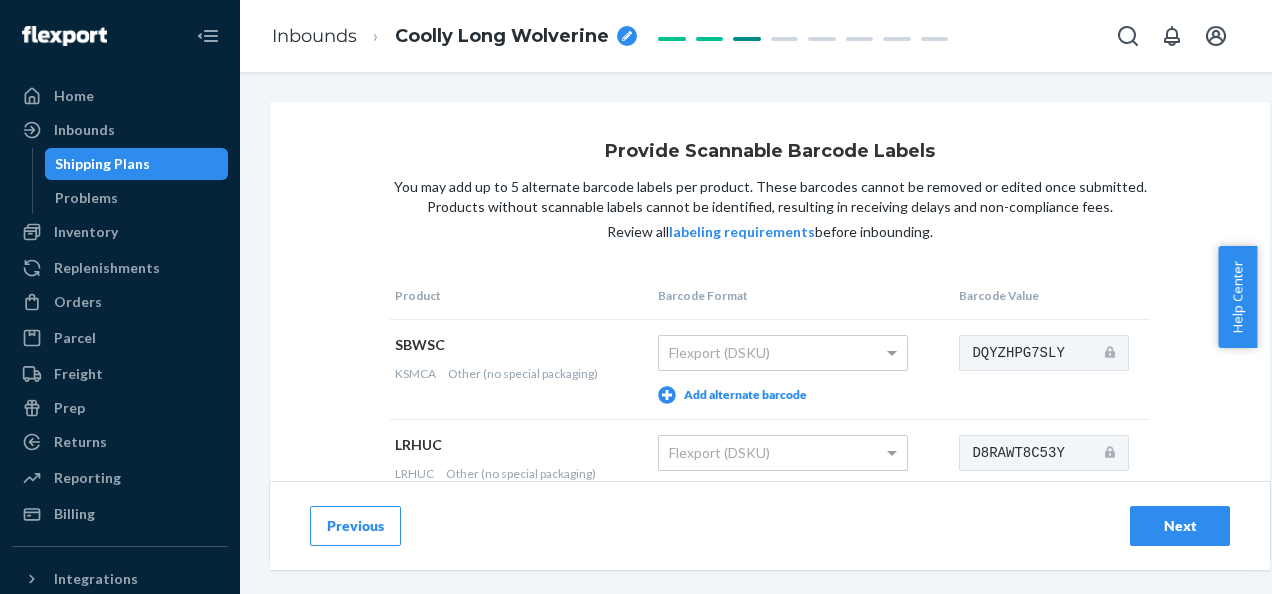click on "Previous" at bounding box center [355, 526] 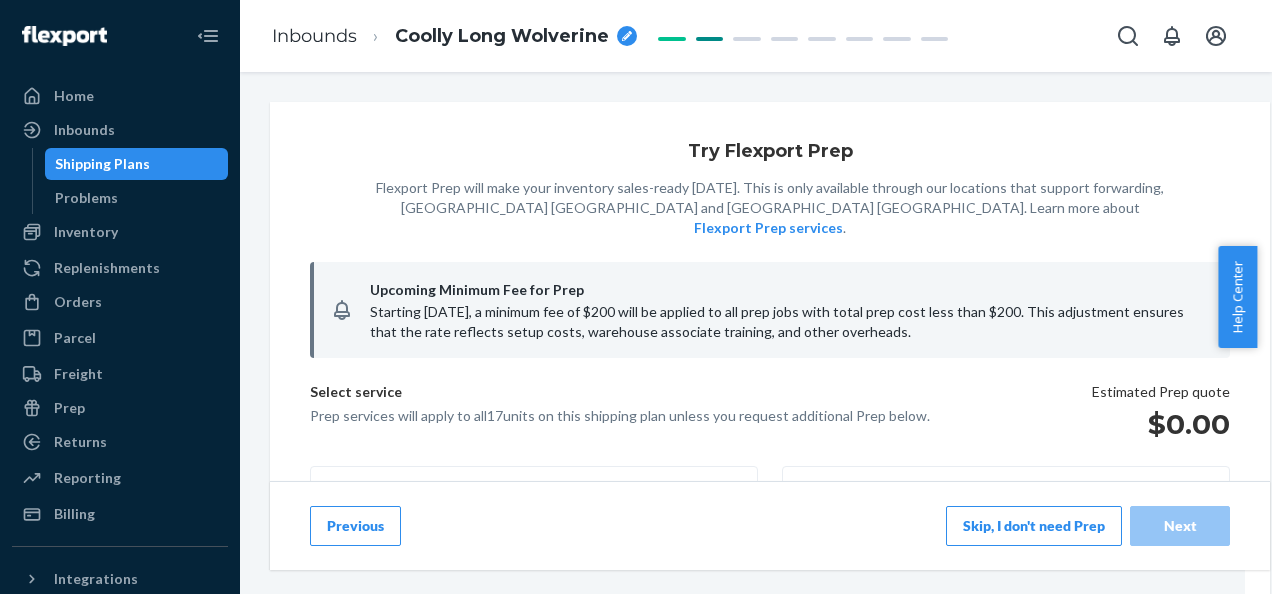 click on "Previous" at bounding box center [355, 526] 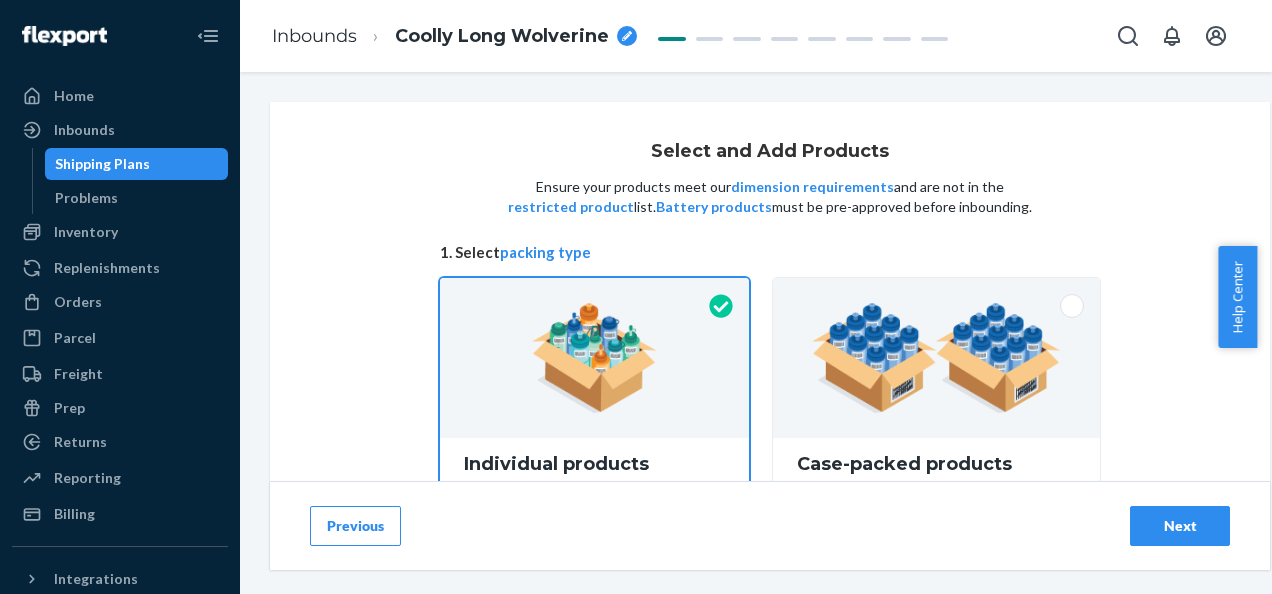 click on "Previous" at bounding box center [355, 526] 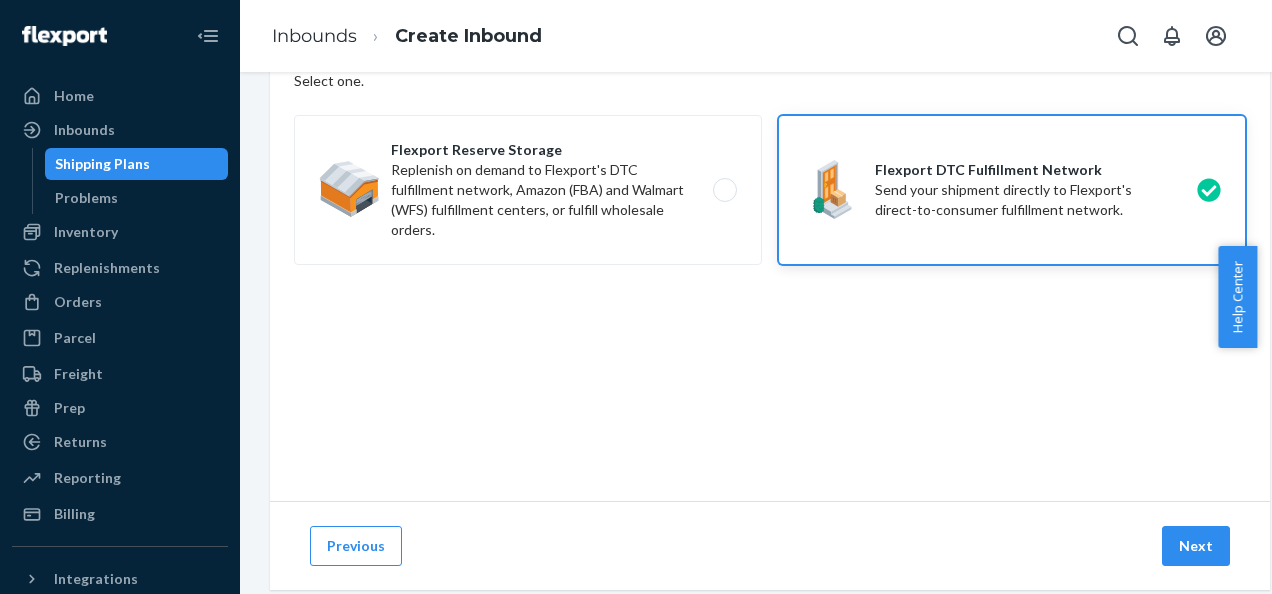 scroll, scrollTop: 271, scrollLeft: 0, axis: vertical 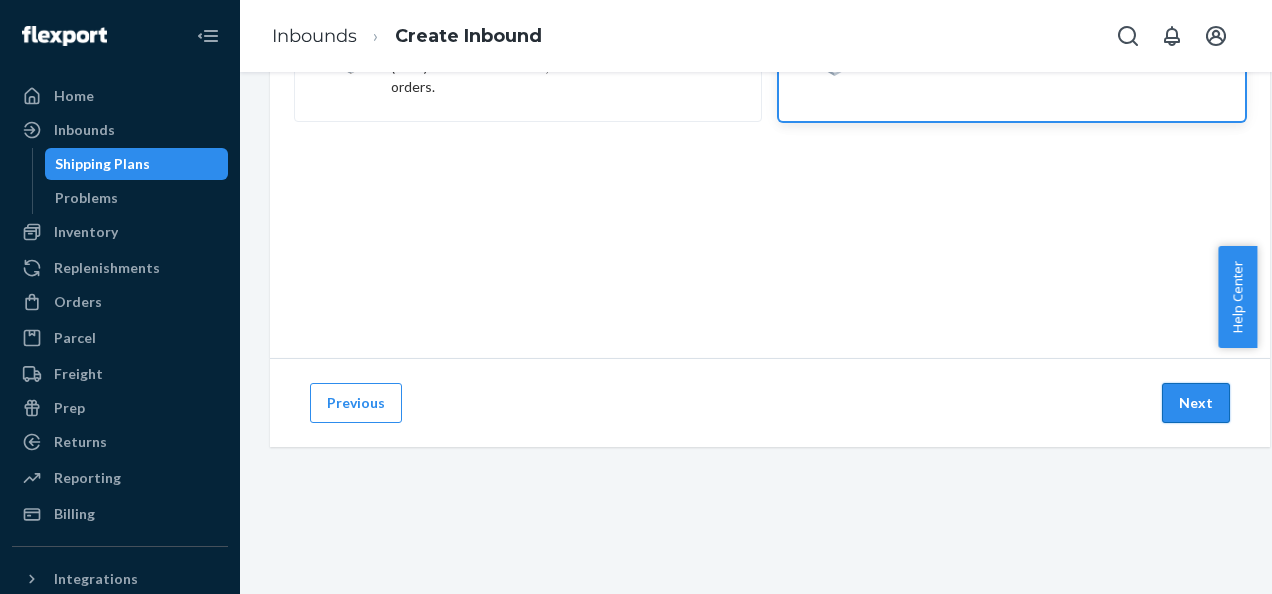 click on "Next" at bounding box center (1196, 403) 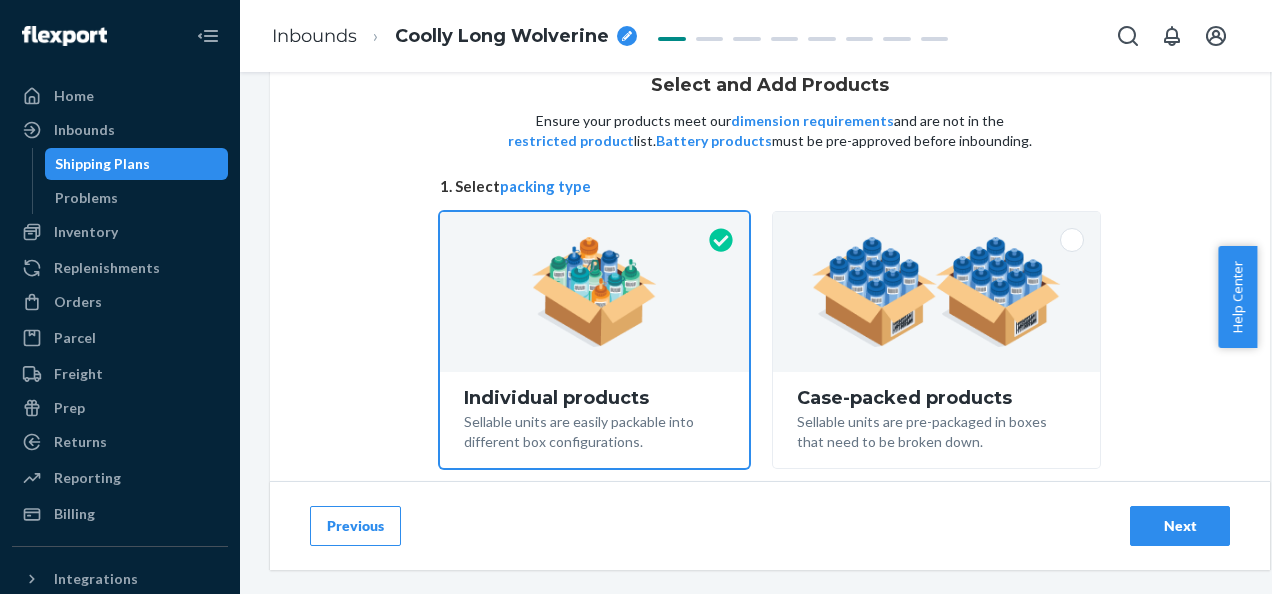 scroll, scrollTop: 0, scrollLeft: 0, axis: both 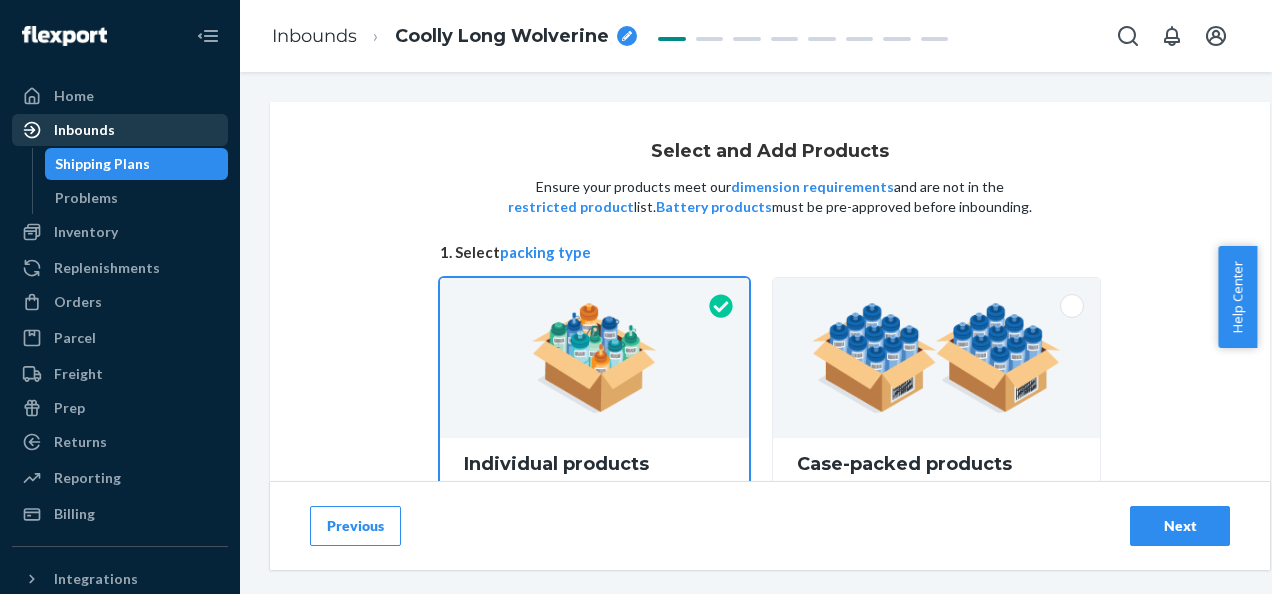 click on "Inbounds" at bounding box center [84, 130] 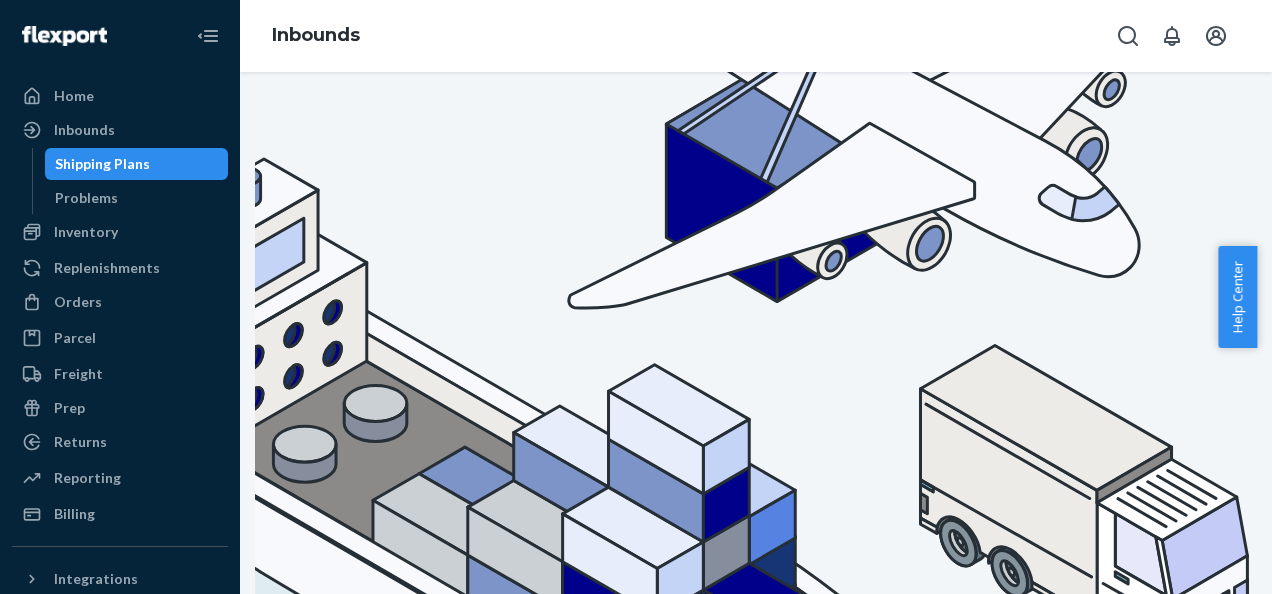 scroll, scrollTop: 0, scrollLeft: 0, axis: both 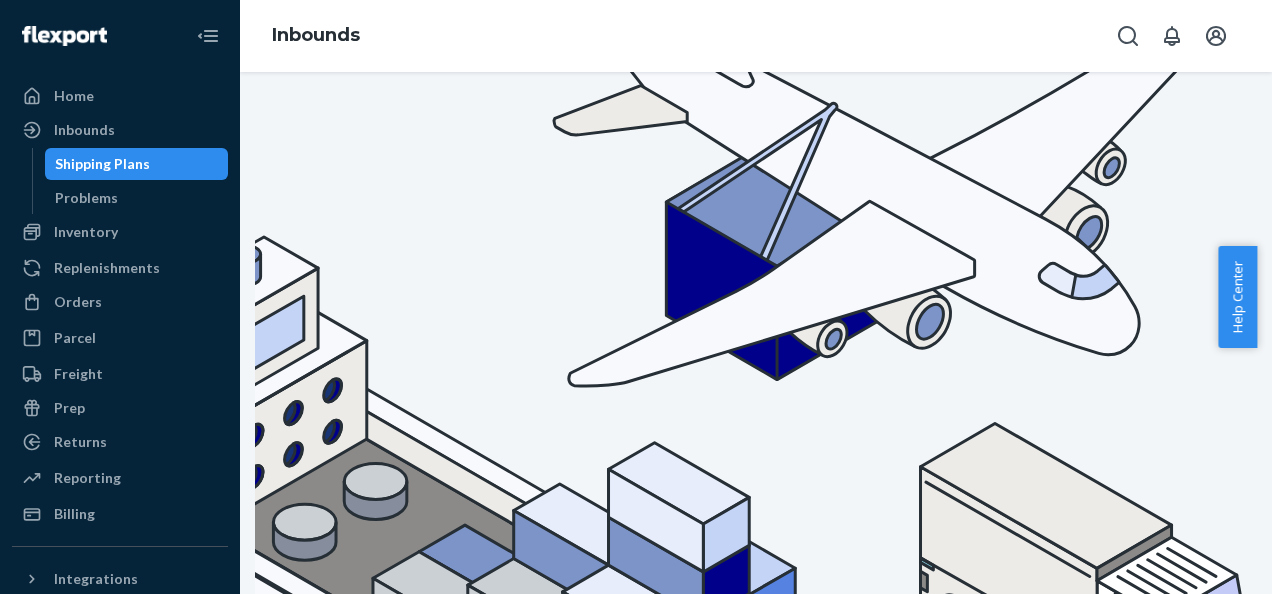 click on "Create inbound" at bounding box center (1200, 892) 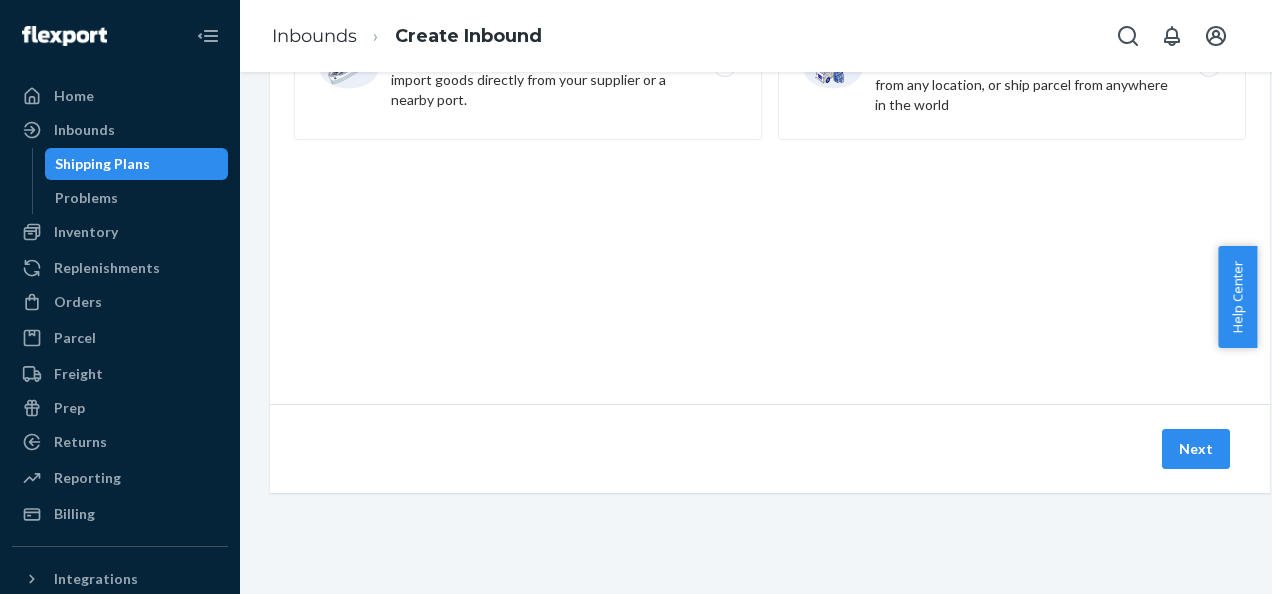 scroll, scrollTop: 271, scrollLeft: 0, axis: vertical 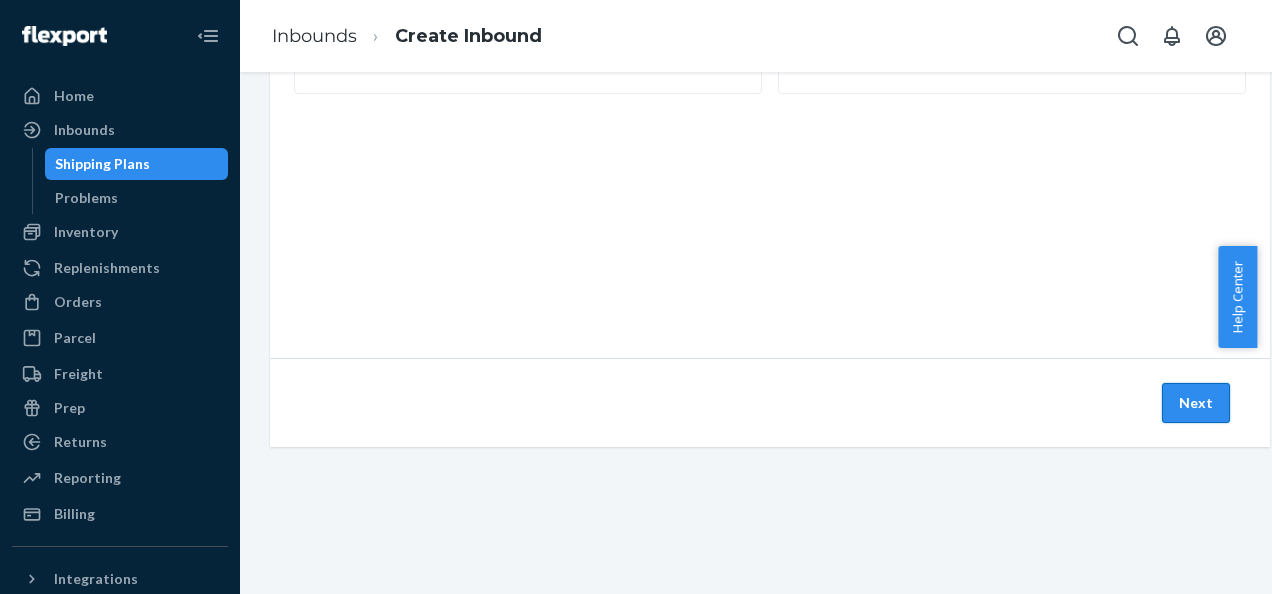 click on "Next" at bounding box center (1196, 403) 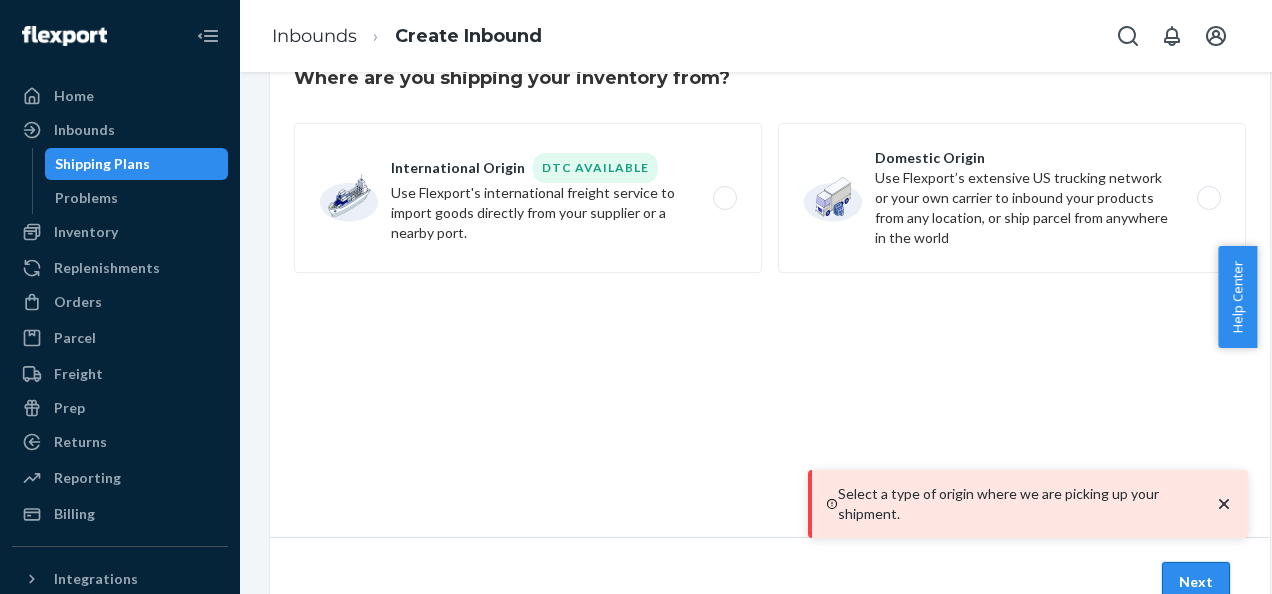 scroll, scrollTop: 0, scrollLeft: 0, axis: both 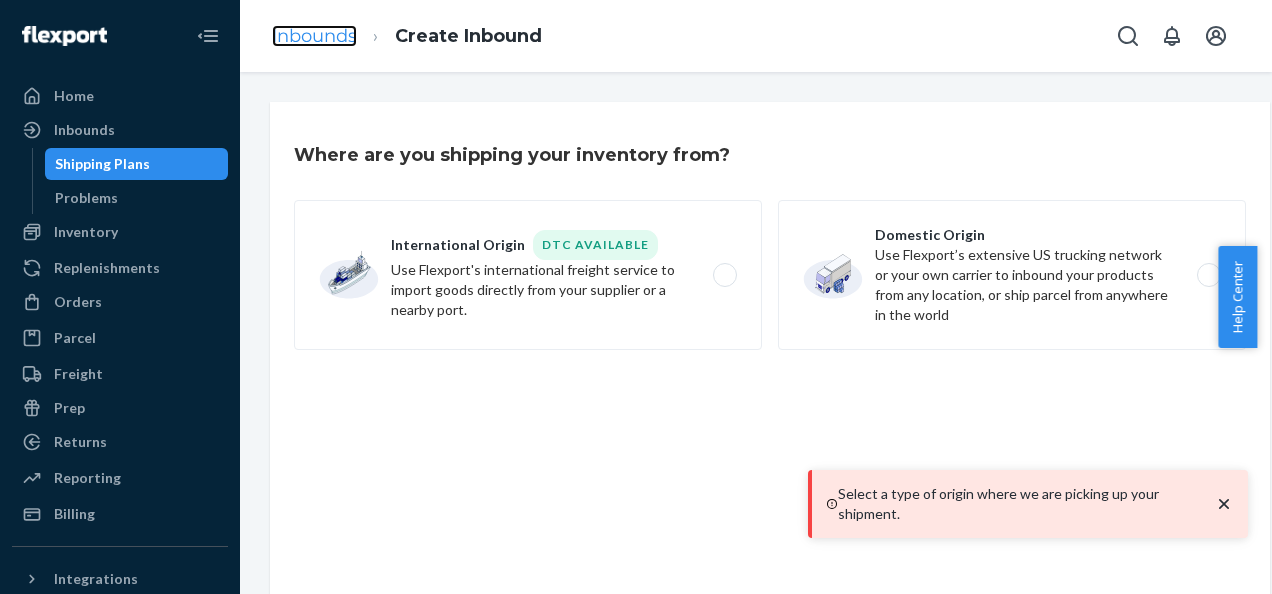 click on "Inbounds" at bounding box center (314, 36) 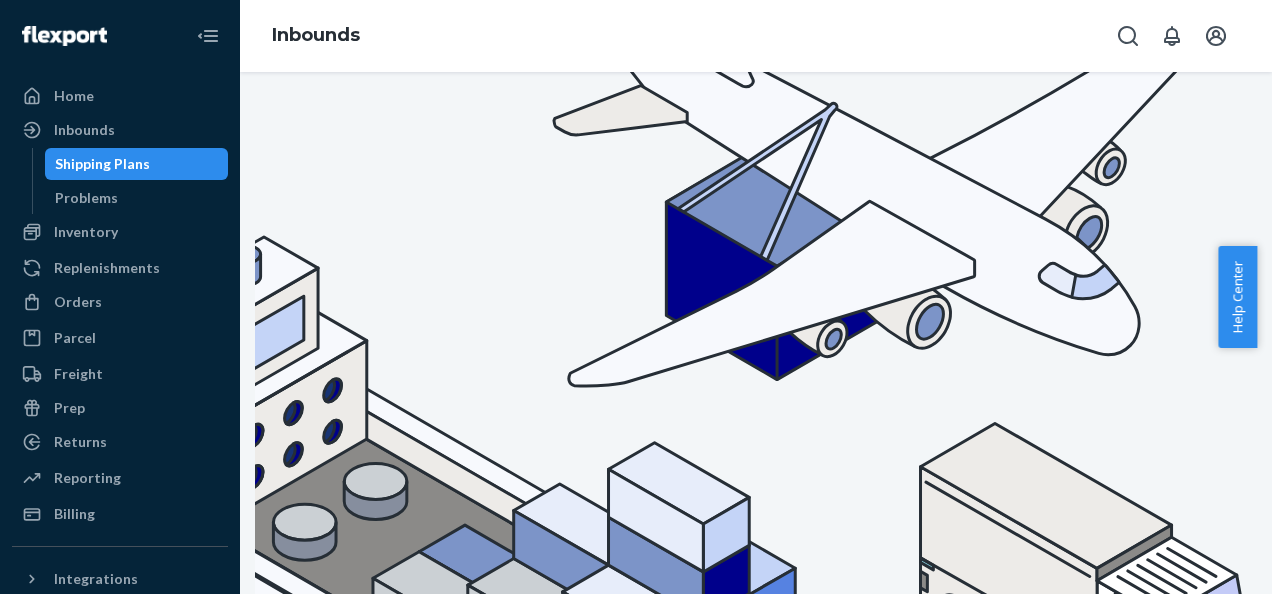 click on "Create inbound" at bounding box center (1200, 892) 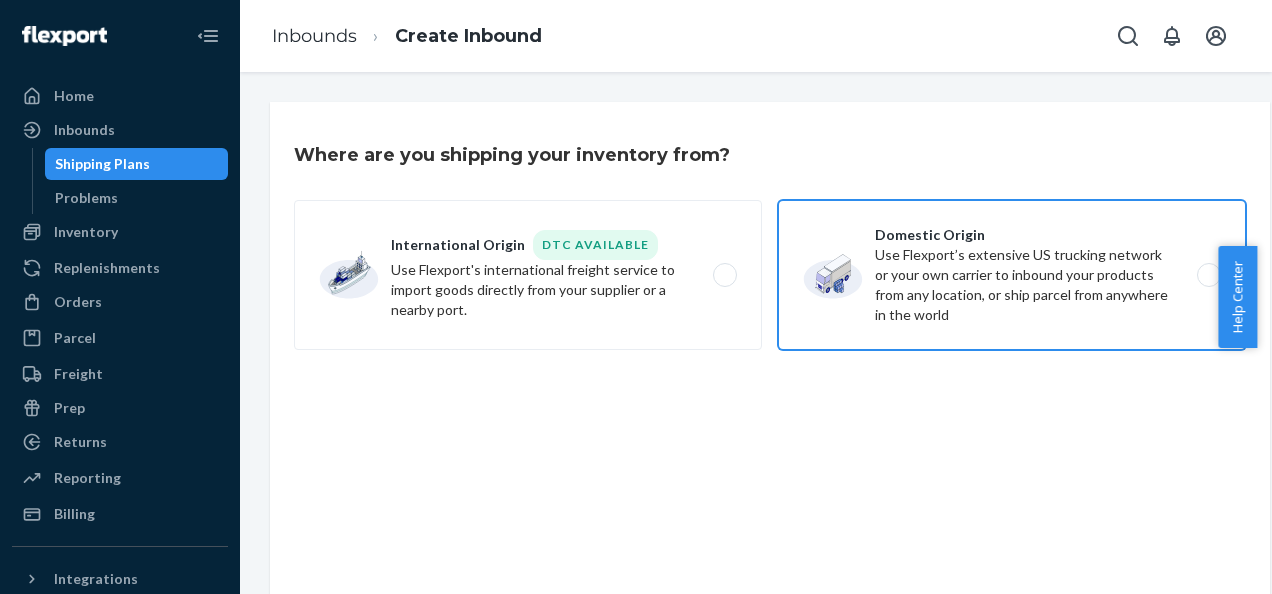 click on "Domestic Origin Use Flexport’s extensive US trucking network or your own carrier to inbound your products from any location, or ship parcel from anywhere in the world" at bounding box center [1012, 275] 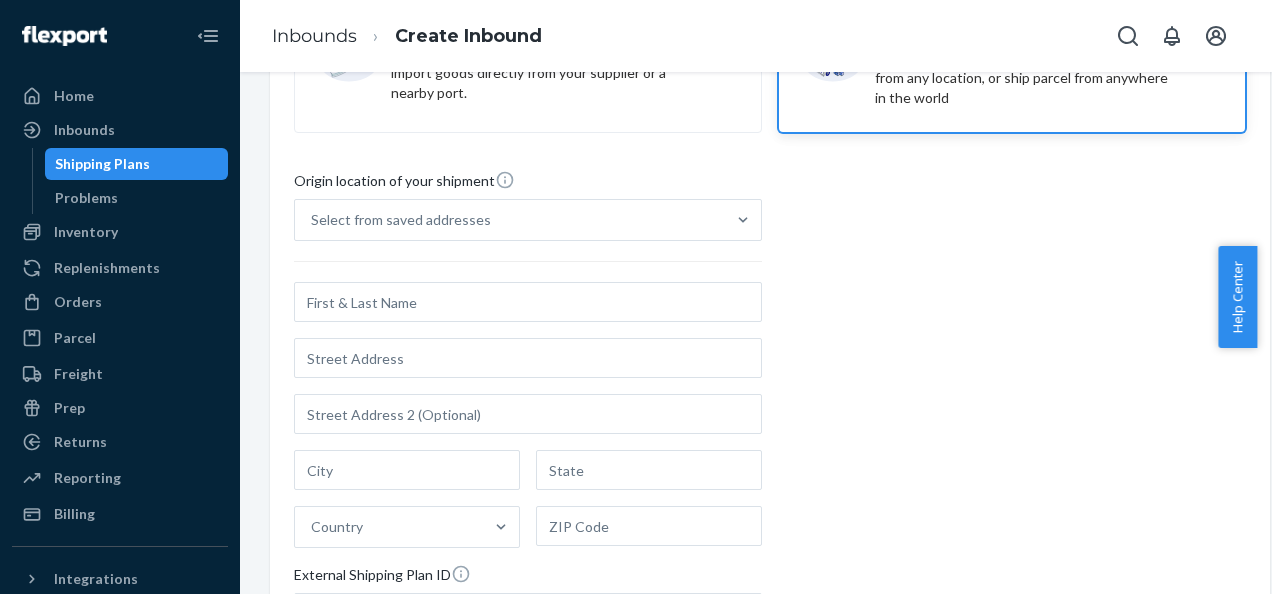 scroll, scrollTop: 242, scrollLeft: 0, axis: vertical 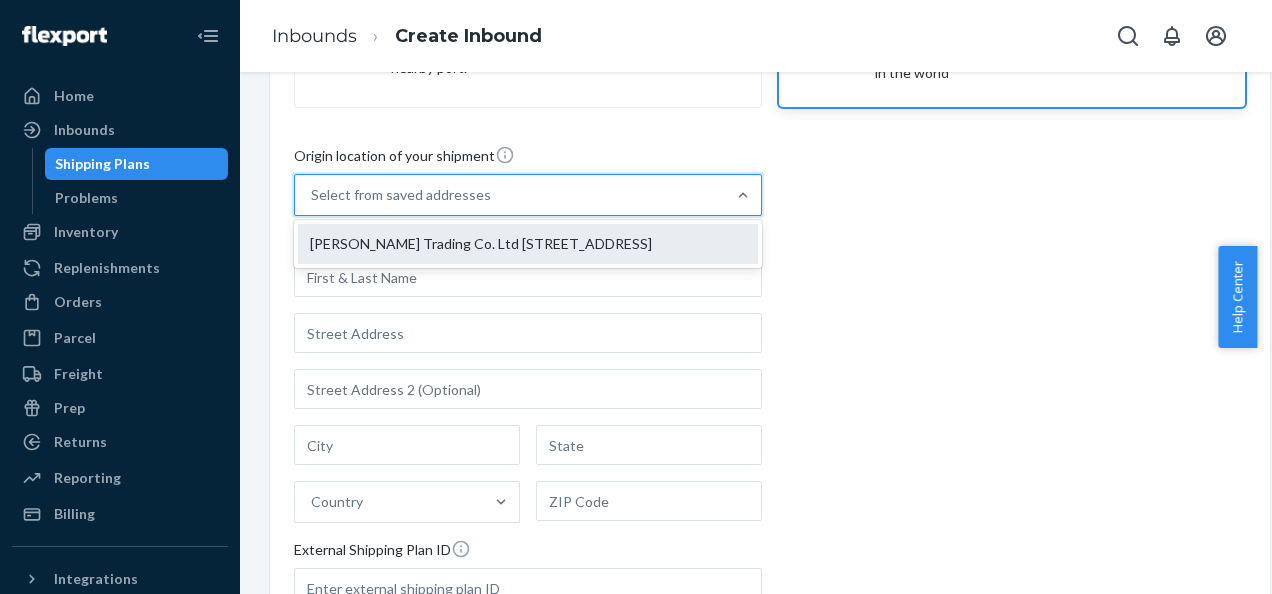 click on "[PERSON_NAME] Trading Co. Ltd
[STREET_ADDRESS]" at bounding box center (528, 244) 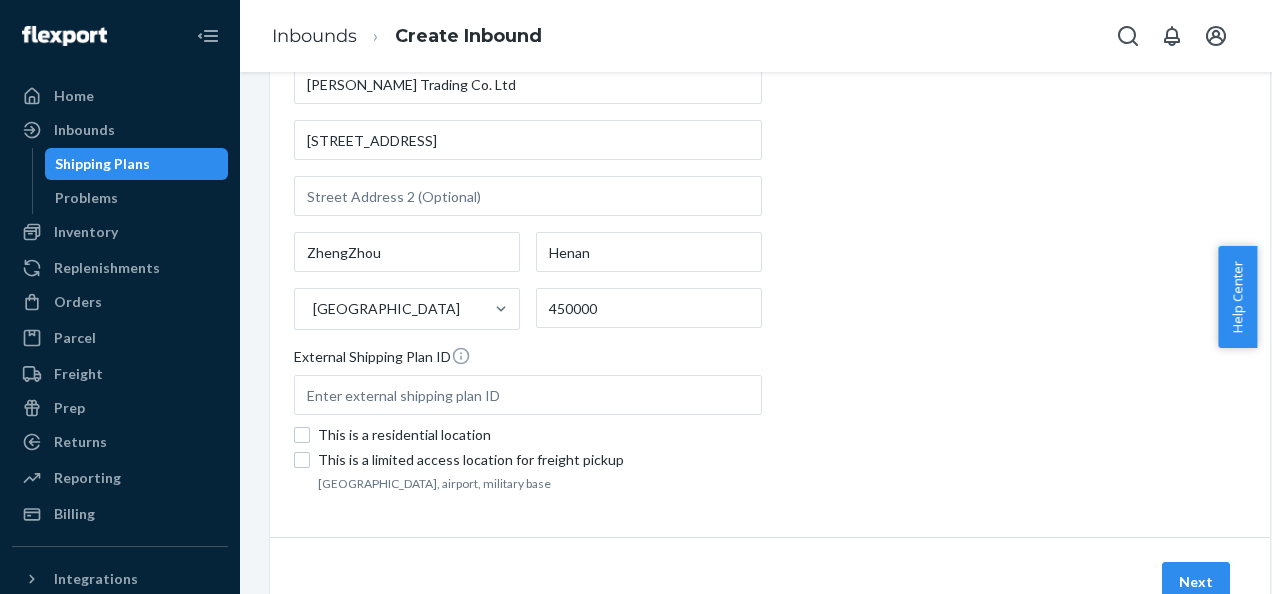 scroll, scrollTop: 479, scrollLeft: 0, axis: vertical 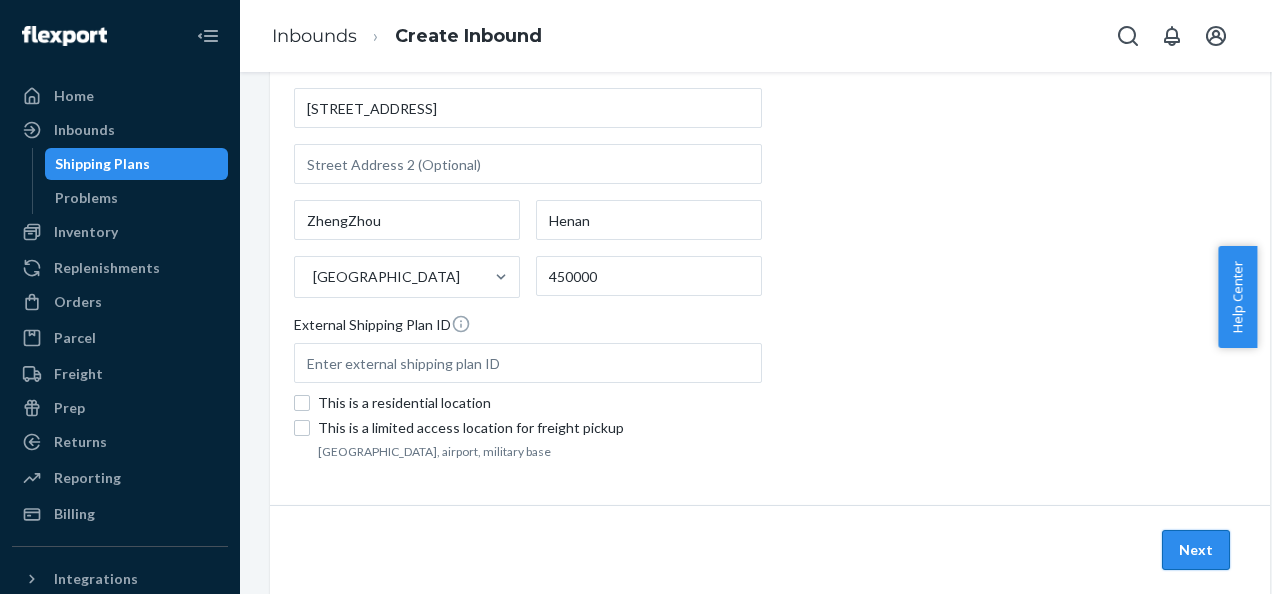 click on "Next" at bounding box center (1196, 550) 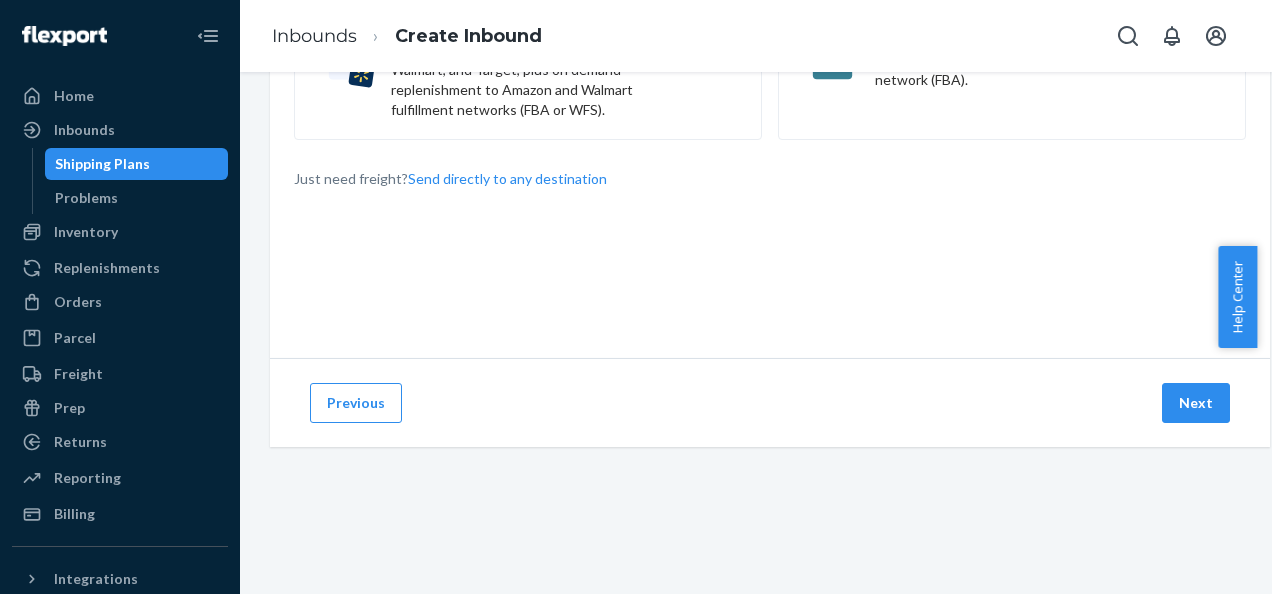 scroll, scrollTop: 0, scrollLeft: 0, axis: both 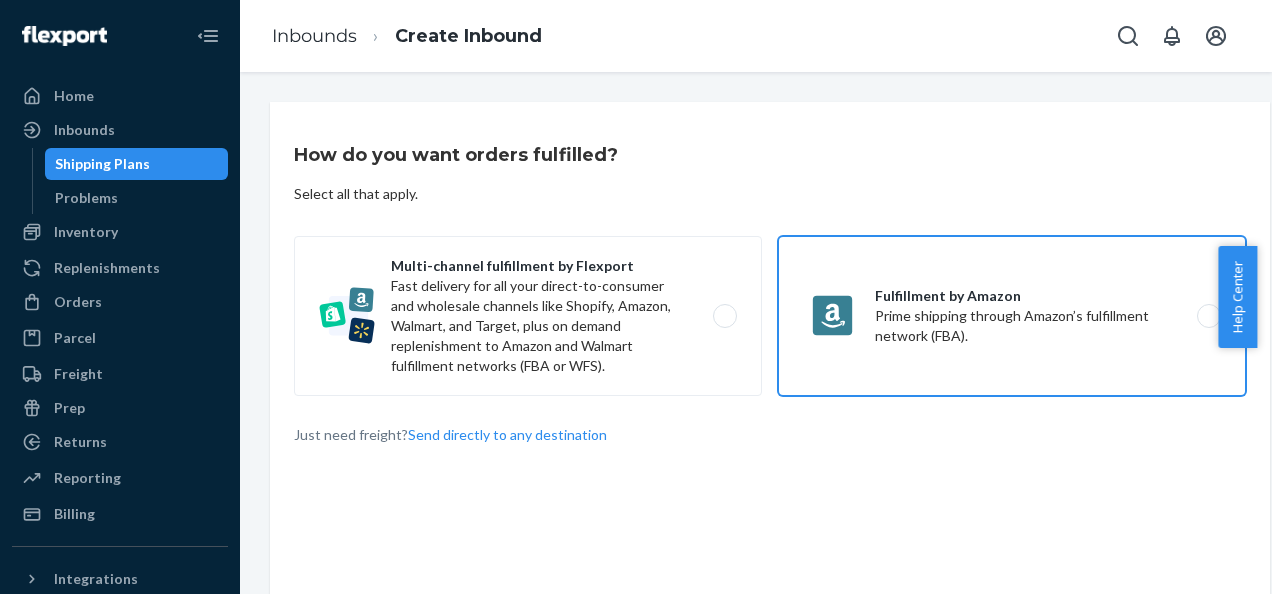 click on "Fulfillment by Amazon Prime shipping through Amazon’s fulfillment network (FBA)." at bounding box center [1012, 316] 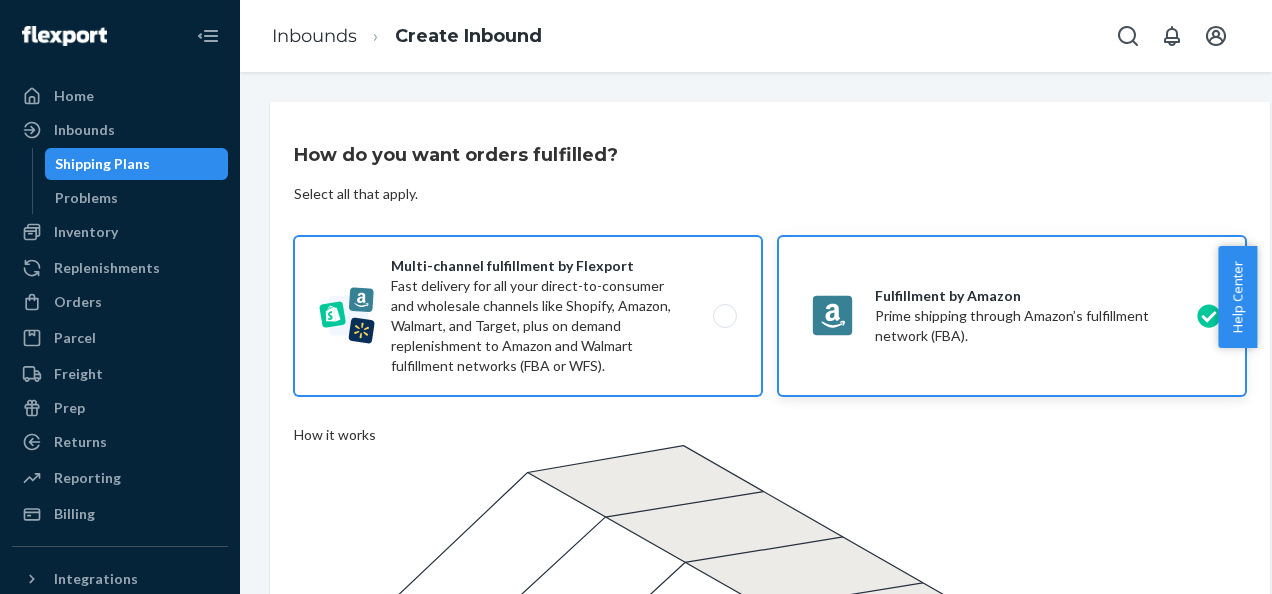 click on "Multi-channel fulfillment by Flexport Fast delivery for all your direct-to-consumer and wholesale channels like Shopify, Amazon, Walmart, and Target, plus on demand replenishment to Amazon and Walmart fulfillment networks (FBA or WFS)." at bounding box center [528, 316] 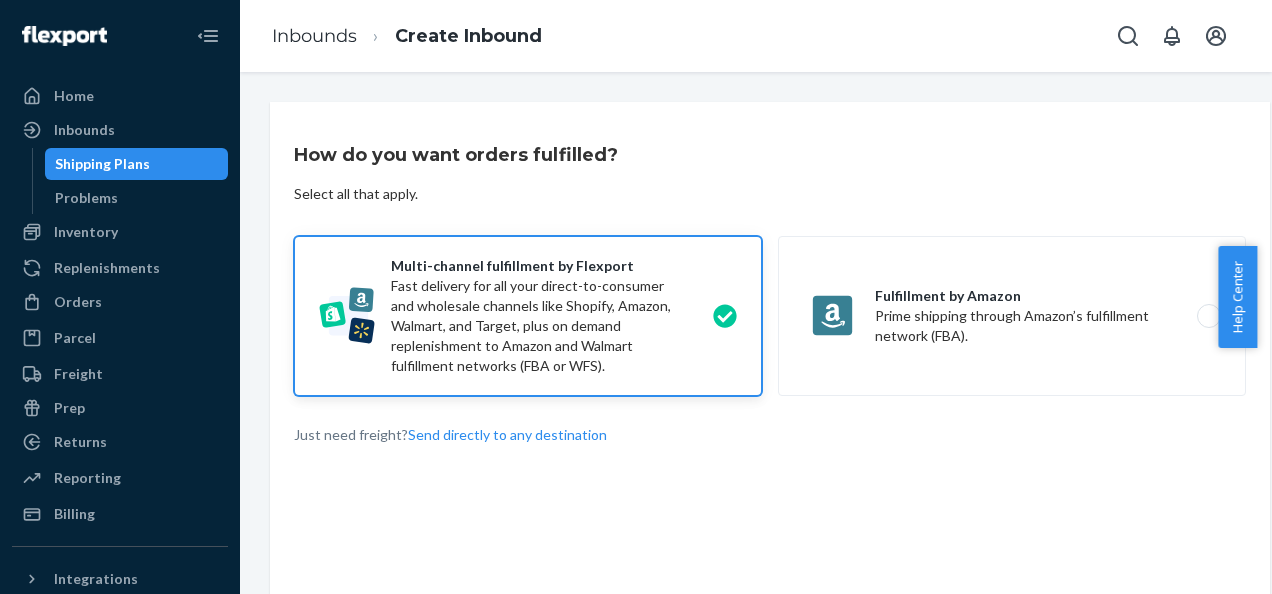 radio on "false" 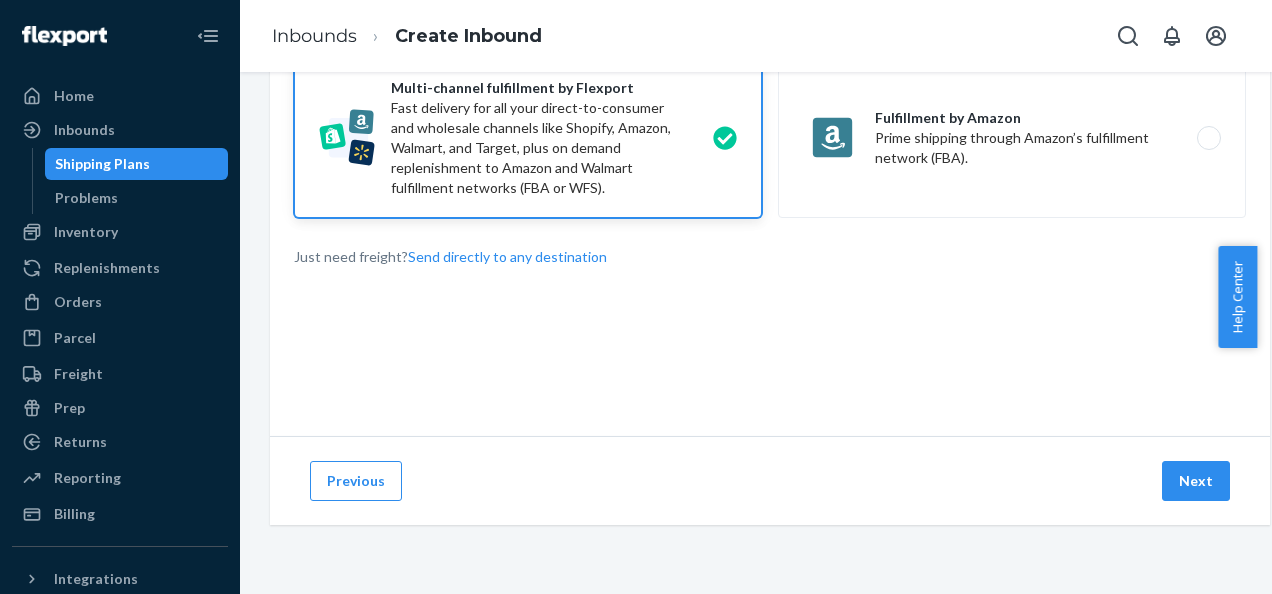 scroll, scrollTop: 181, scrollLeft: 0, axis: vertical 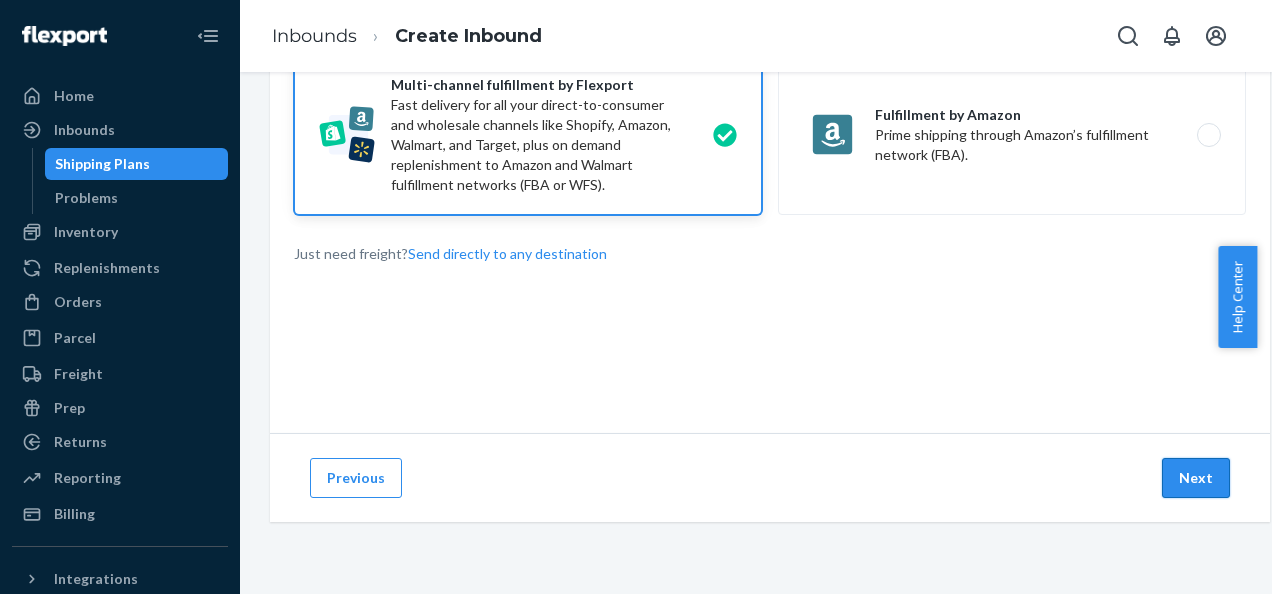 click on "Next" at bounding box center (1196, 478) 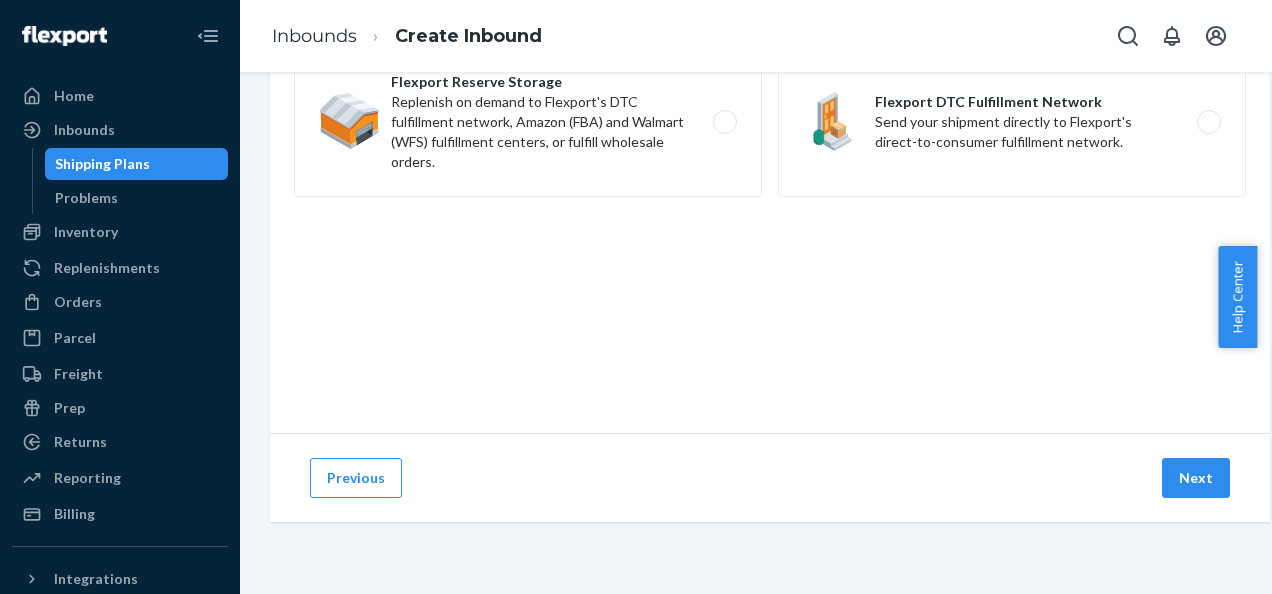 scroll, scrollTop: 0, scrollLeft: 0, axis: both 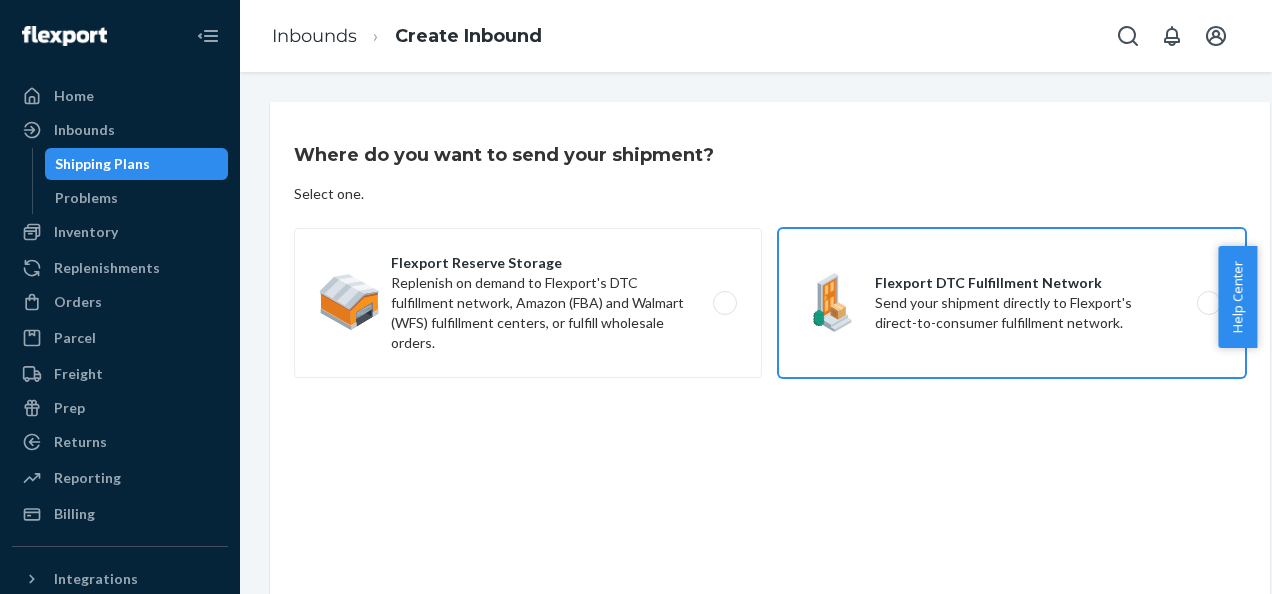 click on "Flexport DTC Fulfillment Network Send your shipment directly to Flexport's direct-to-consumer fulfillment network." at bounding box center (1012, 303) 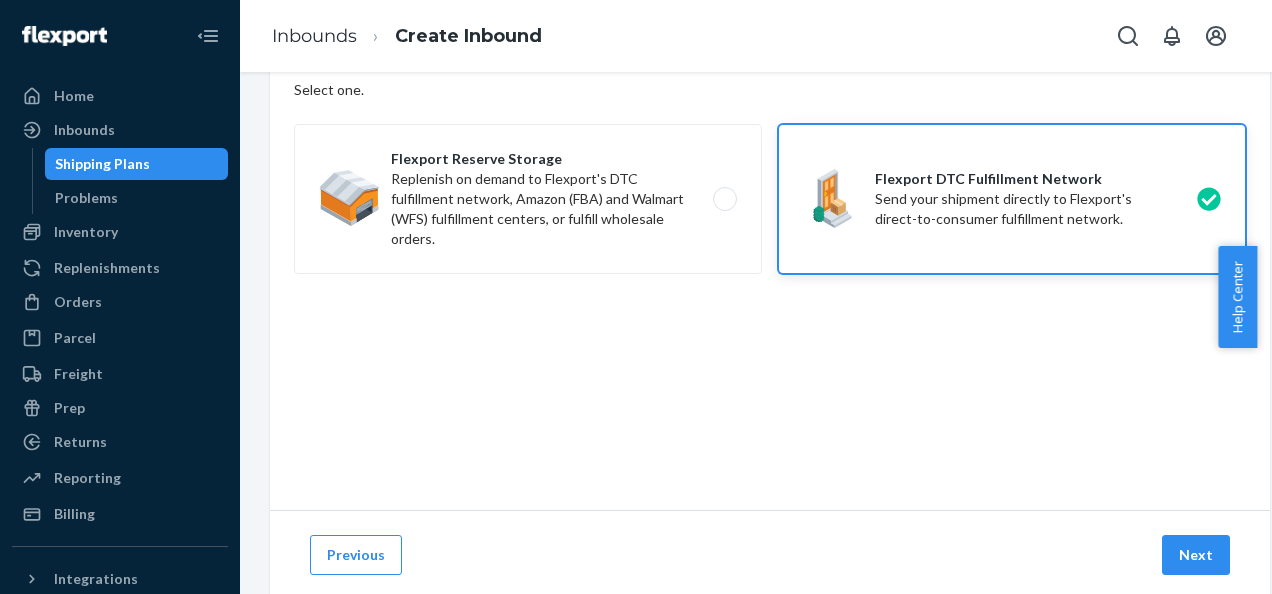 scroll, scrollTop: 271, scrollLeft: 0, axis: vertical 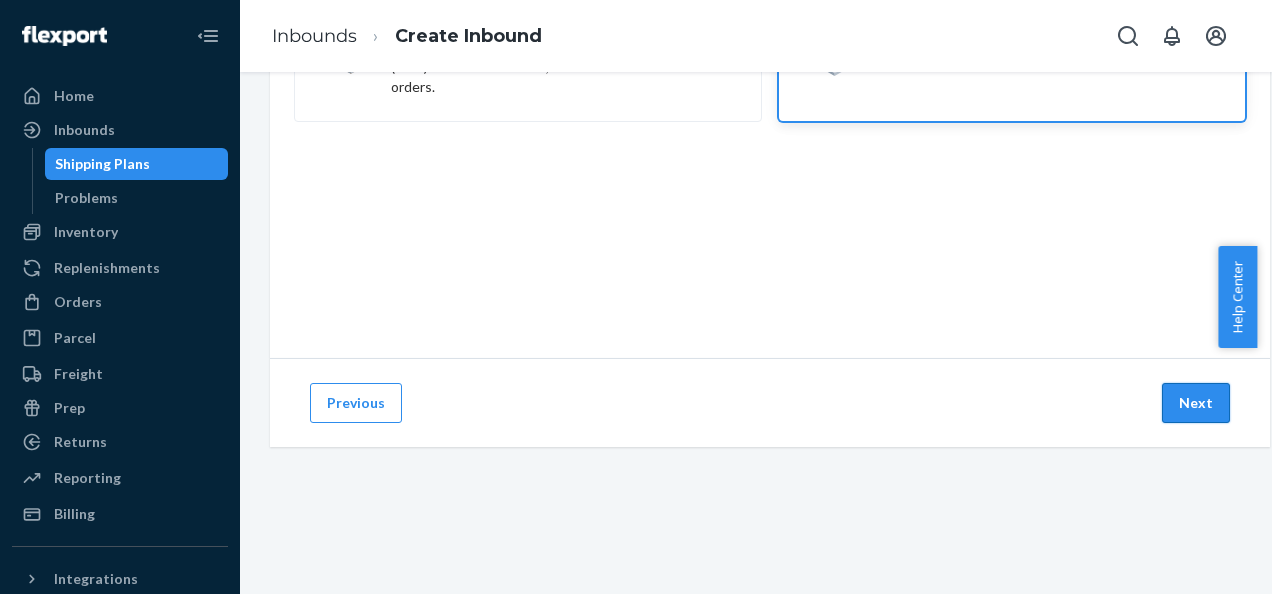 click on "Next" at bounding box center [1196, 403] 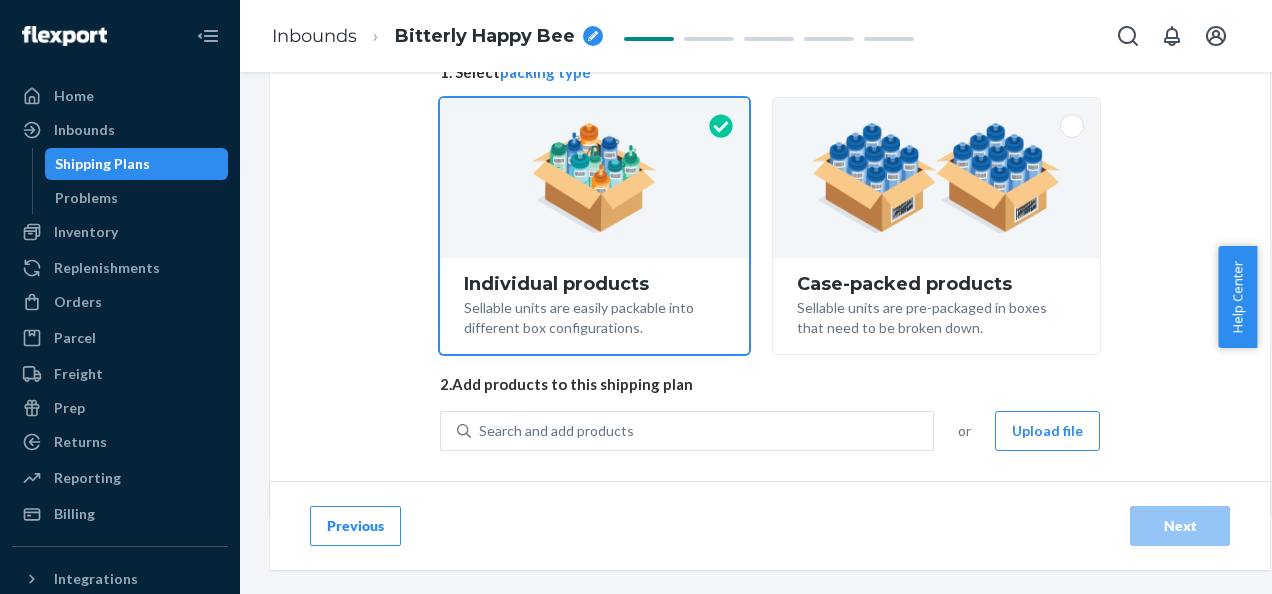 scroll, scrollTop: 228, scrollLeft: 0, axis: vertical 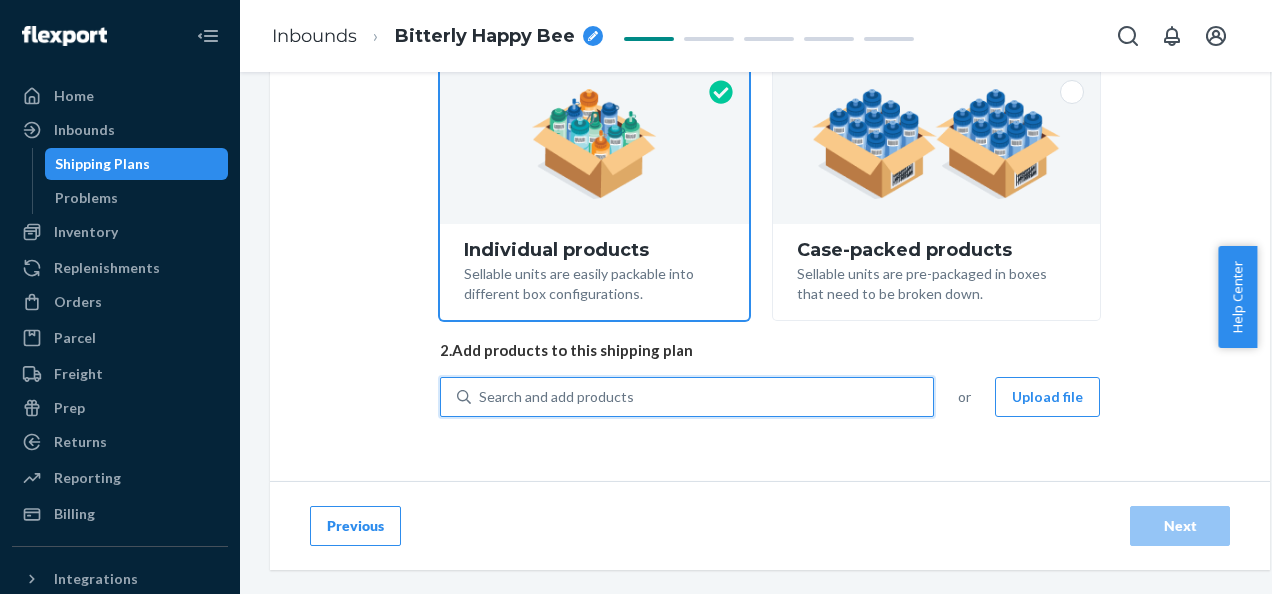 paste on "SBRPF" 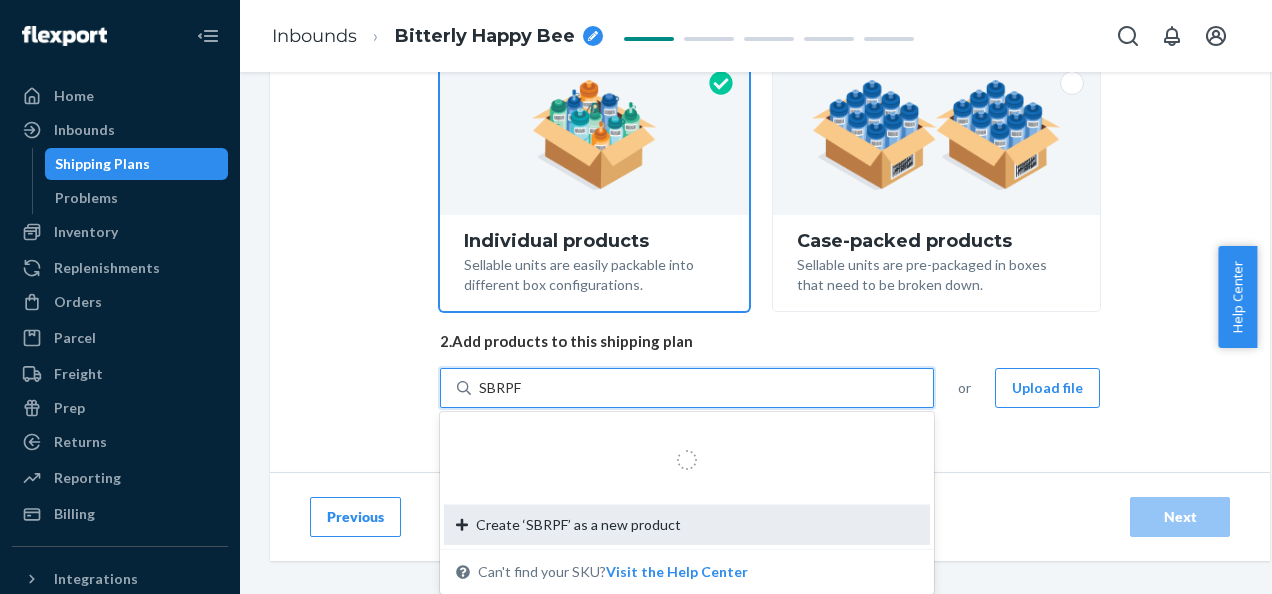 click on "Create ‘SBRPF’ as a new product" at bounding box center [687, 524] 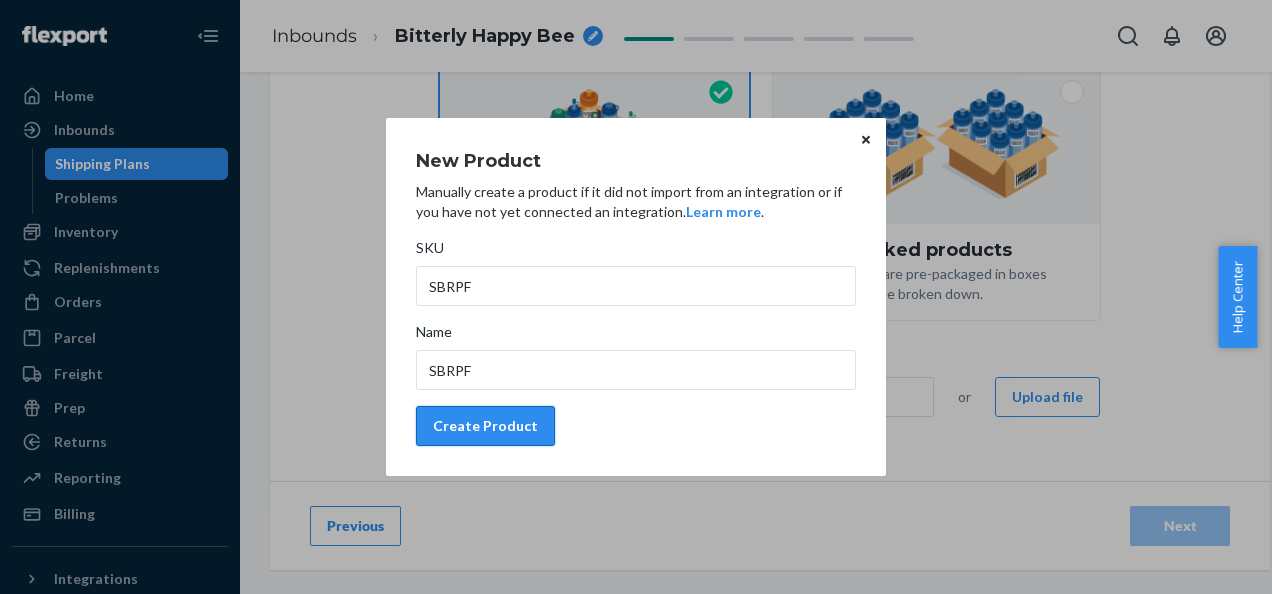 click on "Create Product" at bounding box center (485, 426) 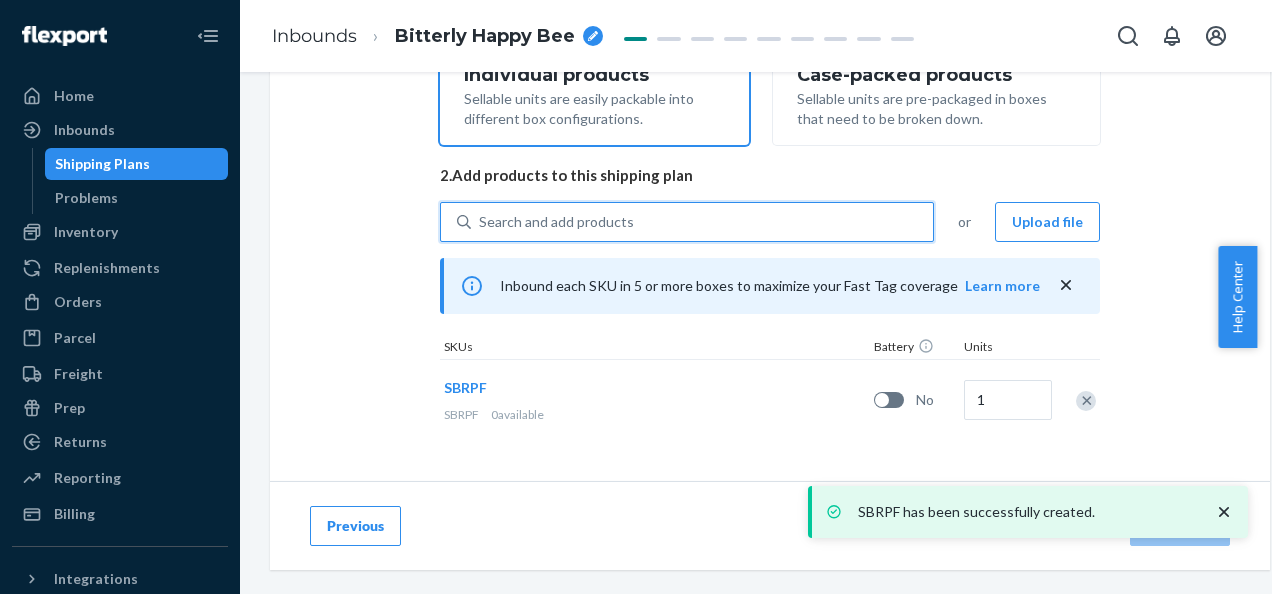 scroll, scrollTop: 403, scrollLeft: 0, axis: vertical 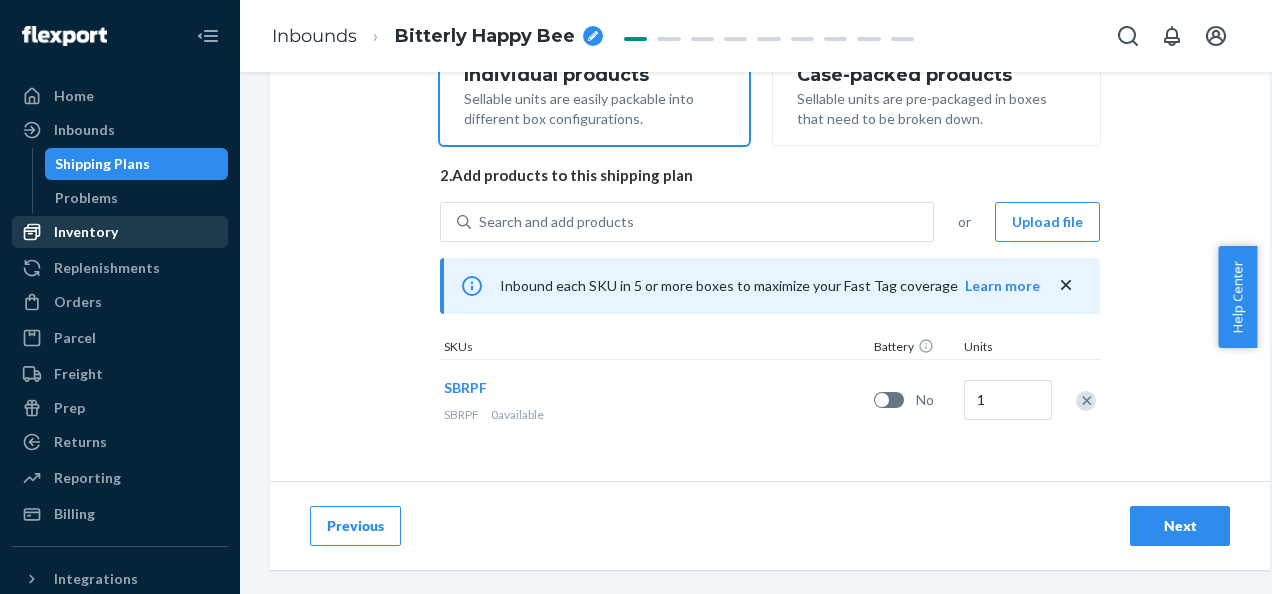click on "Inventory" at bounding box center (86, 232) 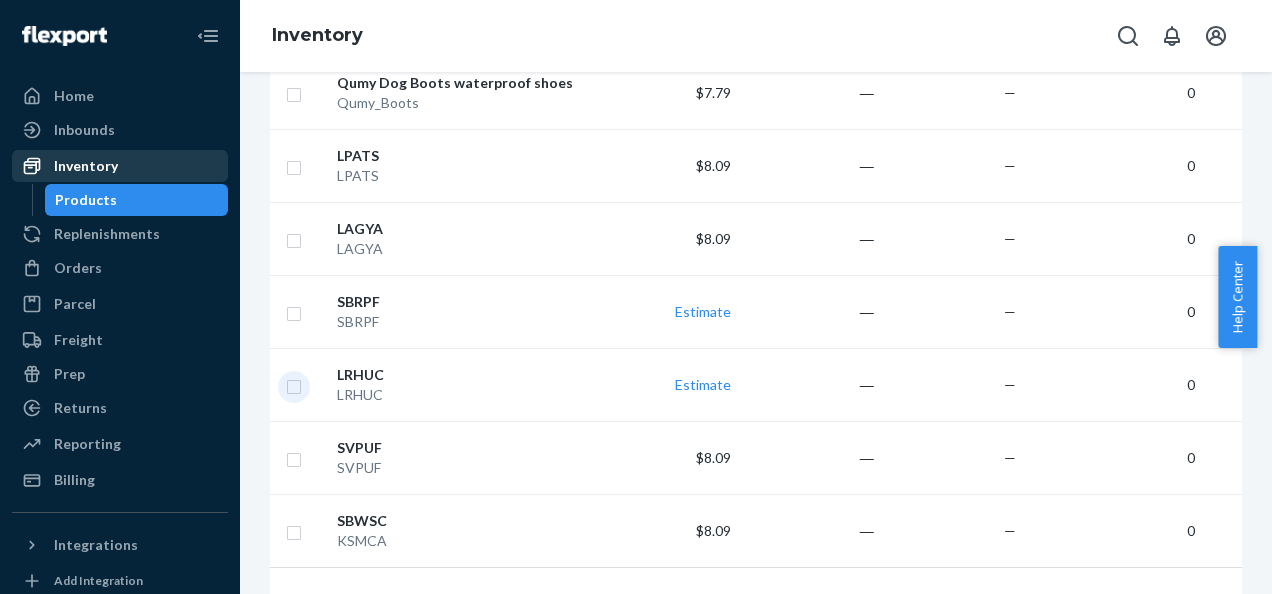 scroll, scrollTop: 856, scrollLeft: 0, axis: vertical 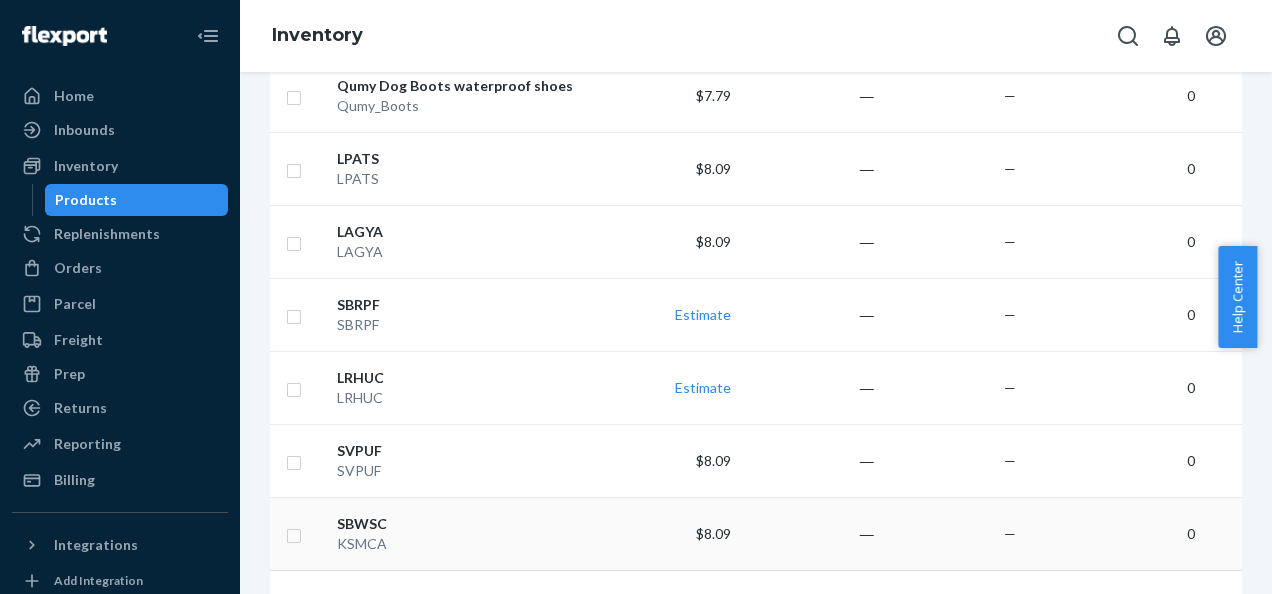 click on "KSMCA" at bounding box center [462, 544] 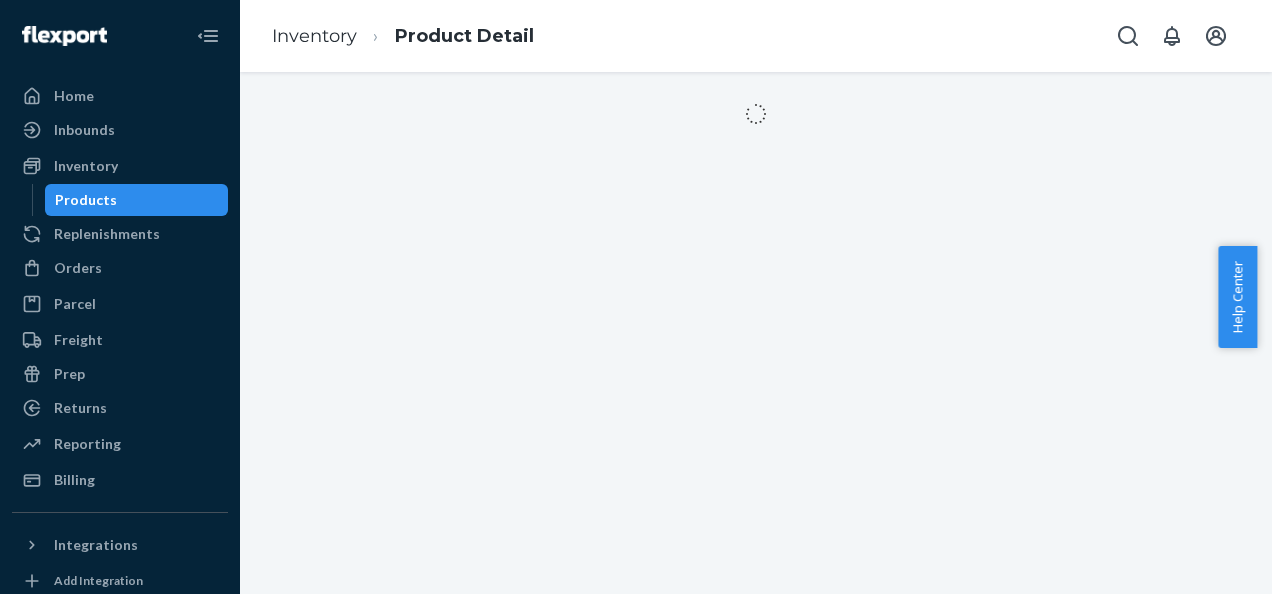 scroll, scrollTop: 0, scrollLeft: 0, axis: both 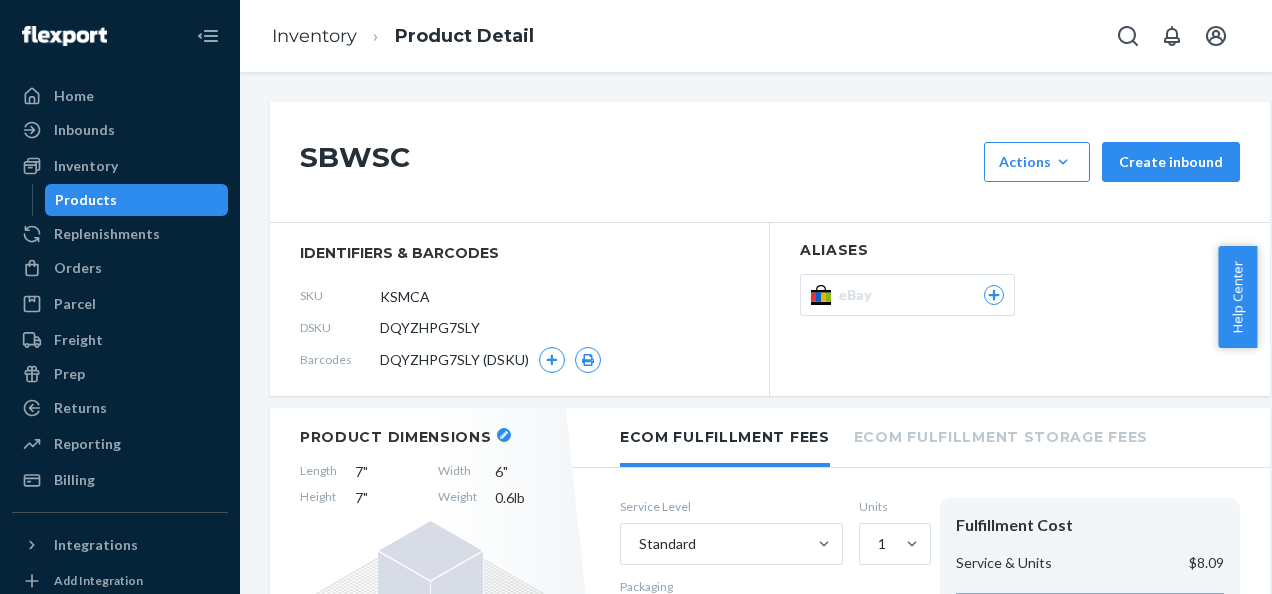 click on "SBWSC" at bounding box center [637, 162] 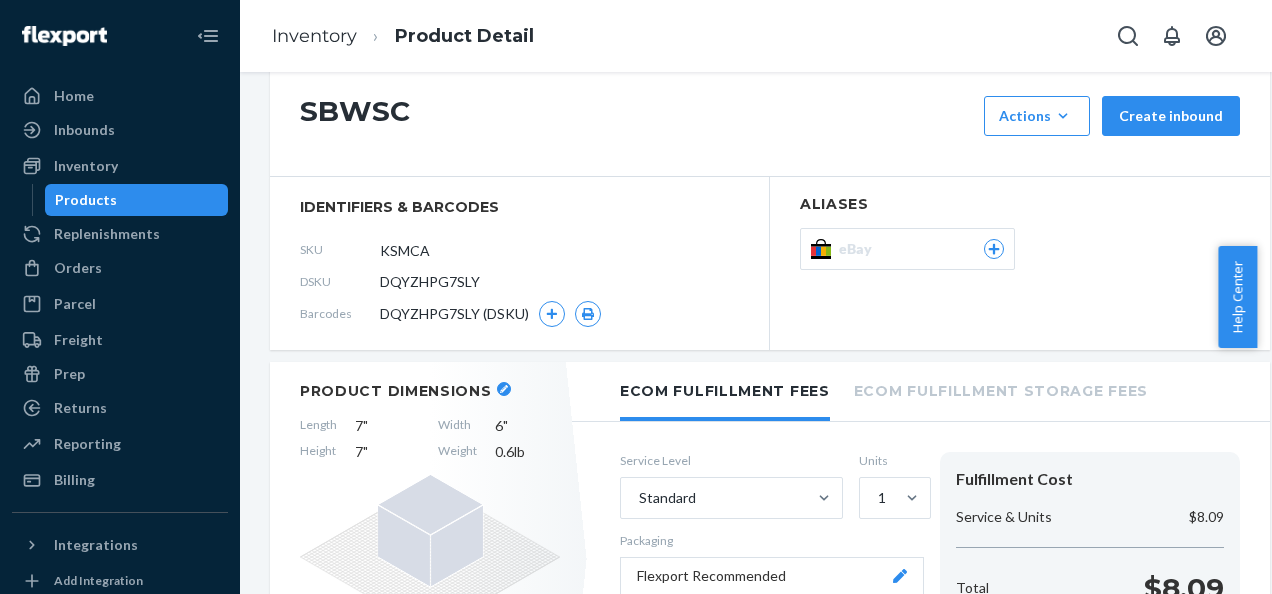 scroll, scrollTop: 0, scrollLeft: 0, axis: both 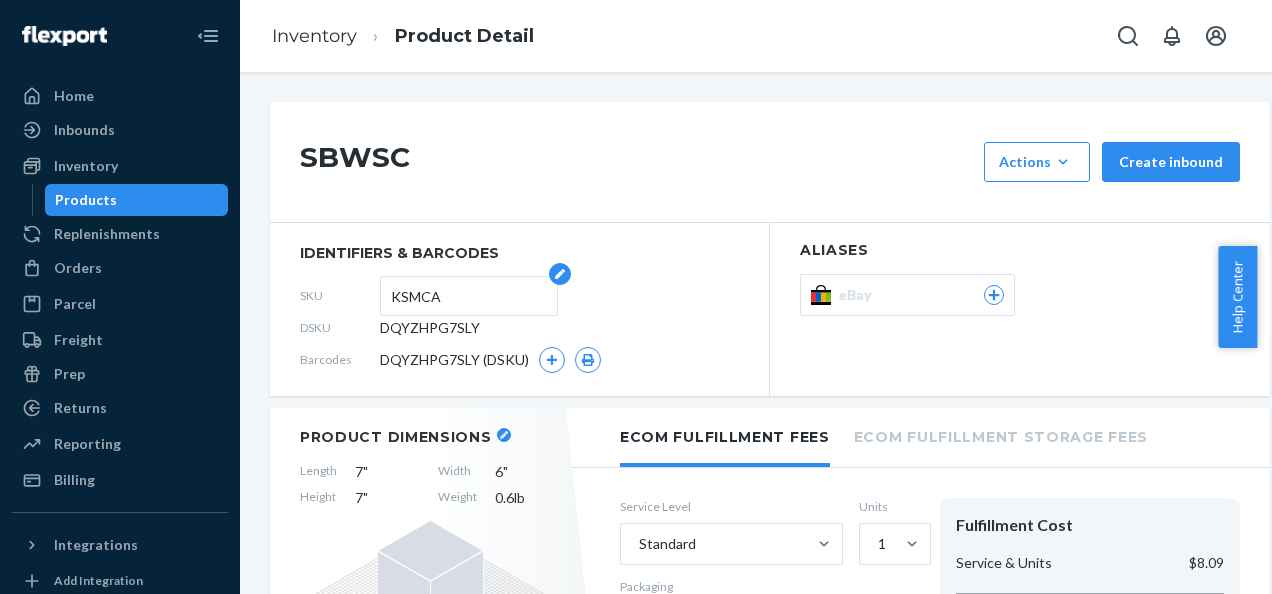 click on "KSMCA" at bounding box center [469, 296] 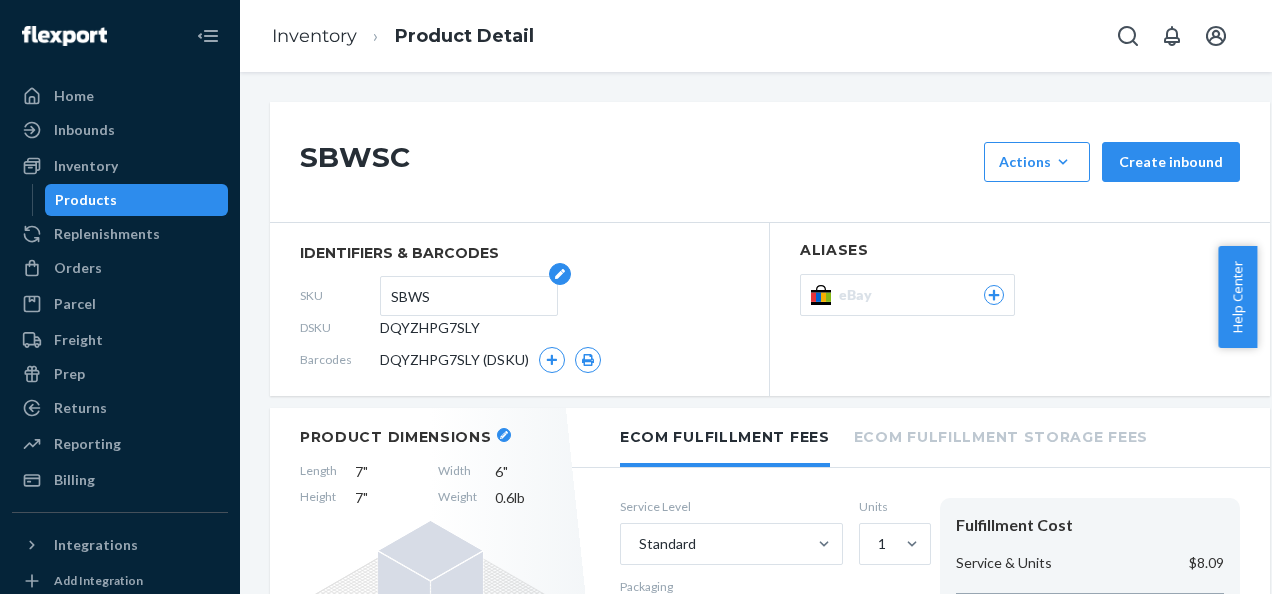 type on "SBWSC" 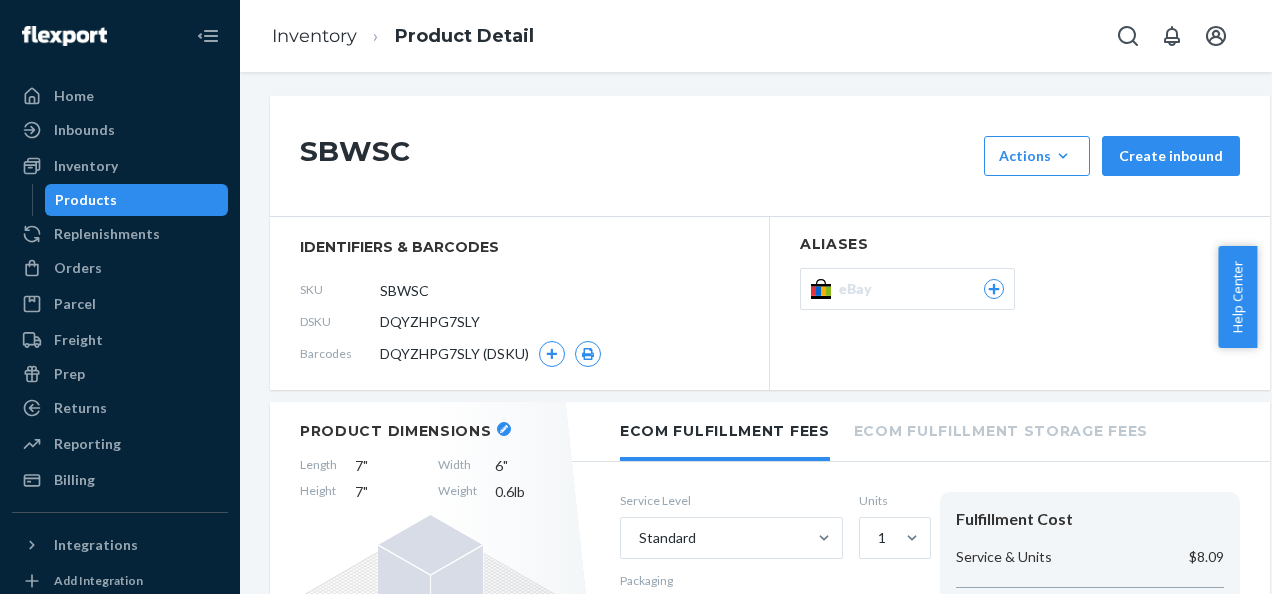 scroll, scrollTop: 0, scrollLeft: 0, axis: both 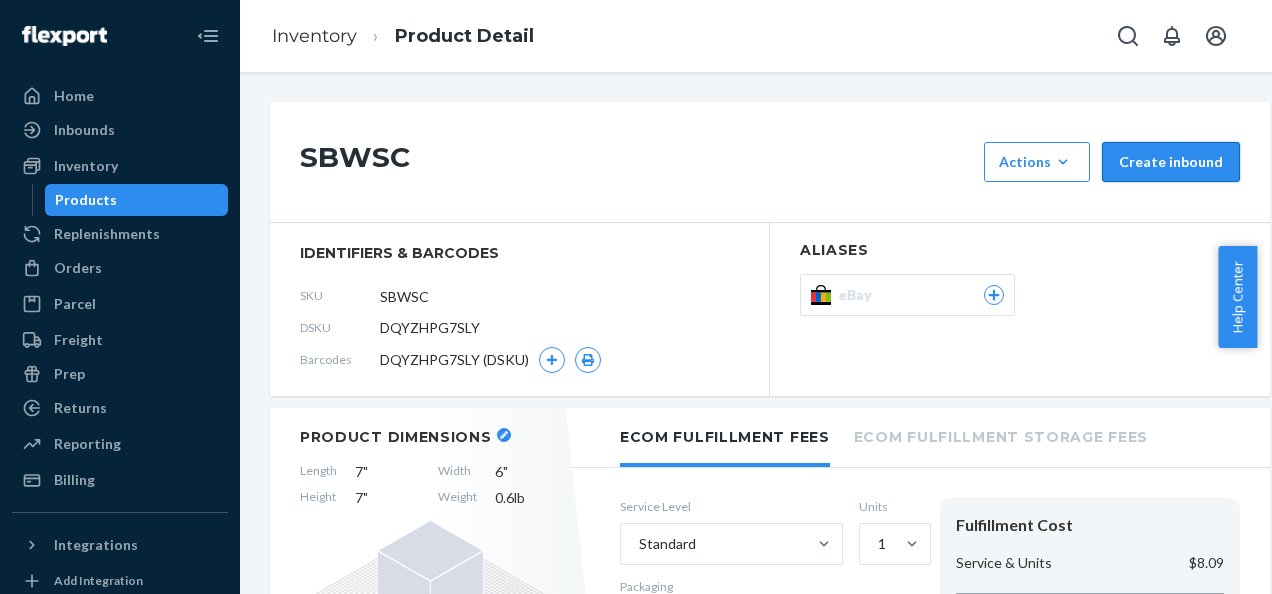 click on "Create inbound" at bounding box center (1171, 162) 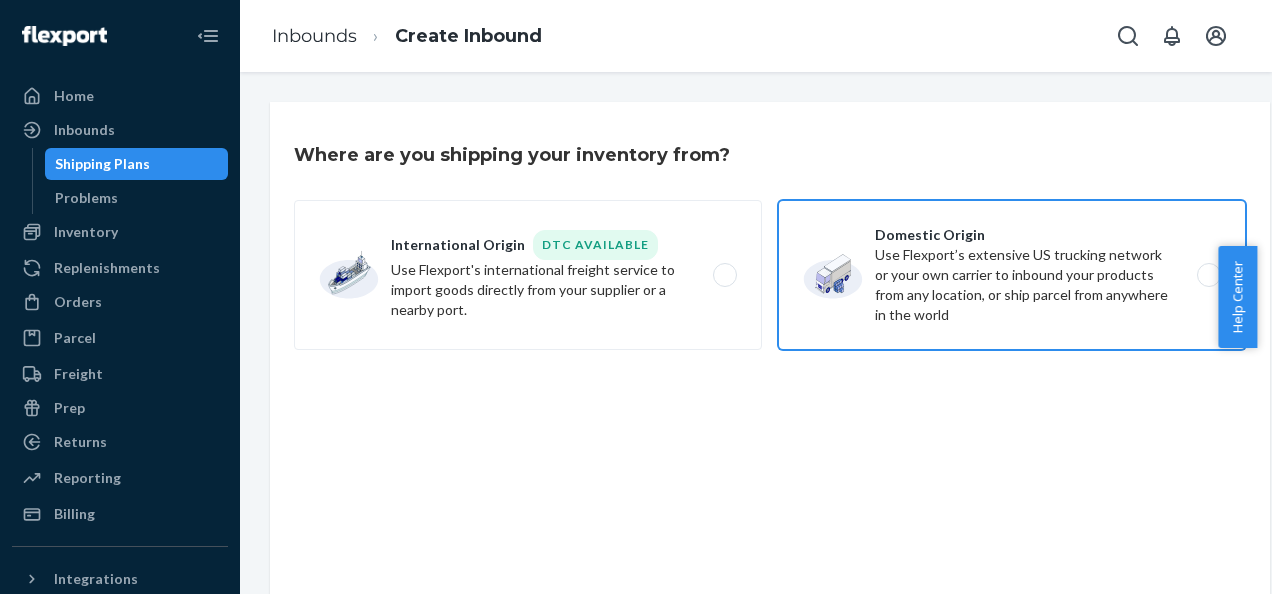 click on "Domestic Origin Use Flexport’s extensive US trucking network or your own carrier to inbound your products from any location, or ship parcel from anywhere in the world" at bounding box center (1012, 275) 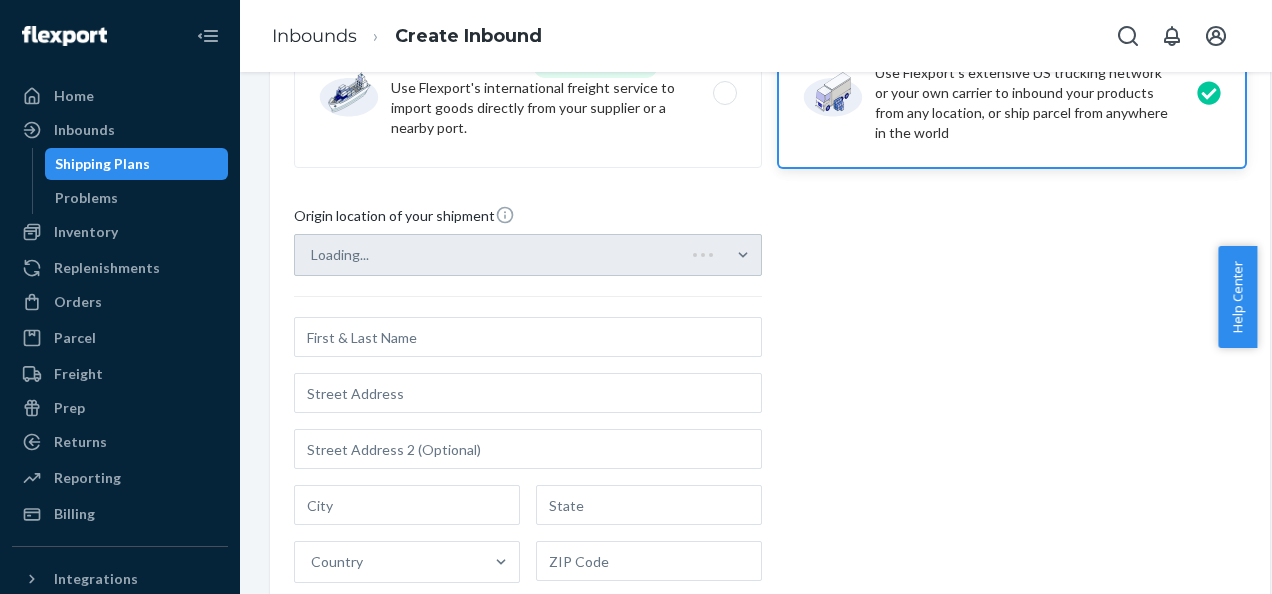 scroll, scrollTop: 196, scrollLeft: 0, axis: vertical 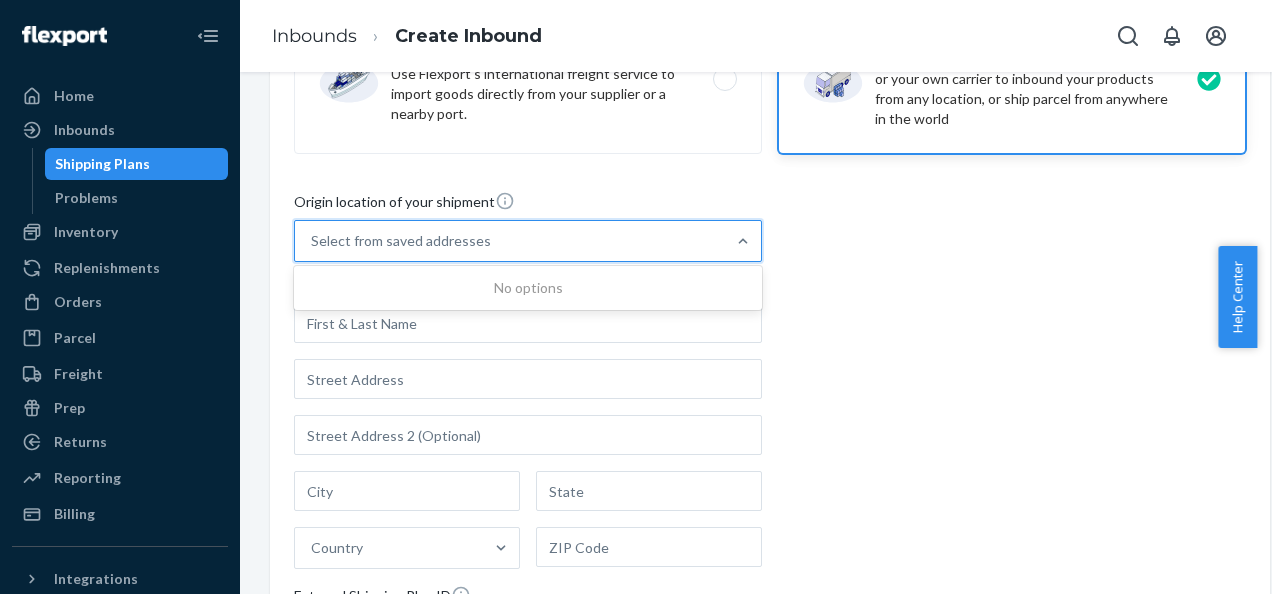 click on "Origin location of your shipment       0 results available. Use Up and Down to choose options, press Enter to select the currently focused option, press Escape to exit the menu, press Tab to select the option and exit the menu. Select from saved addresses No options Country External Shipping Plan ID This is a residential location This is a limited access location for freight pickup Maritime port, airport, military base" at bounding box center [770, 463] 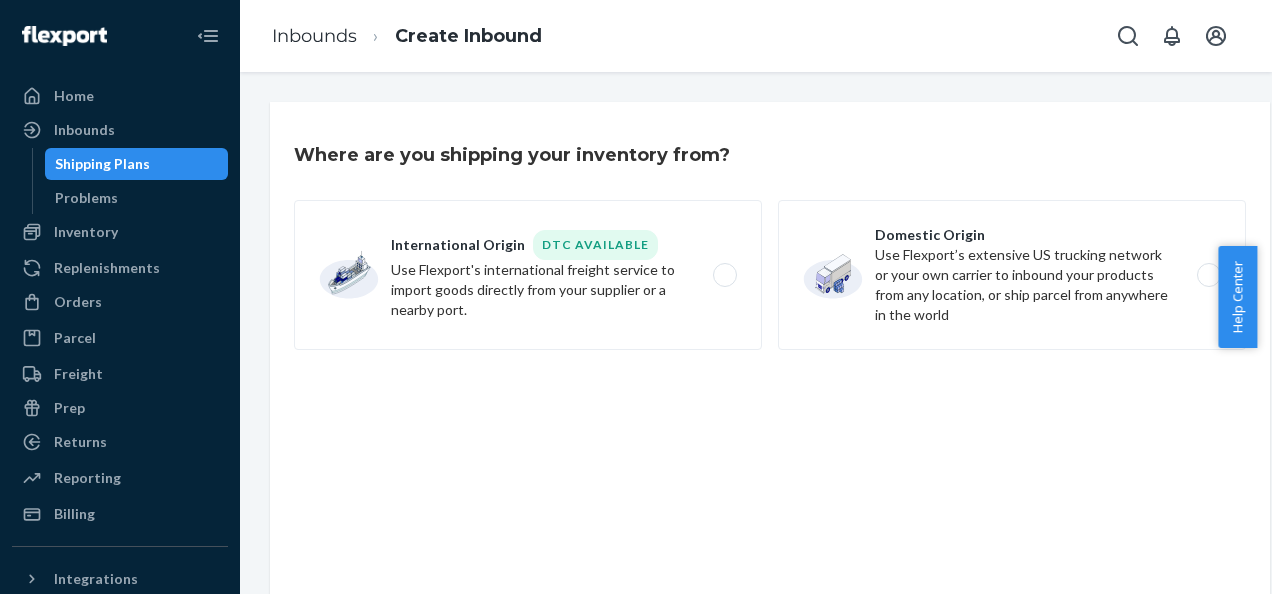scroll, scrollTop: 0, scrollLeft: 0, axis: both 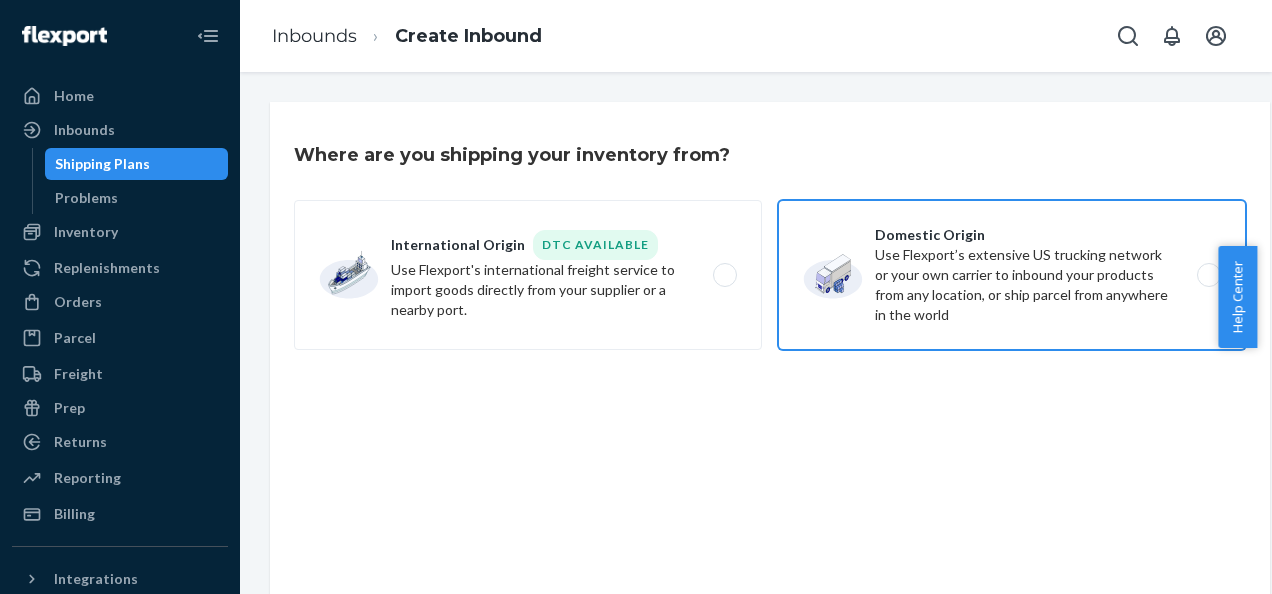 click on "Domestic Origin Use Flexport’s extensive US trucking network or your own carrier to inbound your products from any location, or ship parcel from anywhere in the world" at bounding box center (1012, 275) 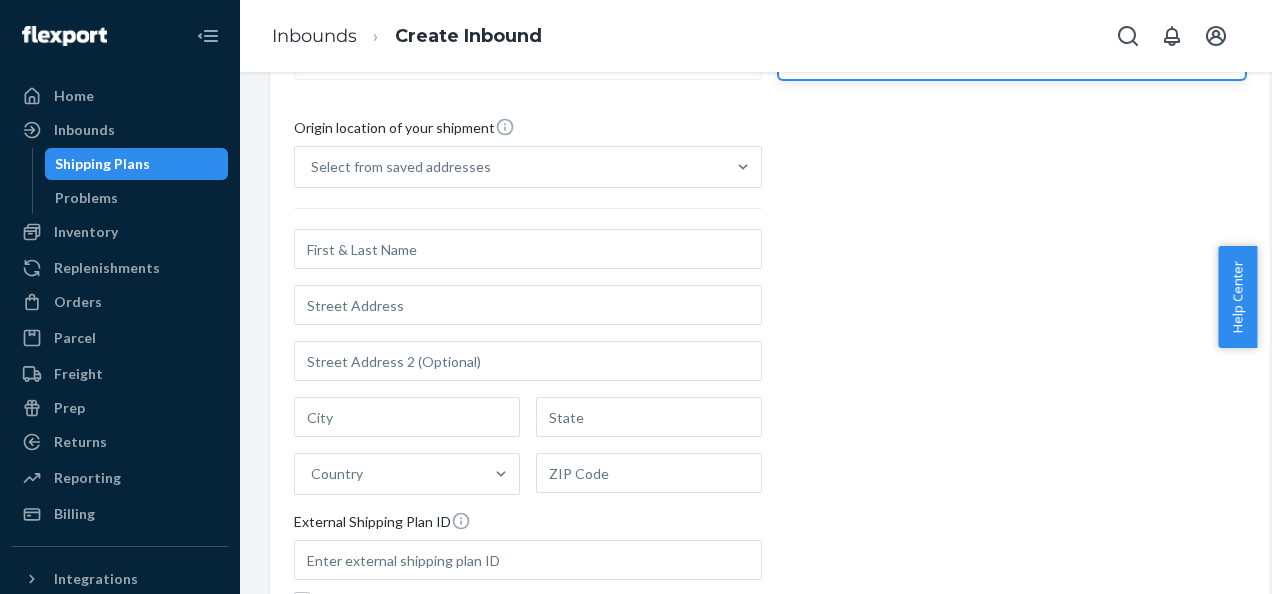 scroll, scrollTop: 270, scrollLeft: 0, axis: vertical 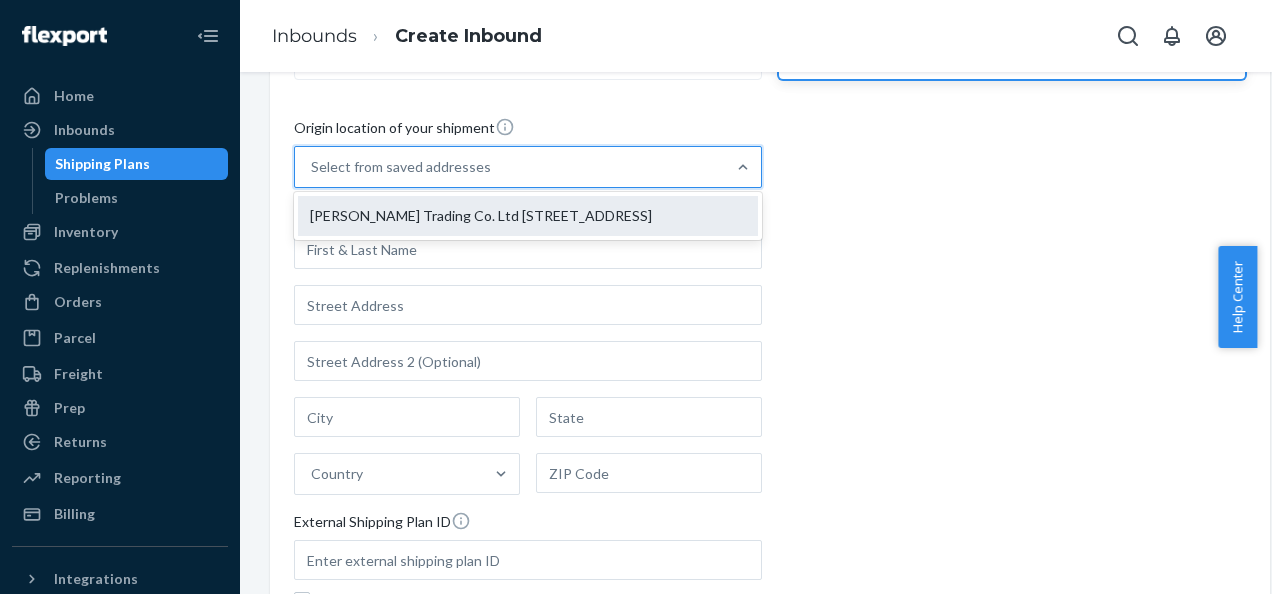 click on "[PERSON_NAME] Trading Co. Ltd
[STREET_ADDRESS]" at bounding box center [528, 216] 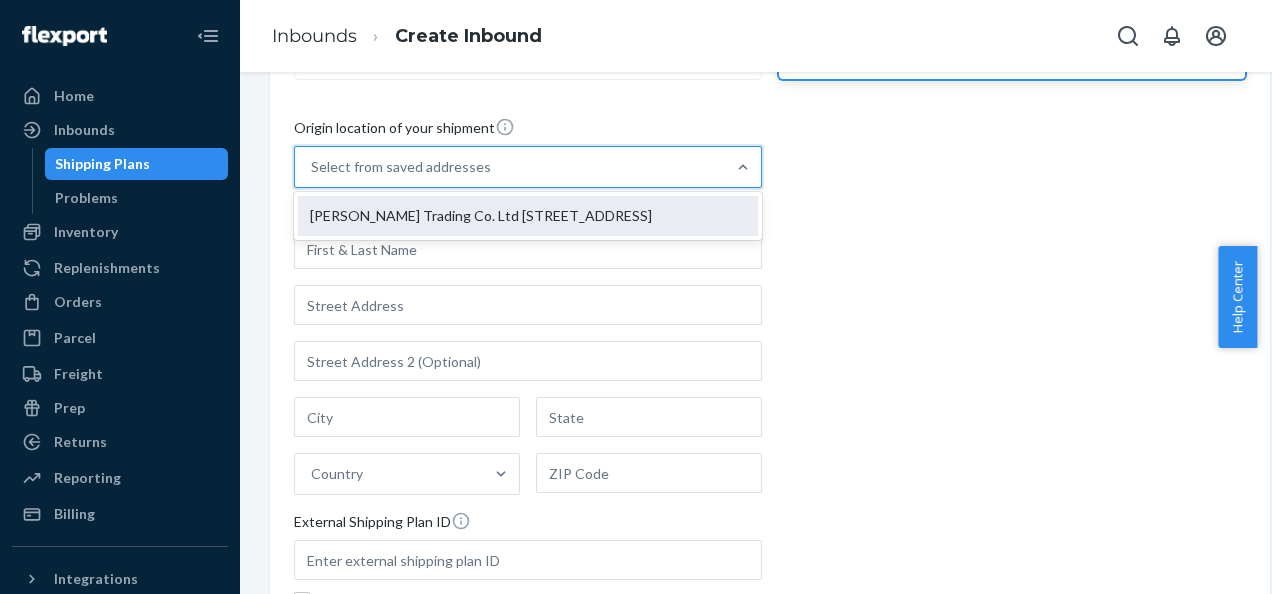 type on "[PERSON_NAME] Trading Co. Ltd" 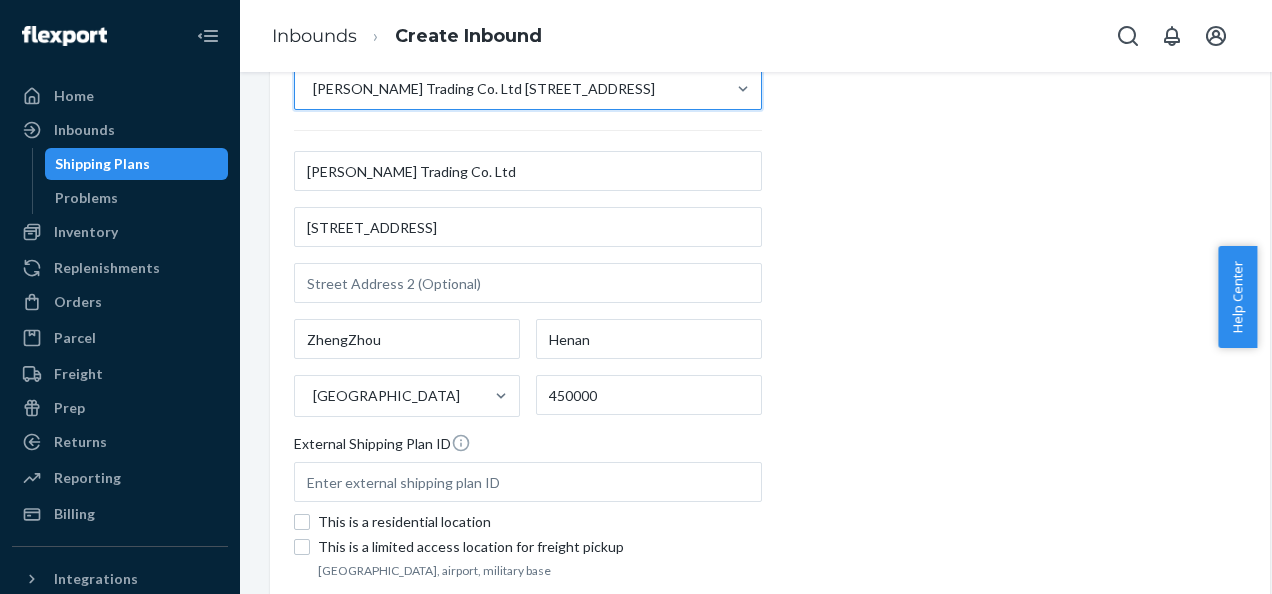 scroll, scrollTop: 479, scrollLeft: 0, axis: vertical 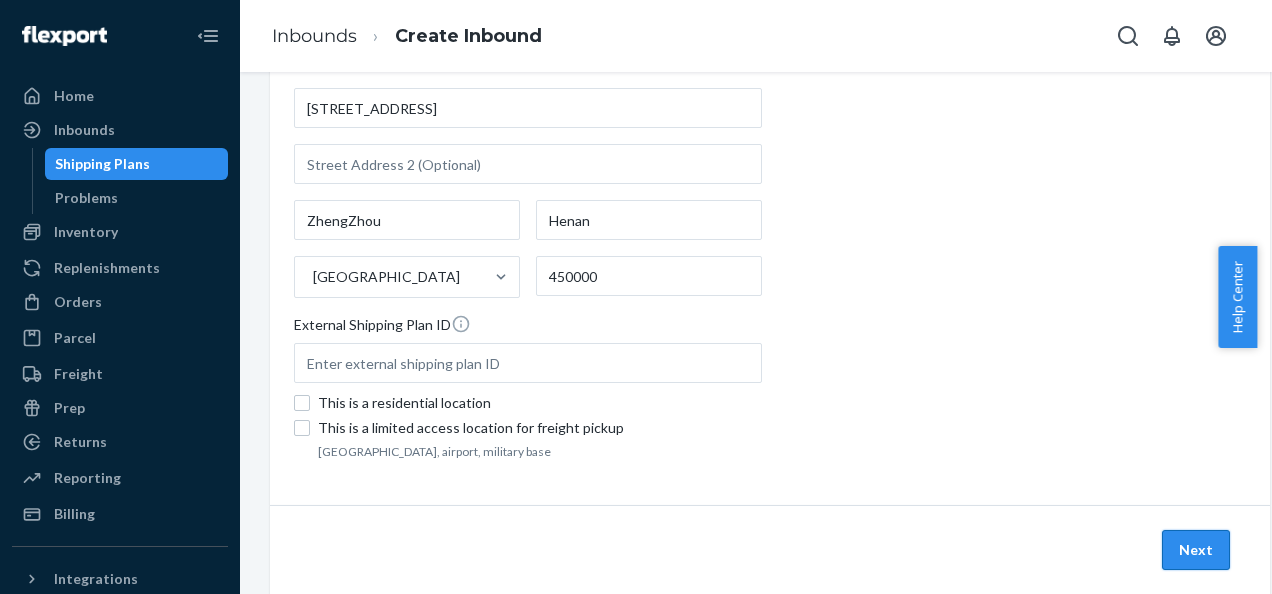 click on "Next" at bounding box center [1196, 550] 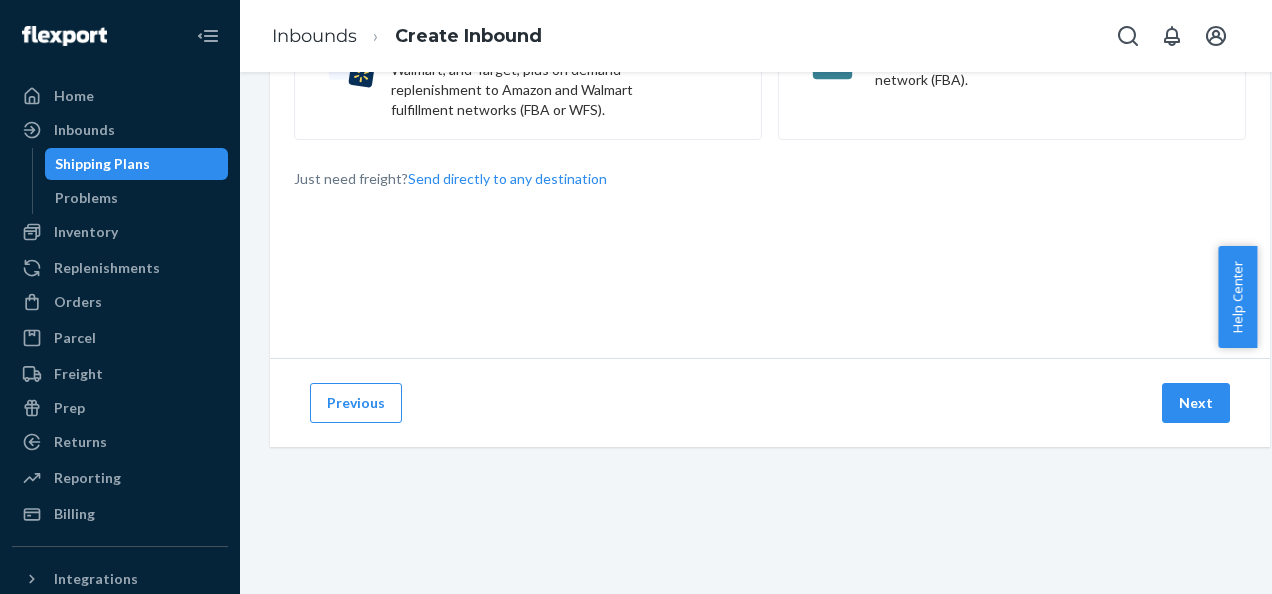 scroll, scrollTop: 0, scrollLeft: 0, axis: both 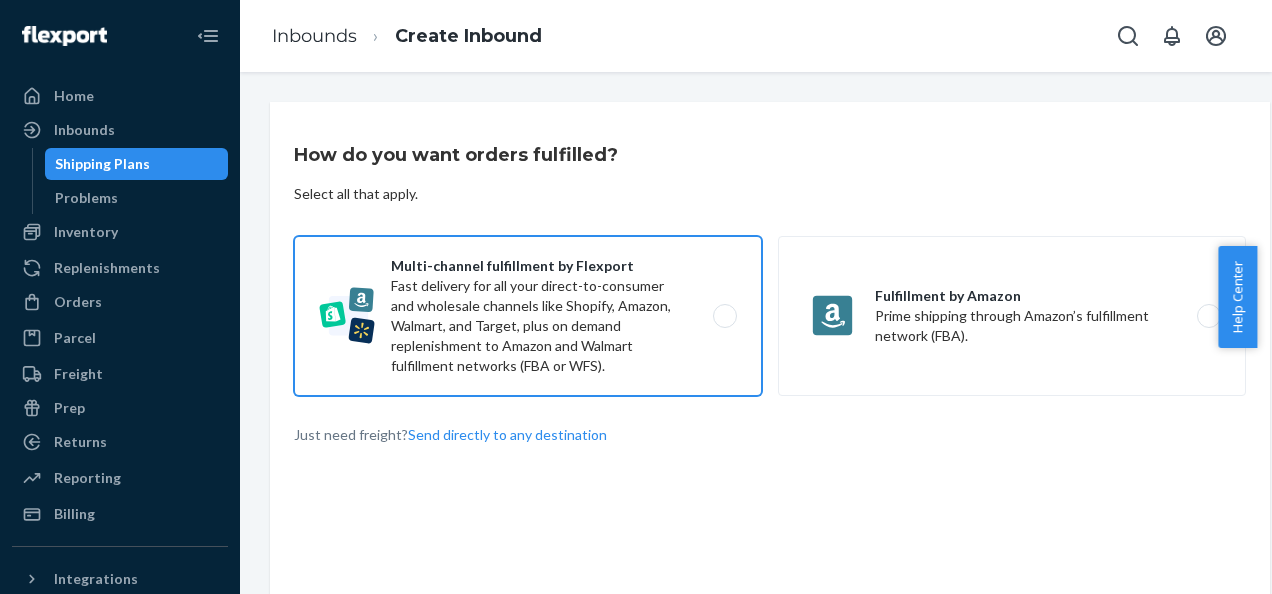 click on "Multi-channel fulfillment by Flexport Fast delivery for all your direct-to-consumer and wholesale channels like Shopify, Amazon, Walmart, and Target, plus on demand replenishment to Amazon and Walmart fulfillment networks (FBA or WFS)." at bounding box center (528, 316) 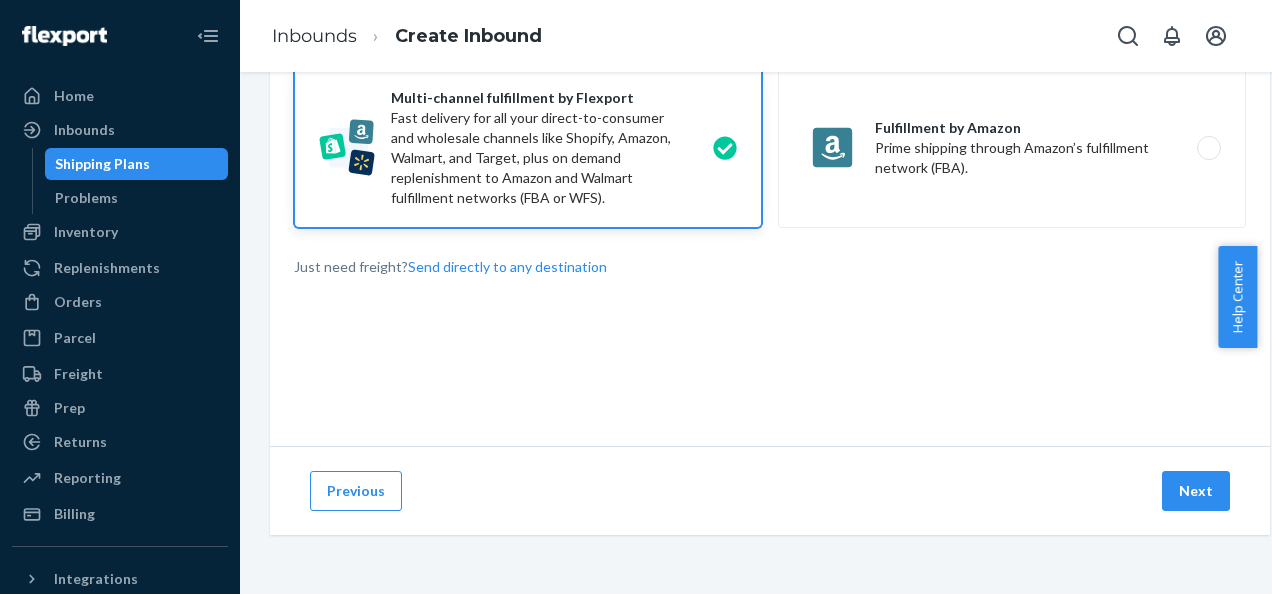 scroll, scrollTop: 190, scrollLeft: 0, axis: vertical 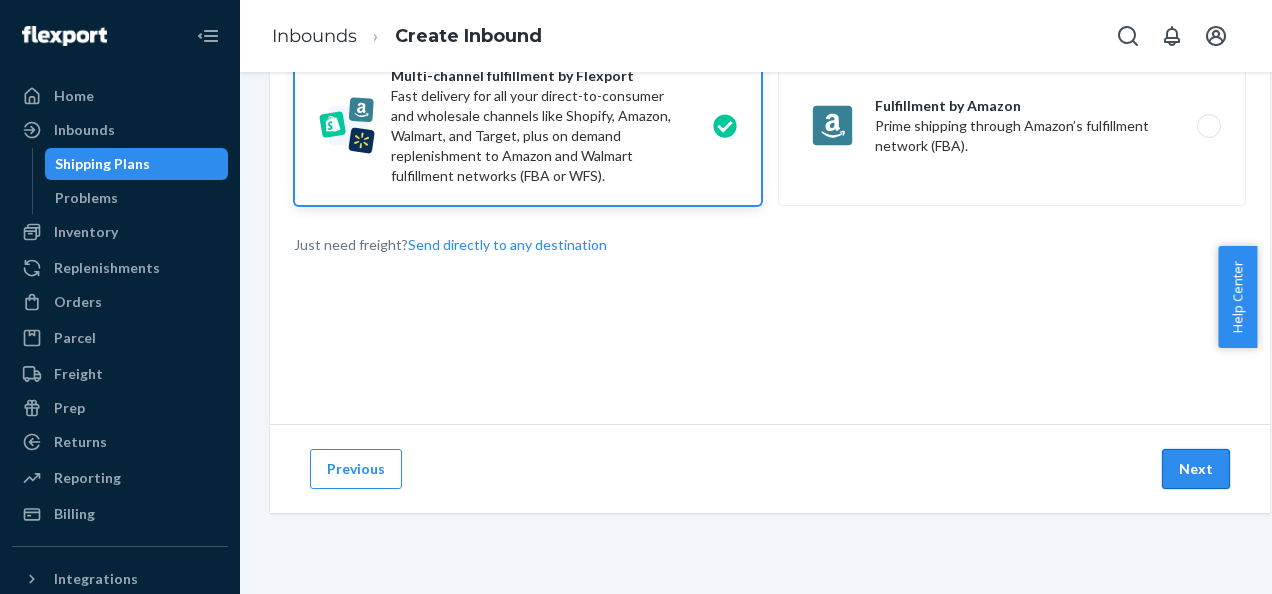 click on "Next" at bounding box center (1196, 469) 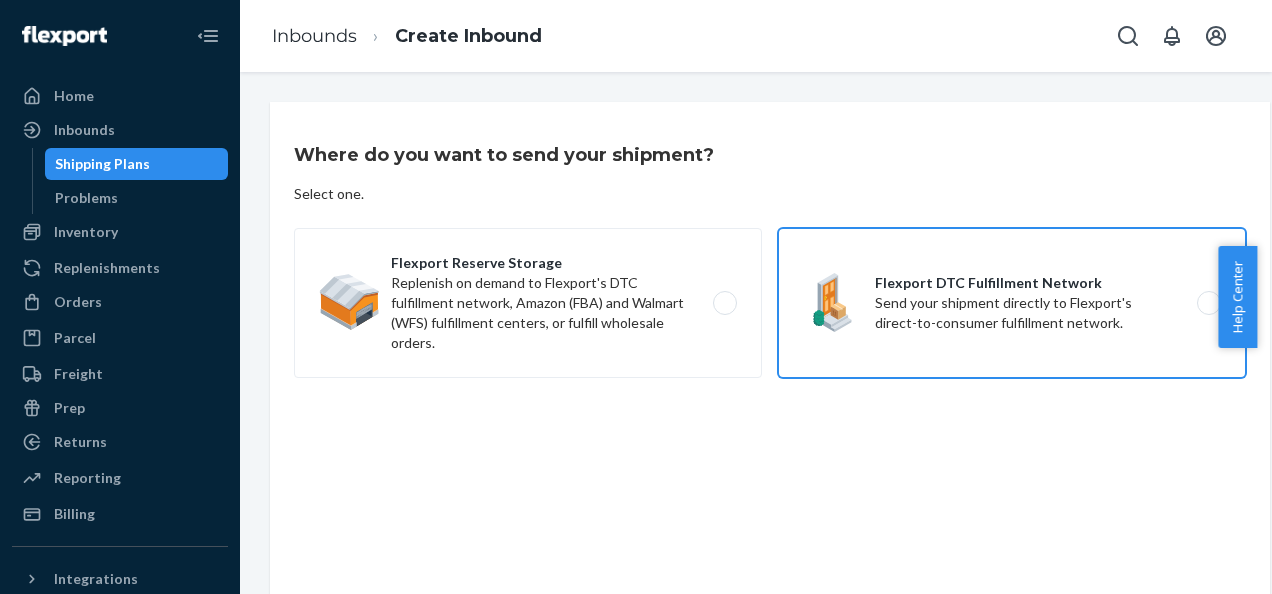 click on "Flexport DTC Fulfillment Network Send your shipment directly to Flexport's direct-to-consumer fulfillment network." at bounding box center [1012, 303] 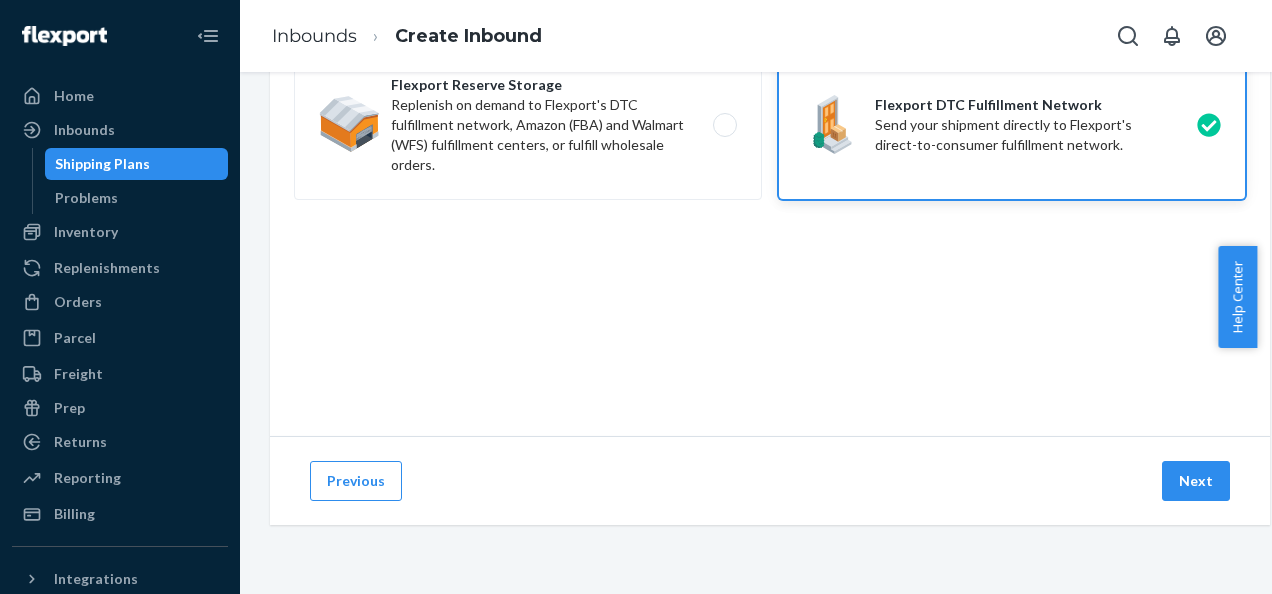 scroll, scrollTop: 181, scrollLeft: 0, axis: vertical 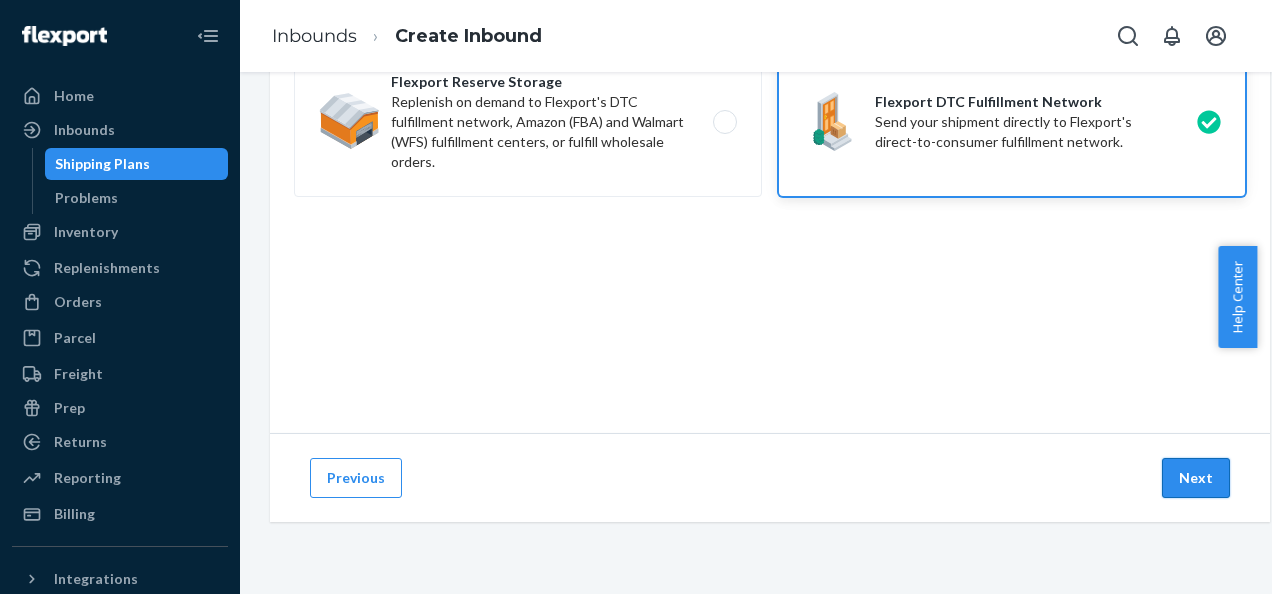 click on "Next" at bounding box center (1196, 478) 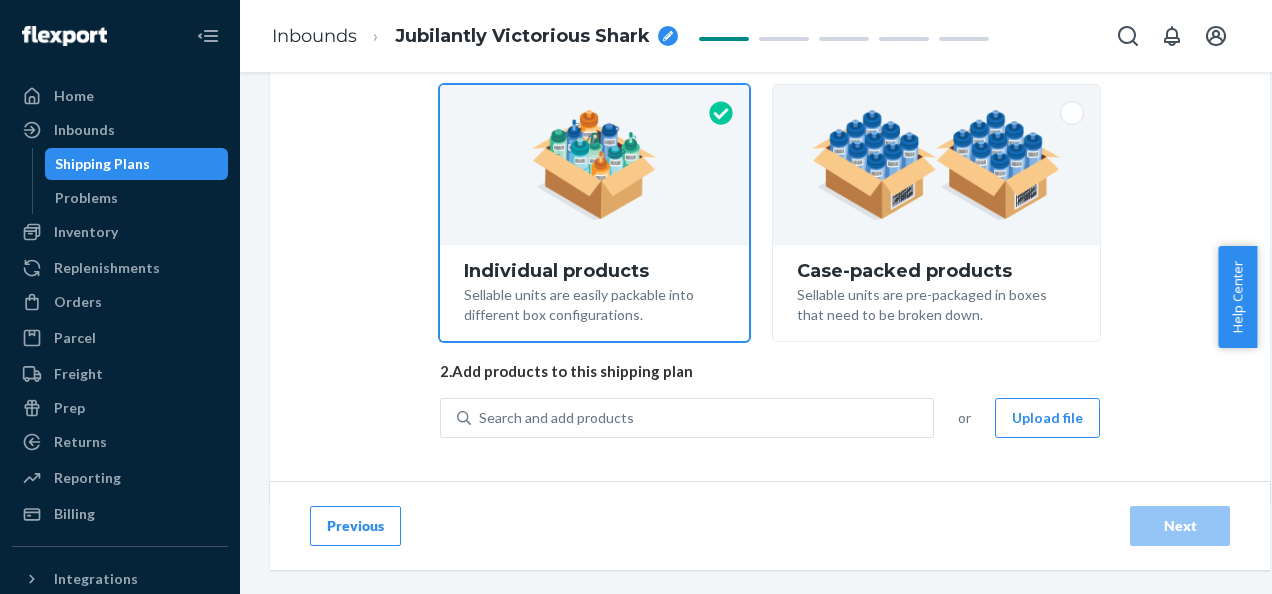 scroll, scrollTop: 228, scrollLeft: 0, axis: vertical 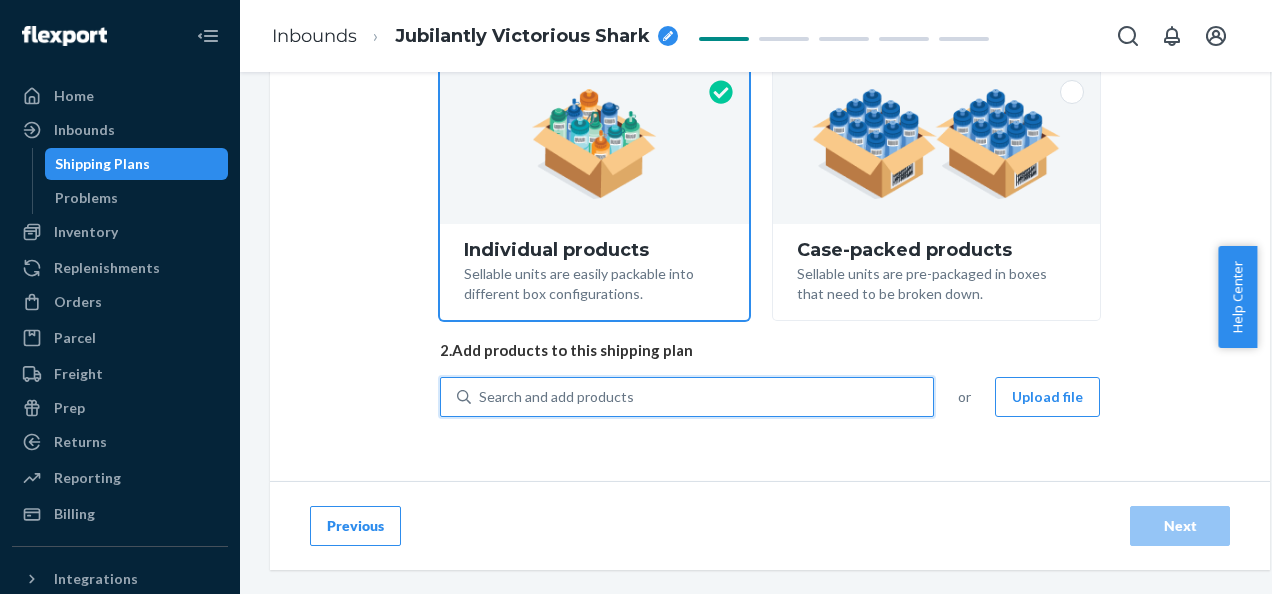 paste on "KSMCA" 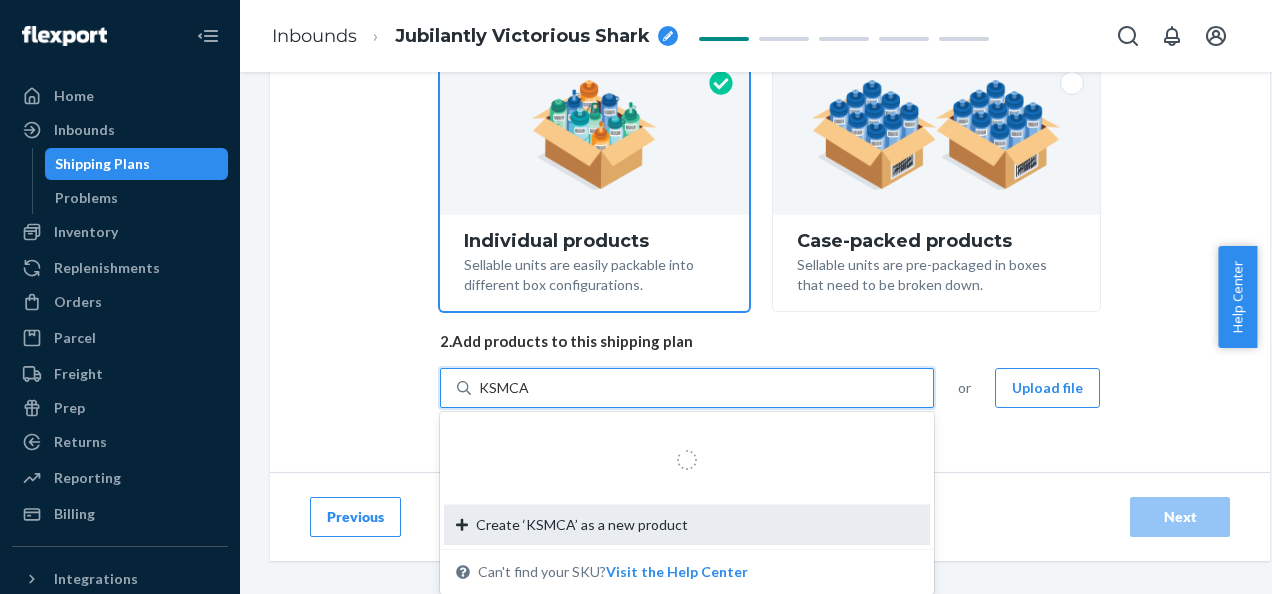click on "Create ‘KSMCA’ as a new product" at bounding box center [582, 525] 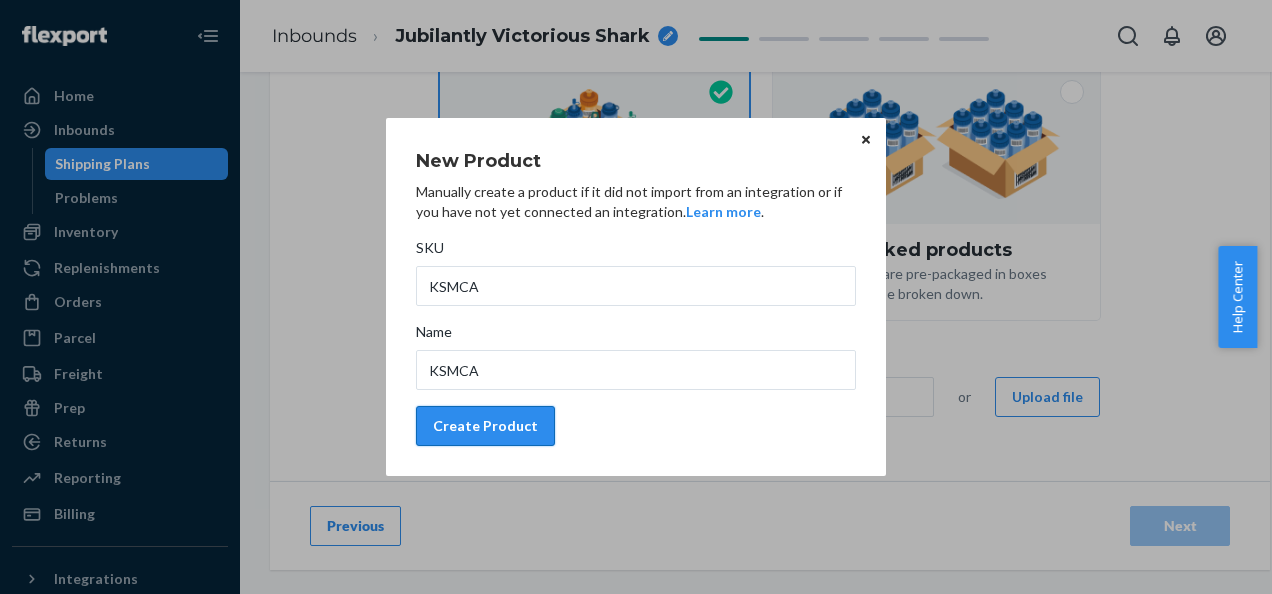 click on "Create Product" at bounding box center (485, 426) 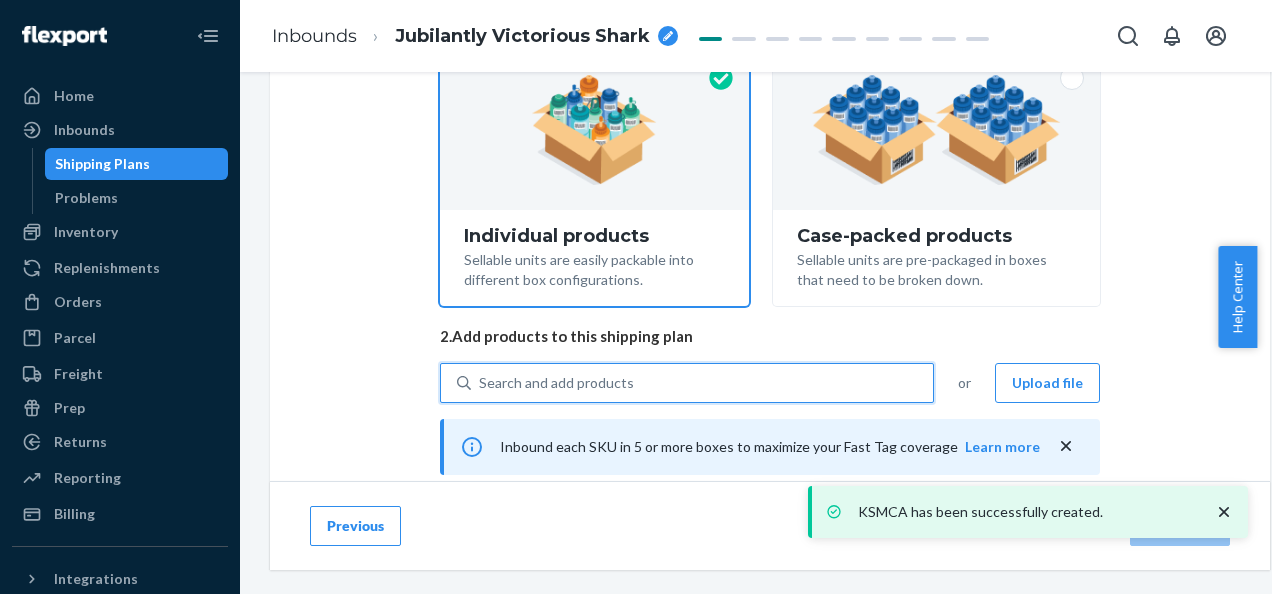 click 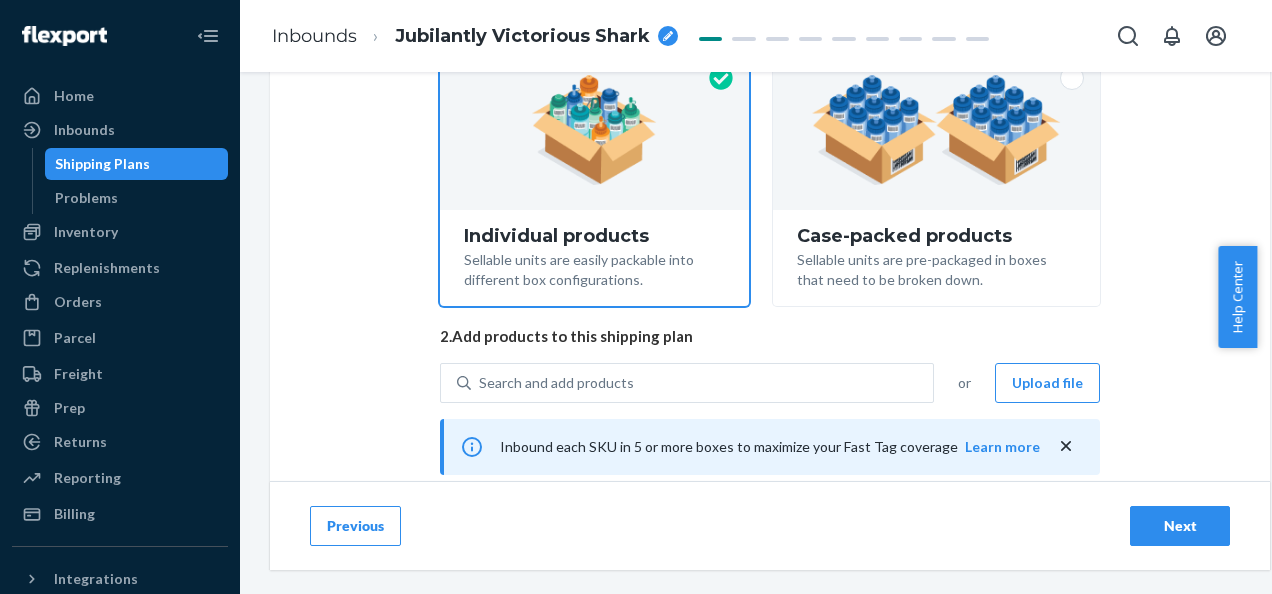 scroll, scrollTop: 0, scrollLeft: 0, axis: both 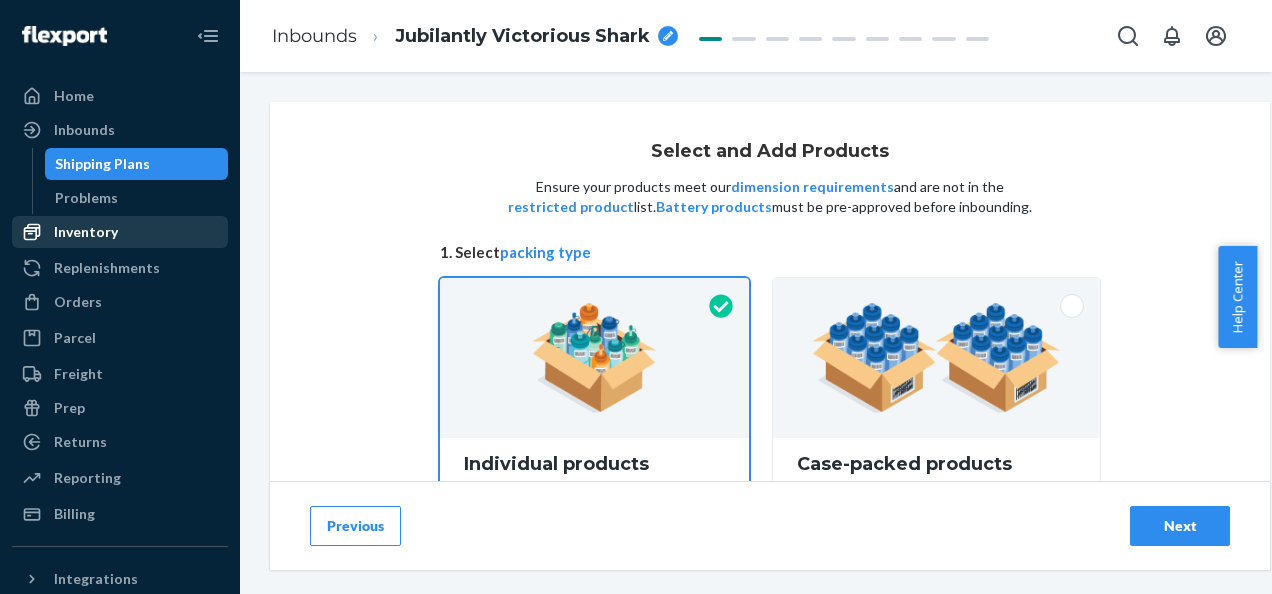 click on "Inventory" at bounding box center (86, 232) 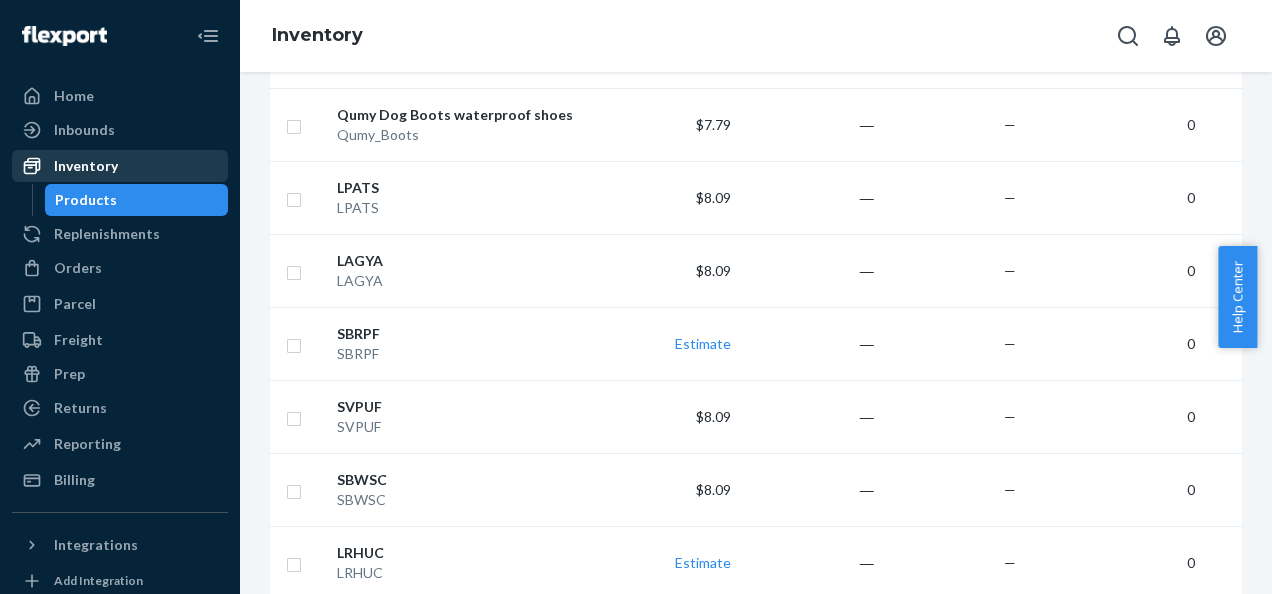 scroll, scrollTop: 815, scrollLeft: 0, axis: vertical 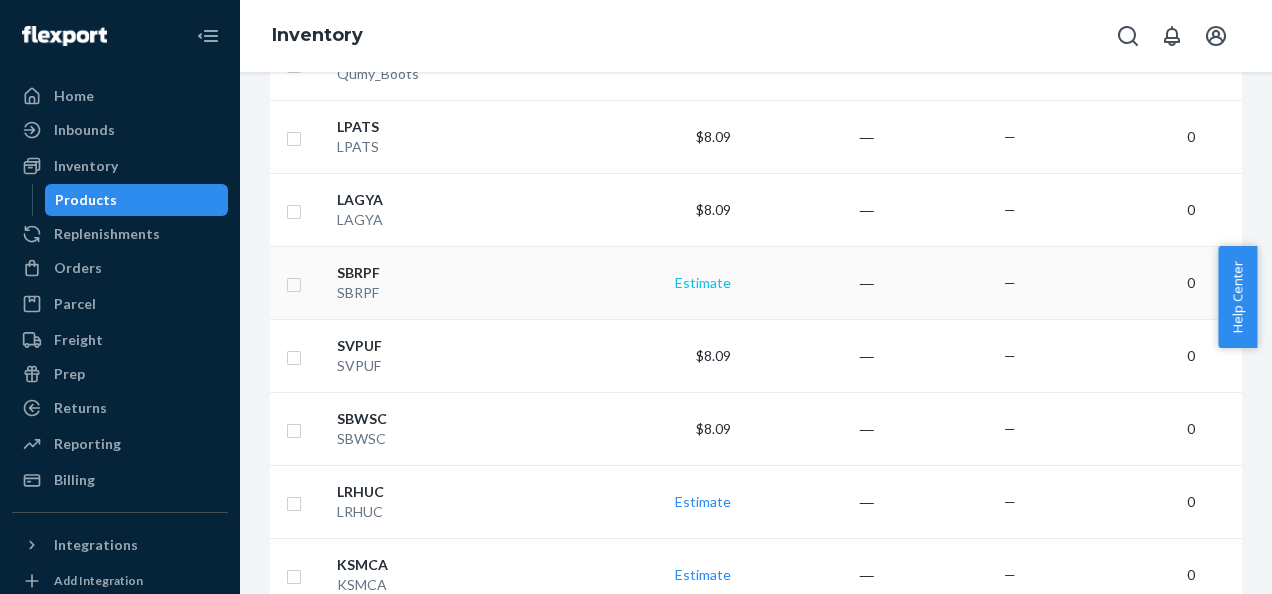 click on "Estimate" at bounding box center (703, 282) 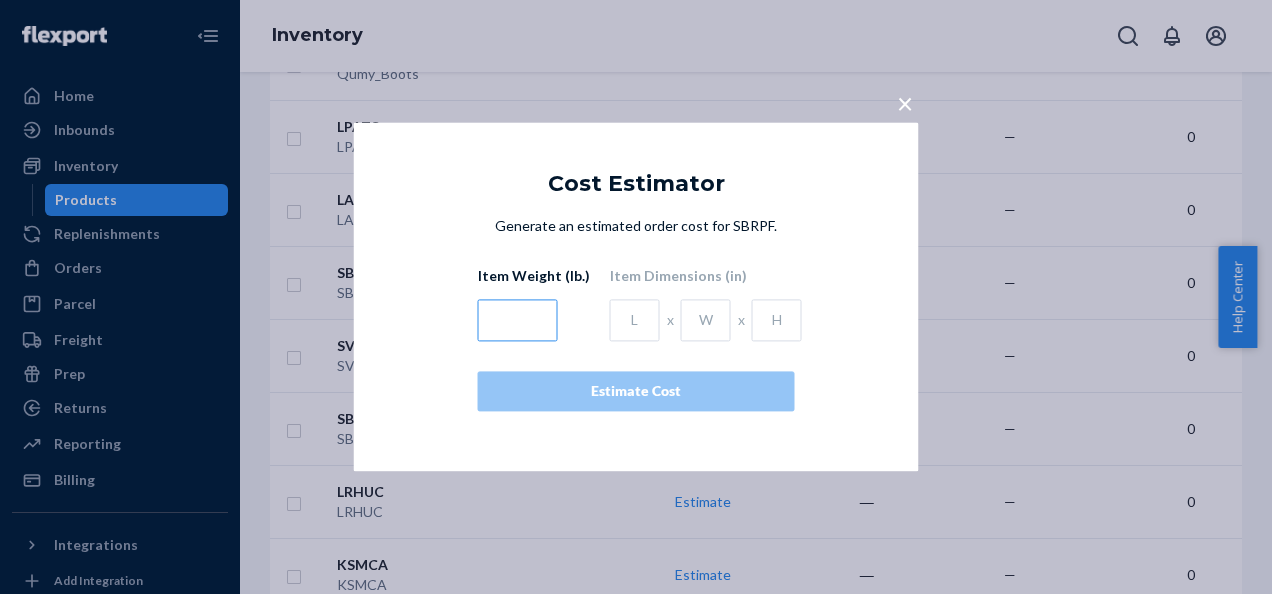 click at bounding box center (518, 321) 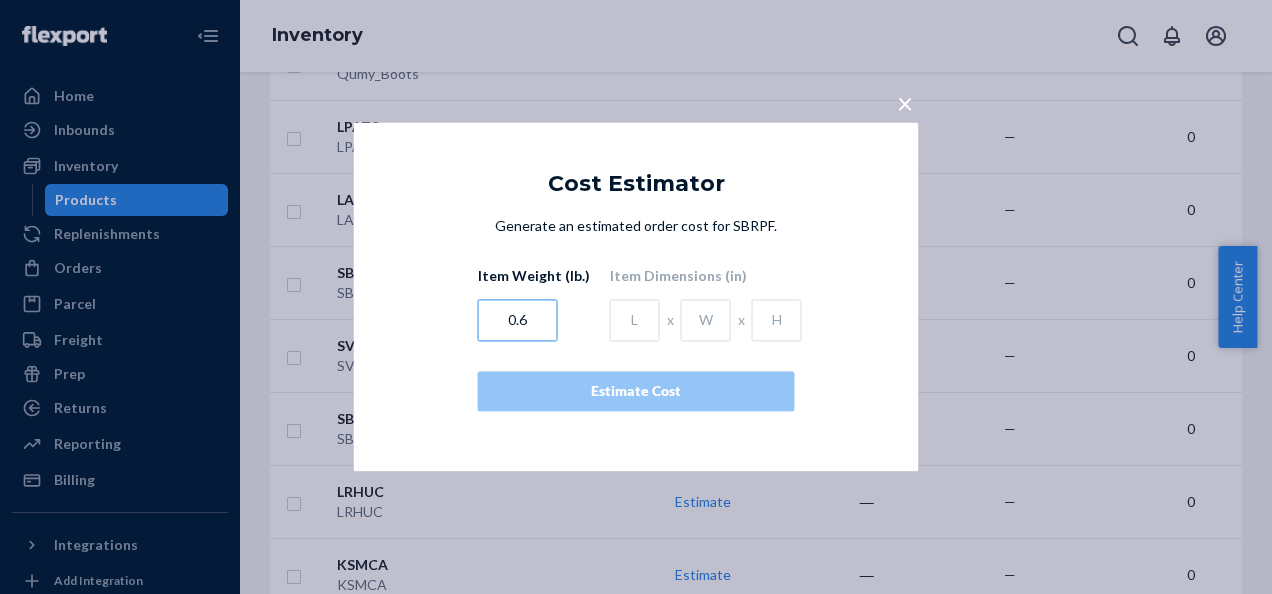 type on "0.6" 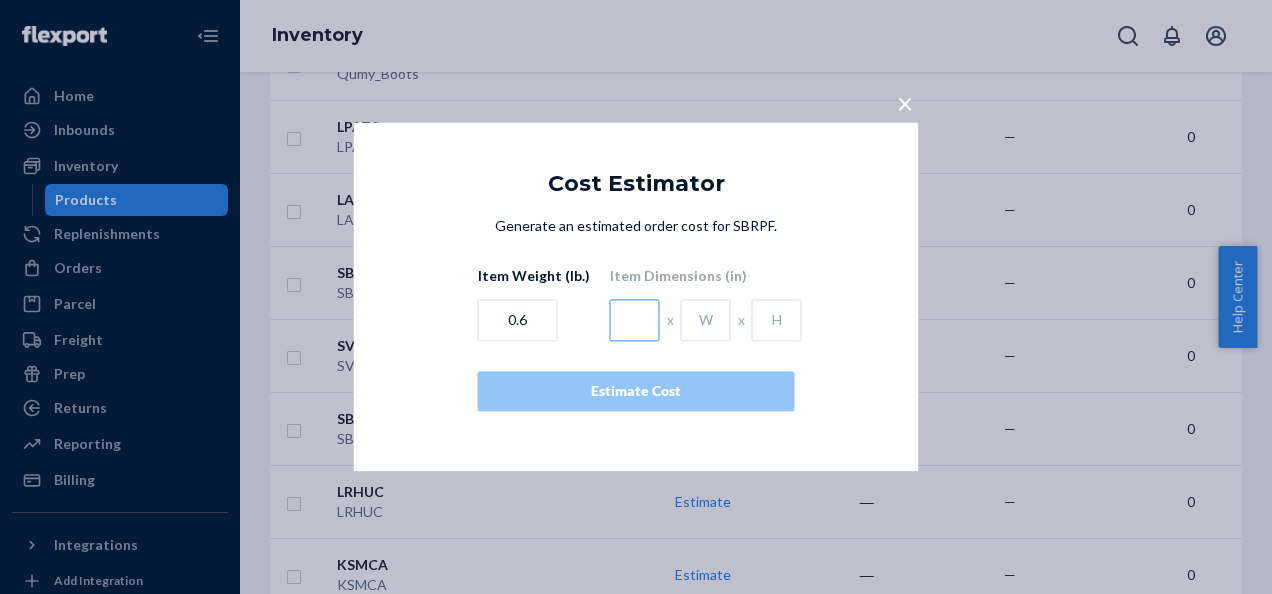 click at bounding box center (635, 321) 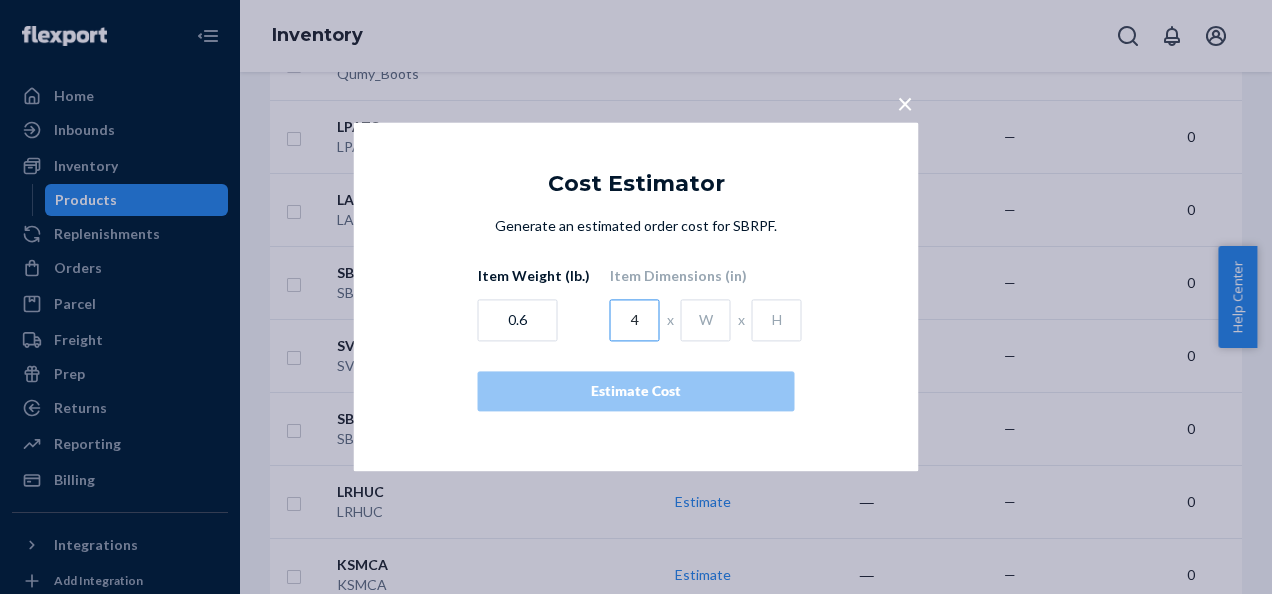 type on "4" 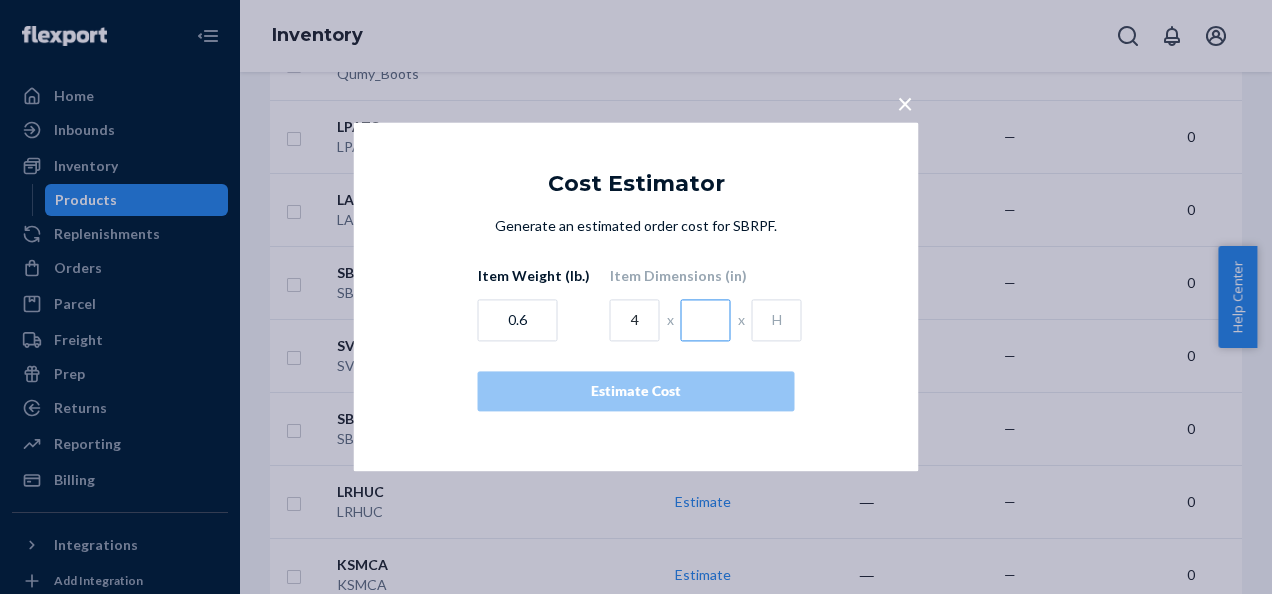 click at bounding box center (706, 321) 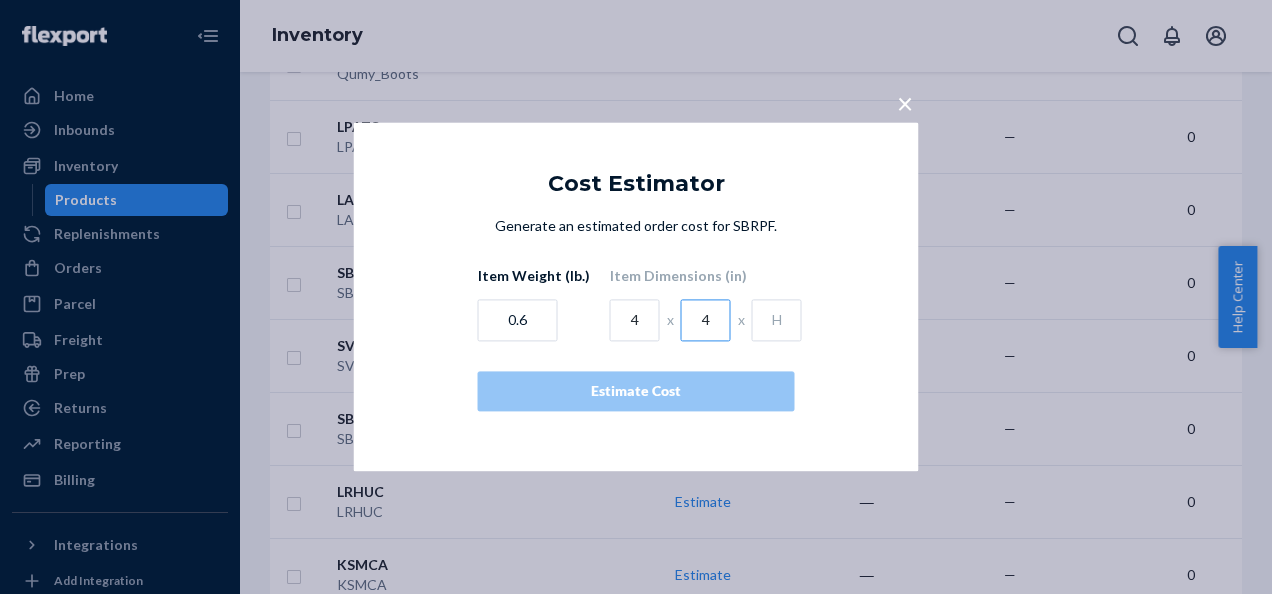 type on "4" 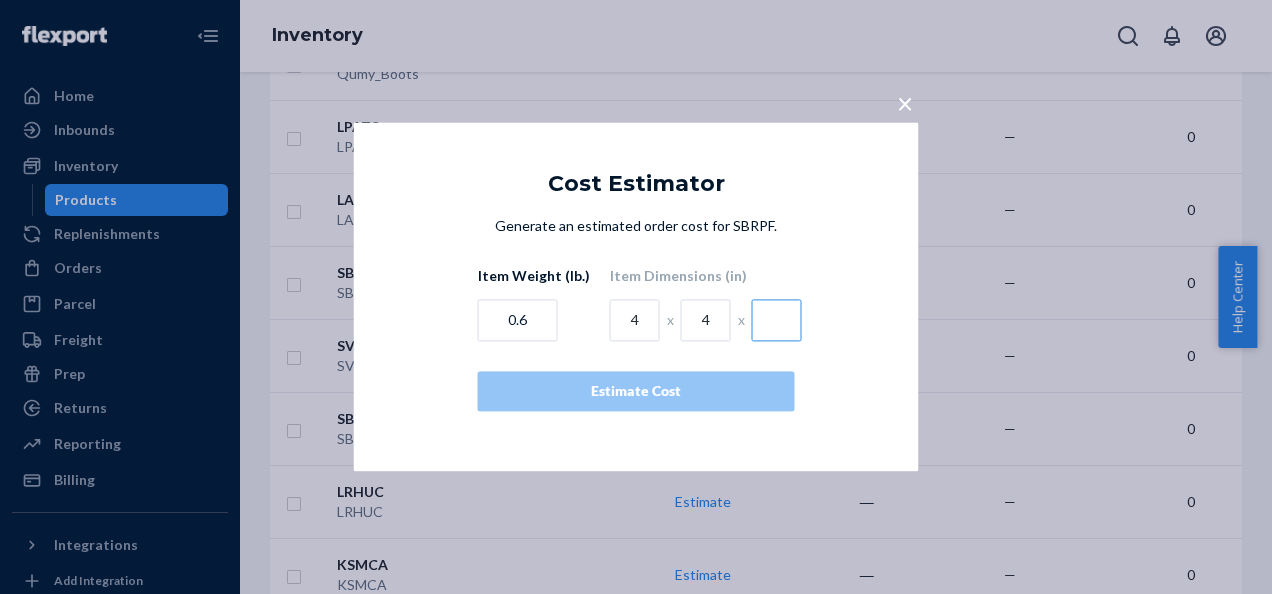 click at bounding box center [777, 321] 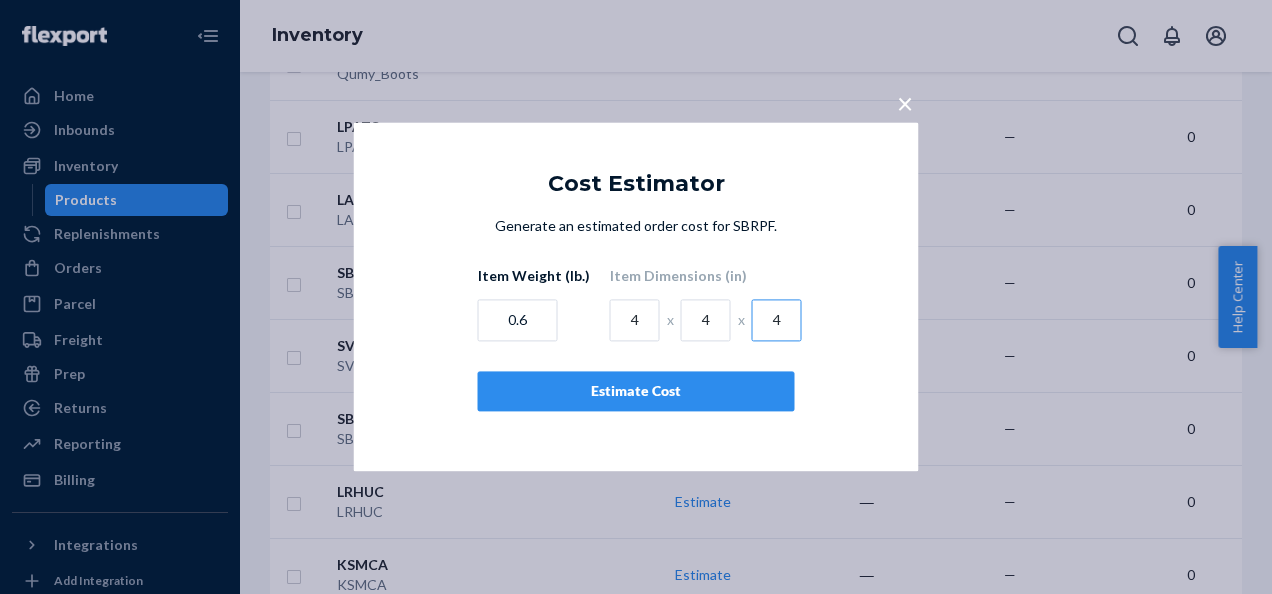 type on "4" 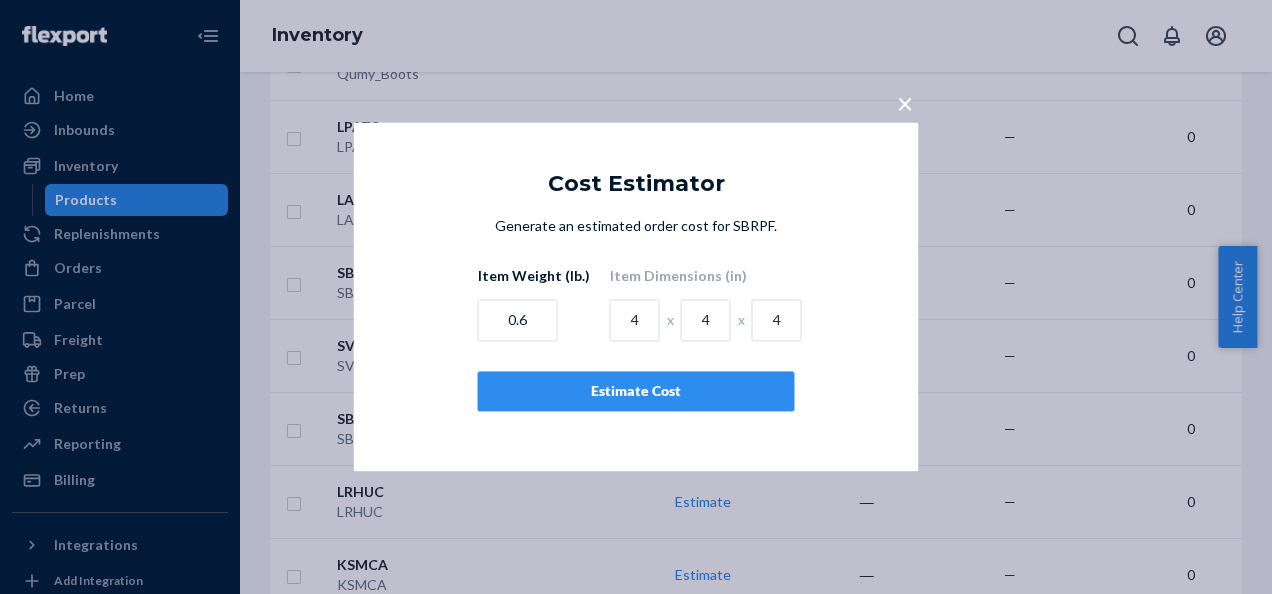 click on "Estimate Cost" at bounding box center (636, 392) 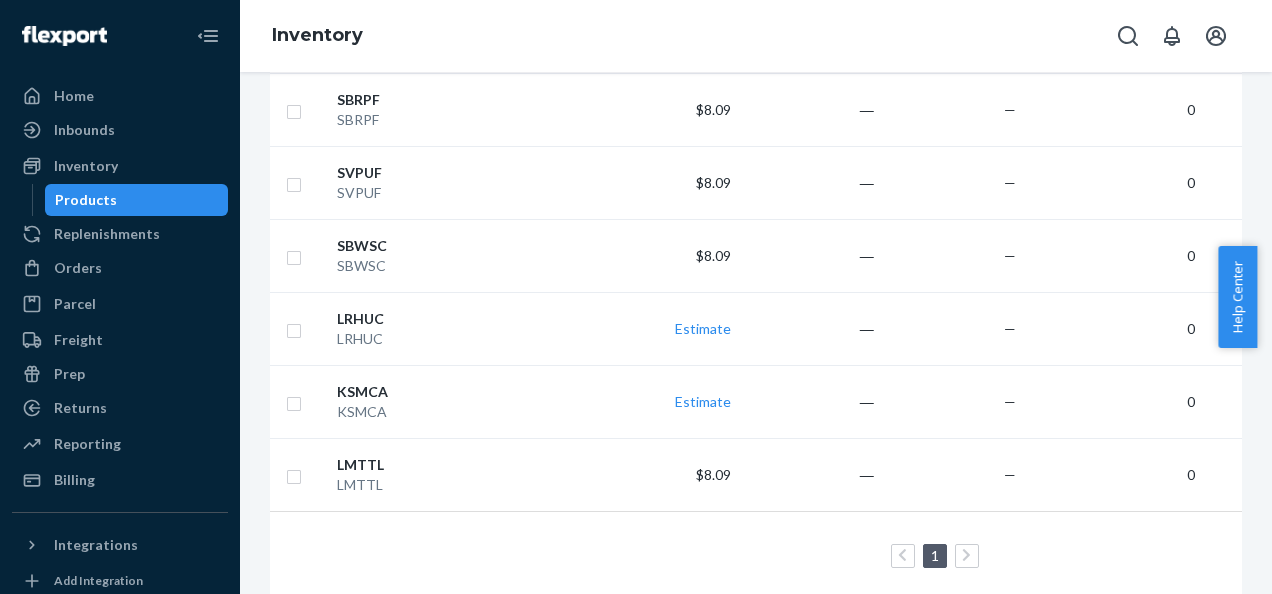 scroll, scrollTop: 1003, scrollLeft: 0, axis: vertical 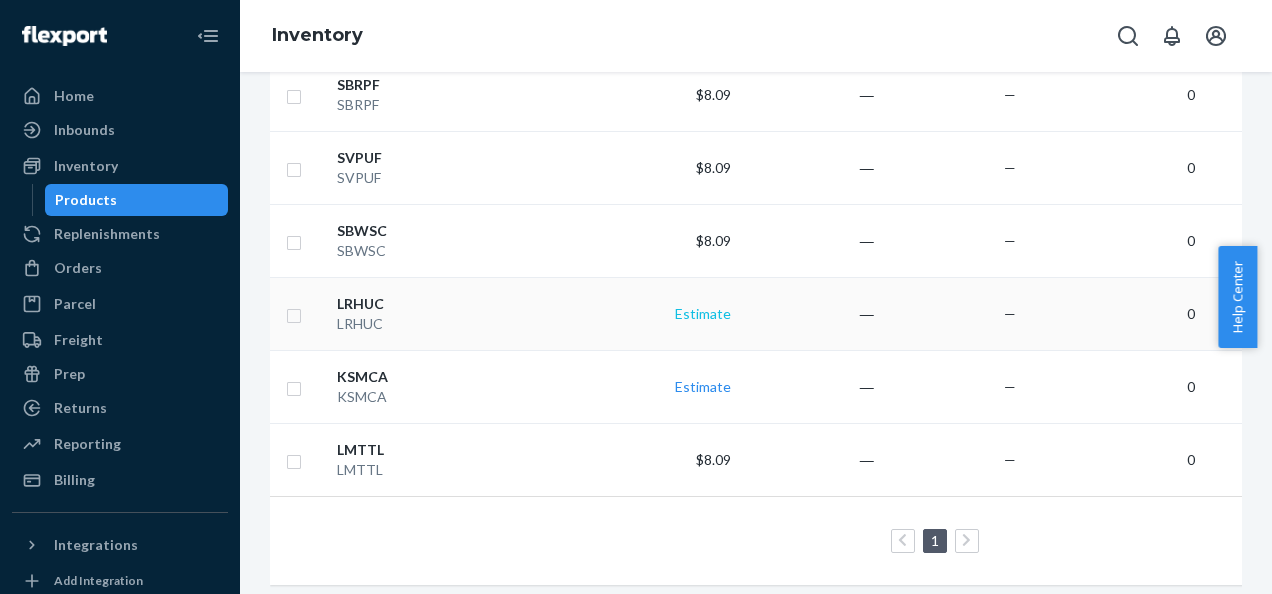 click on "Estimate" at bounding box center (703, 313) 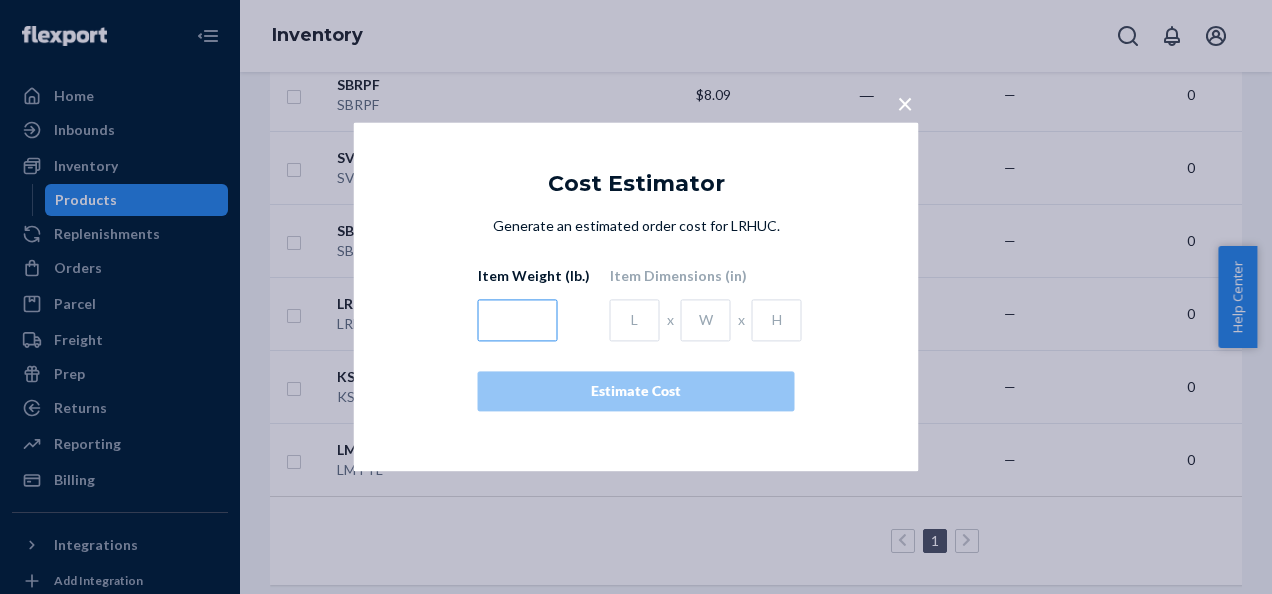 click at bounding box center (518, 321) 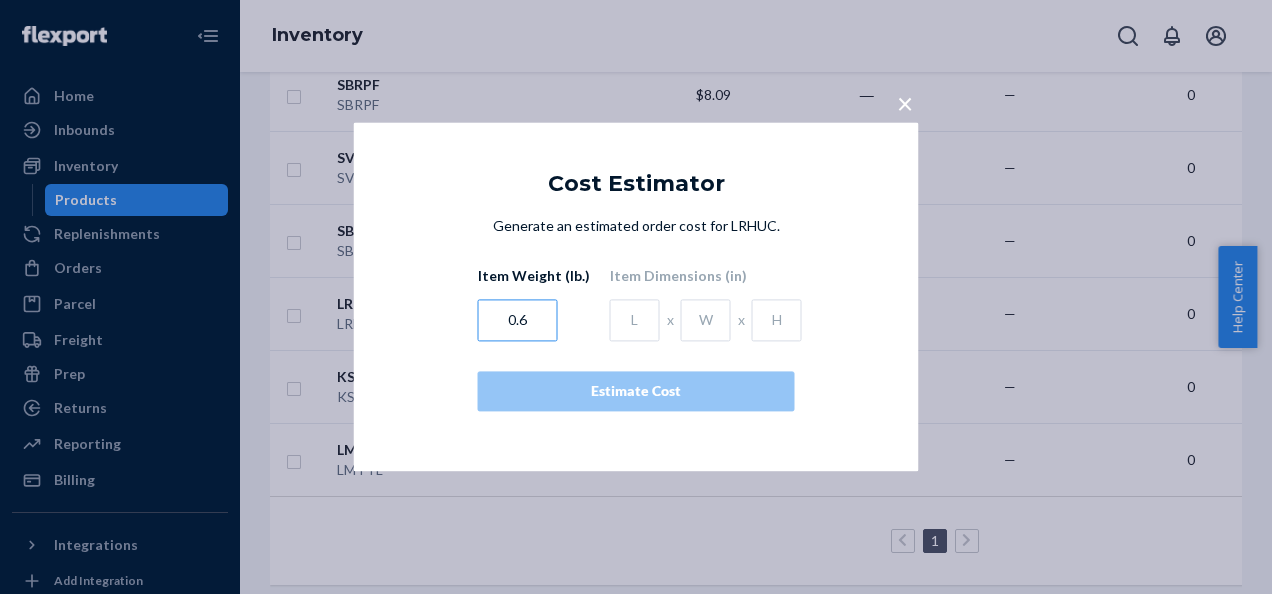 type on "0.6" 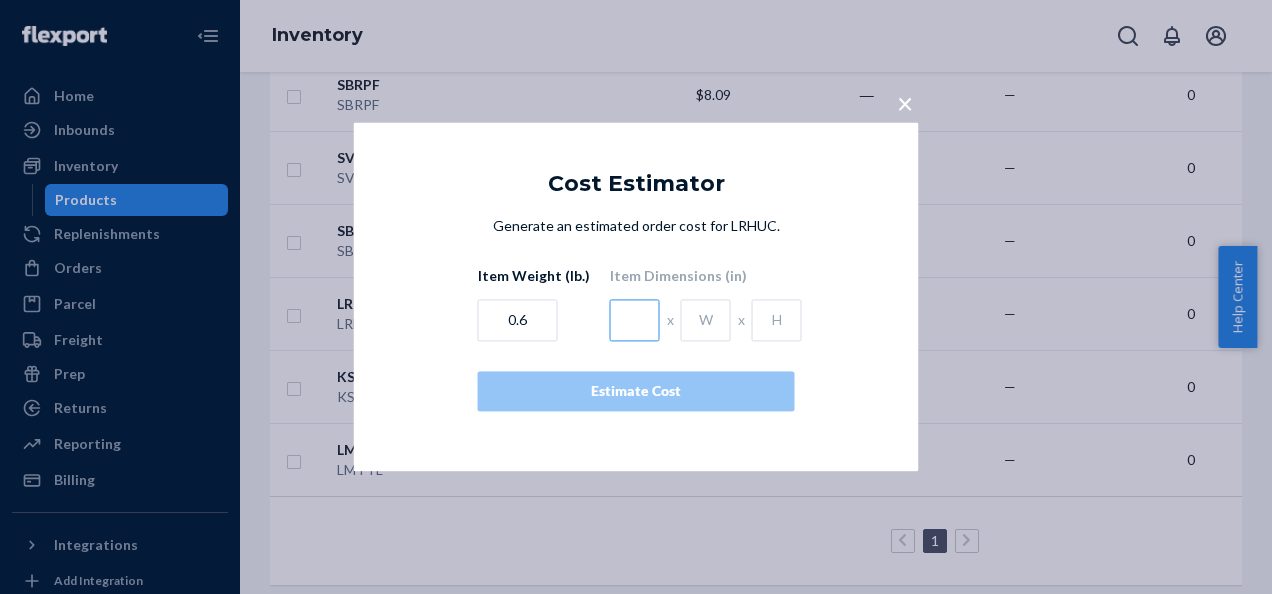 click at bounding box center [635, 321] 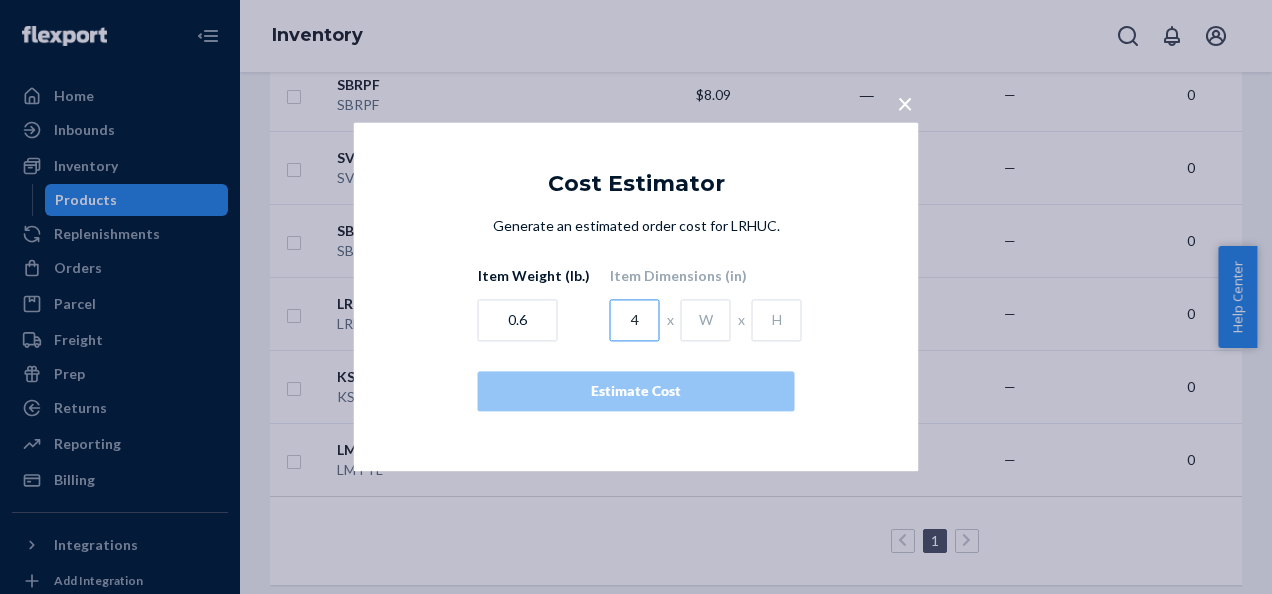 type on "4" 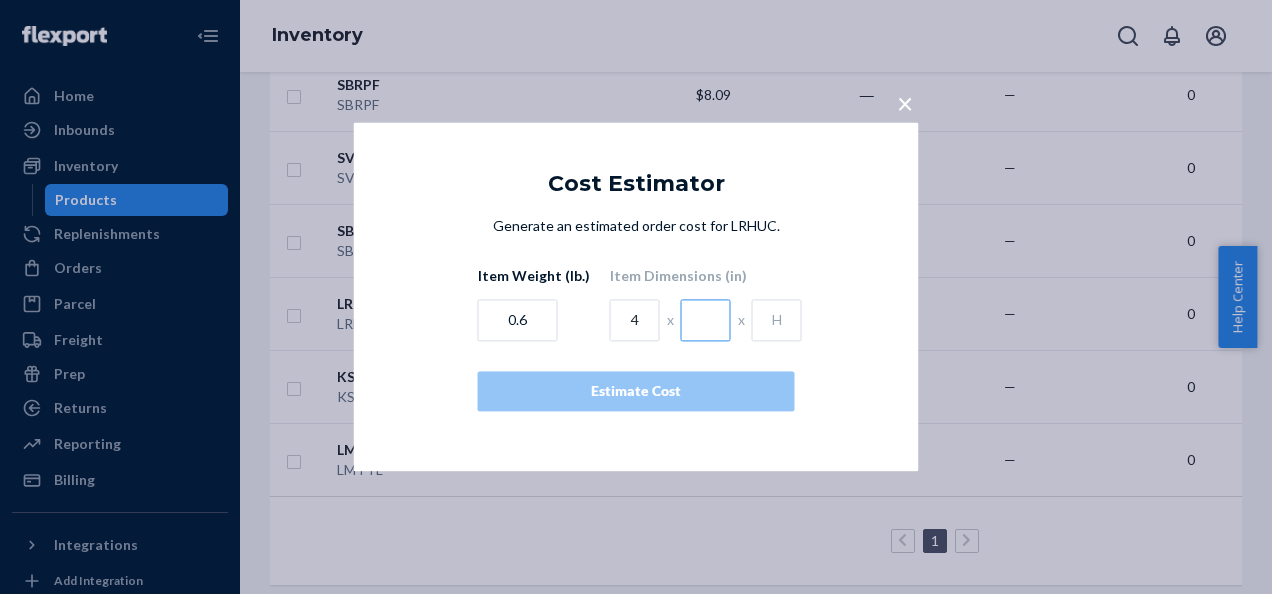 click at bounding box center [706, 321] 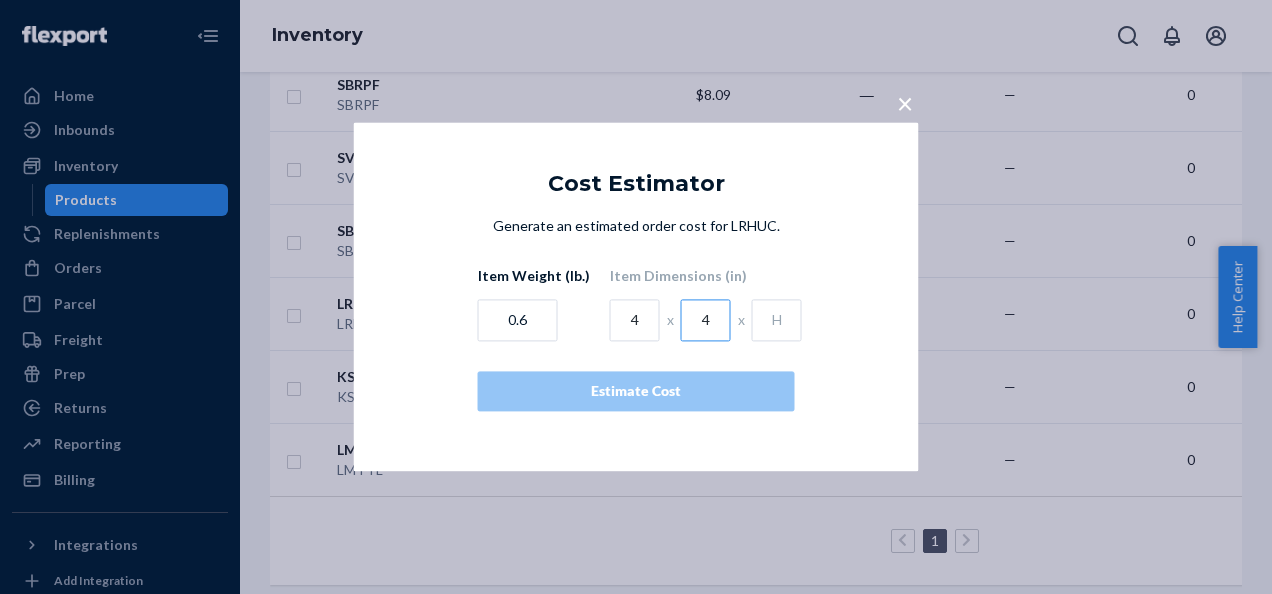 type on "4" 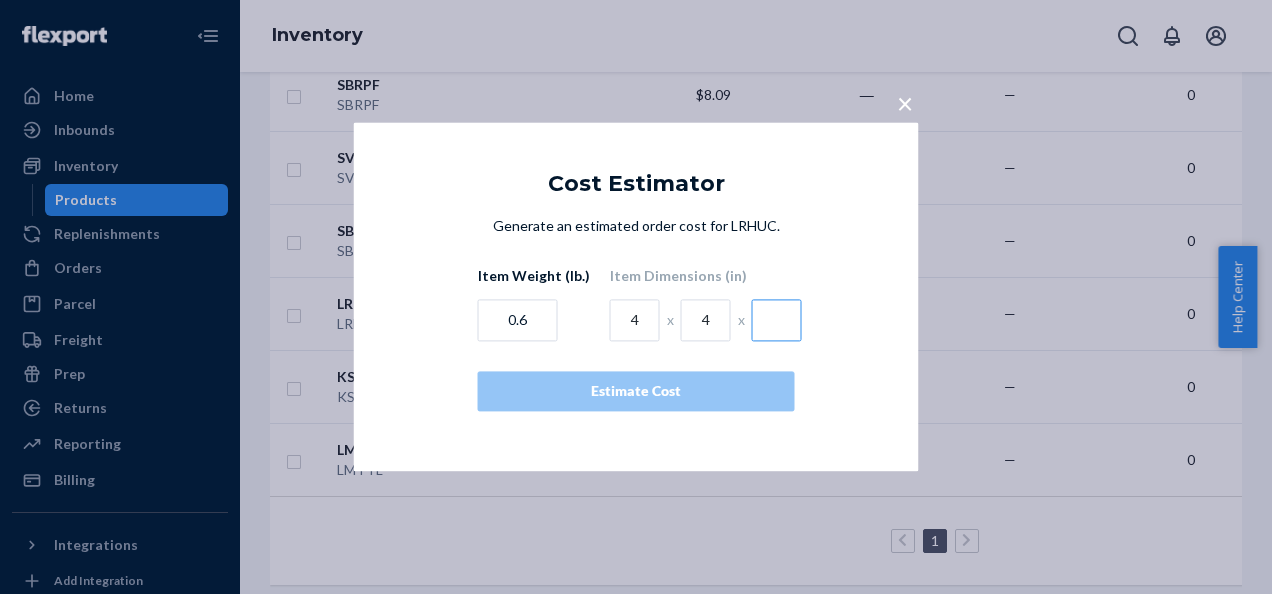 click at bounding box center [777, 321] 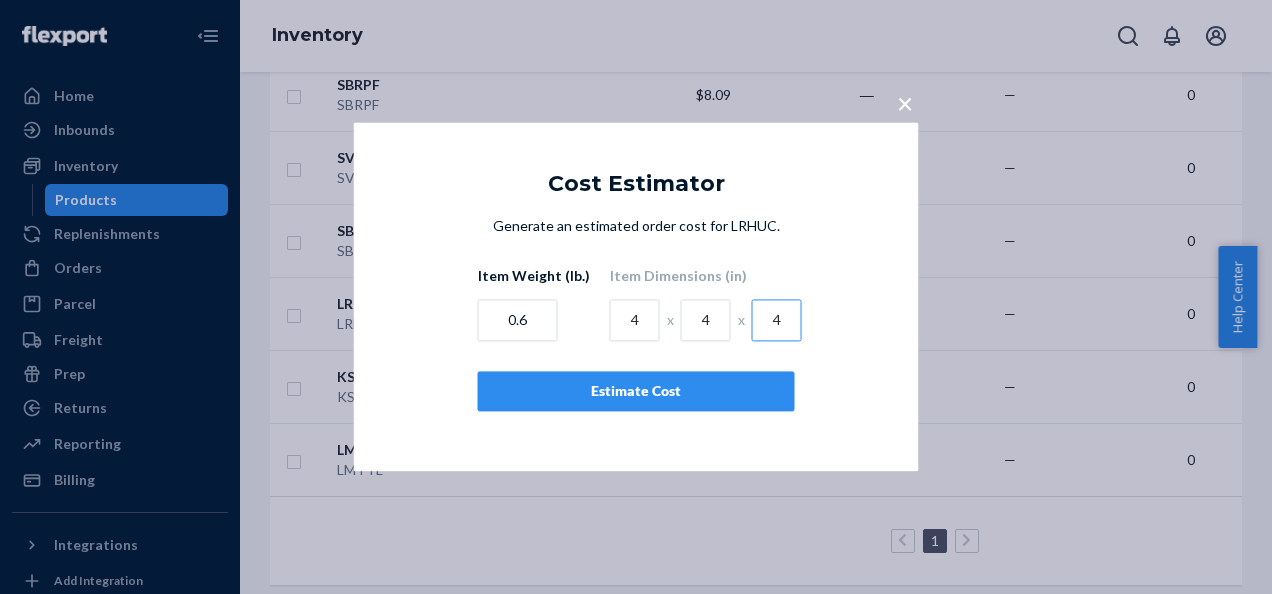 type on "4" 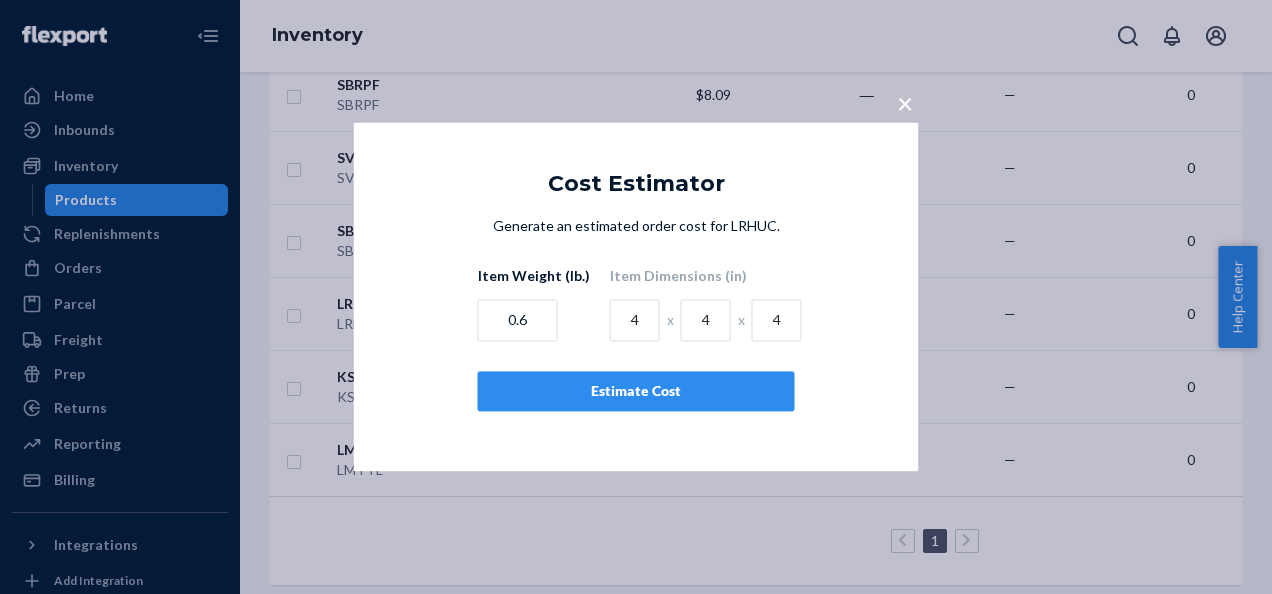 click on "Estimate Cost" at bounding box center [636, 392] 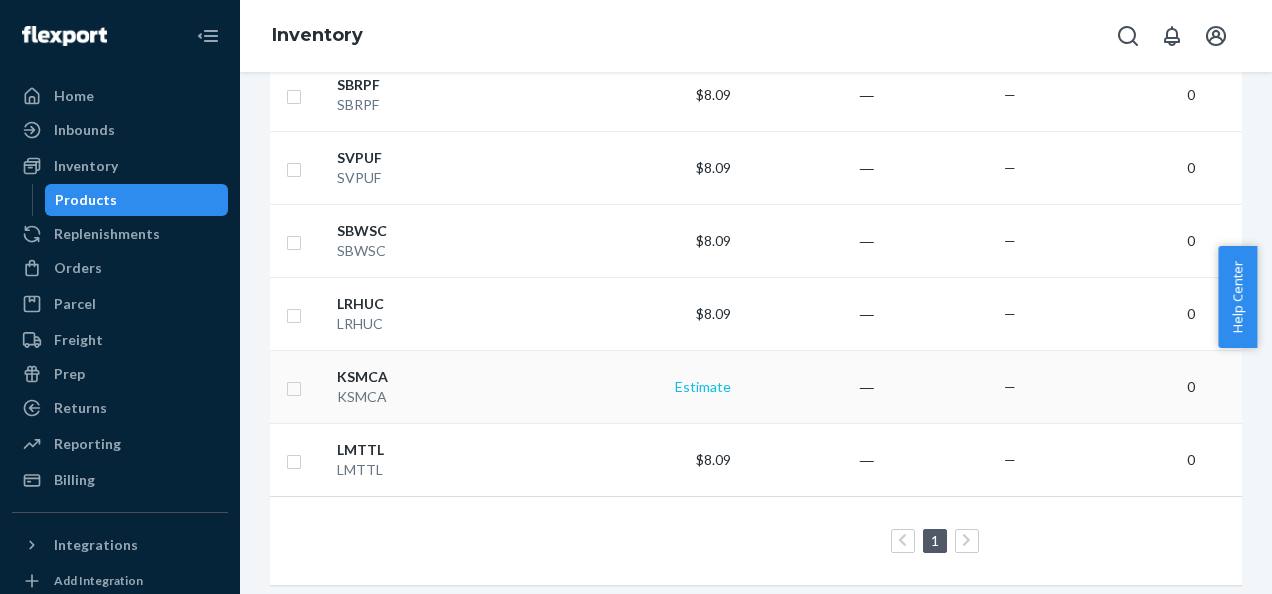 click on "Estimate" at bounding box center (703, 386) 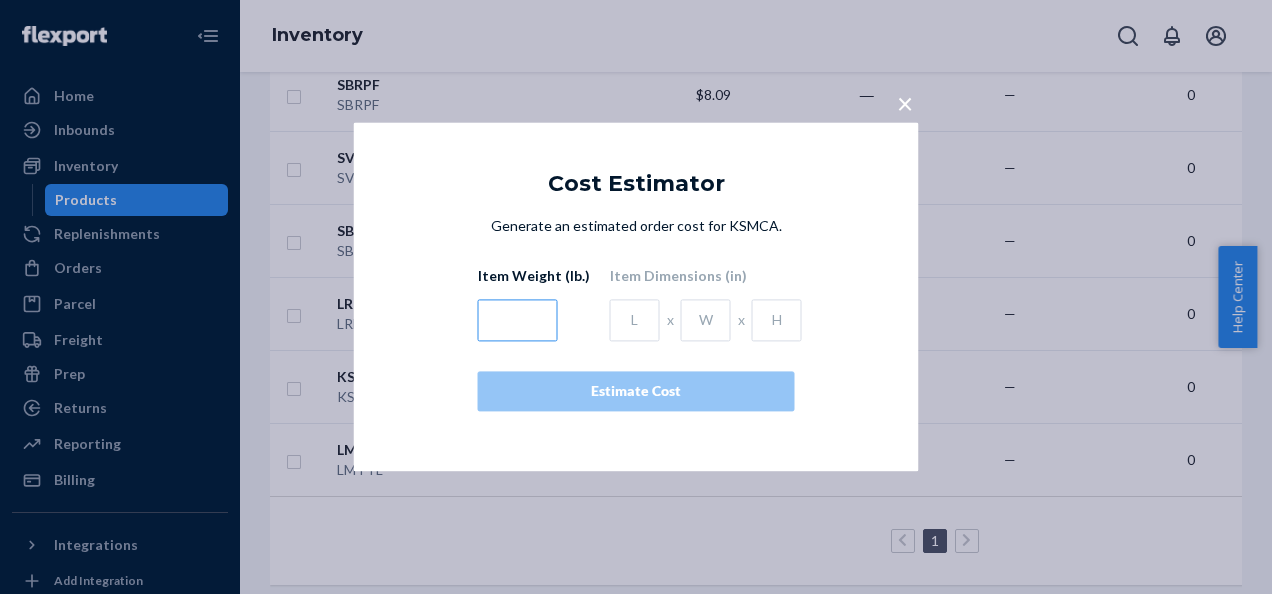 click at bounding box center [518, 321] 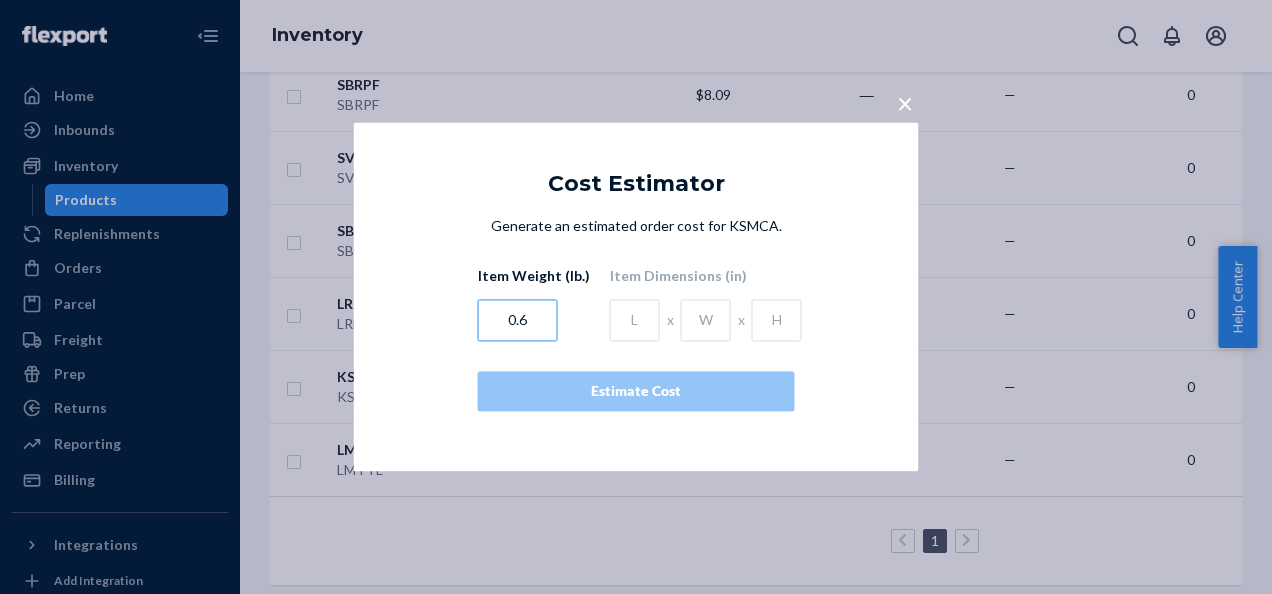 type on "0.6" 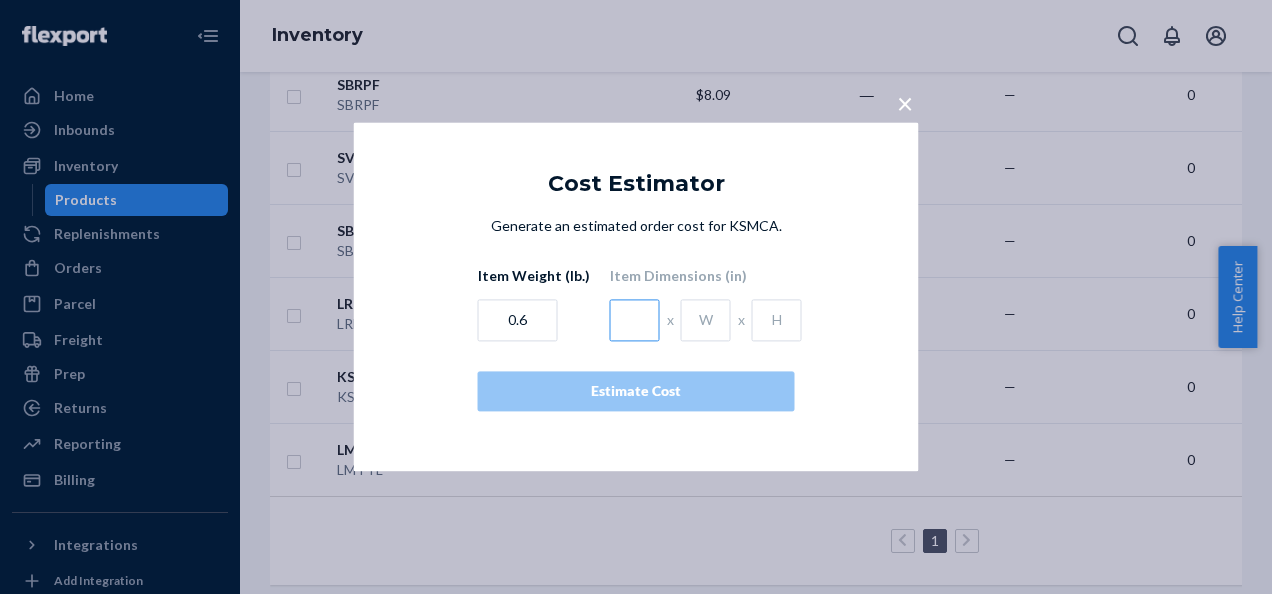click at bounding box center (635, 321) 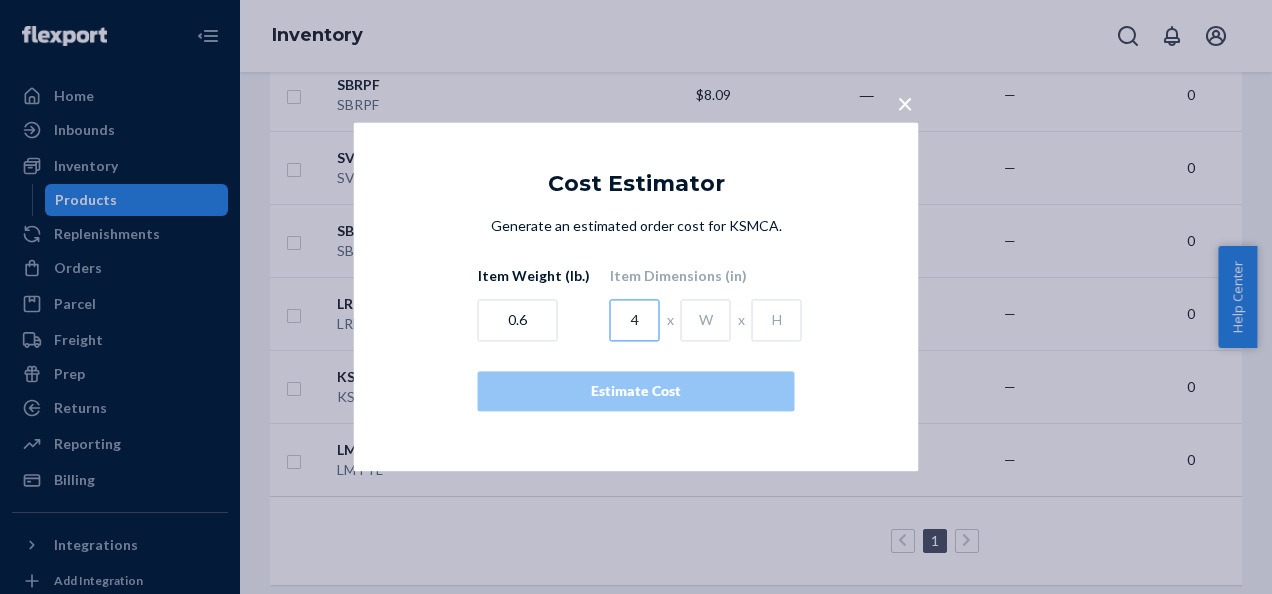 type on "4" 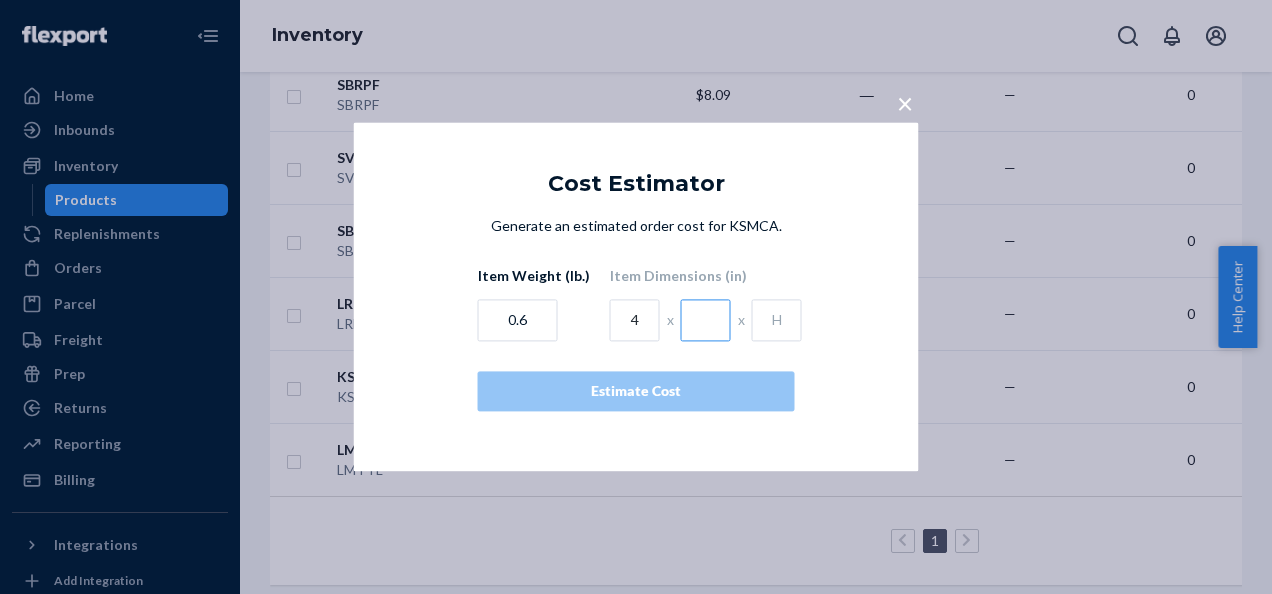 click at bounding box center (706, 321) 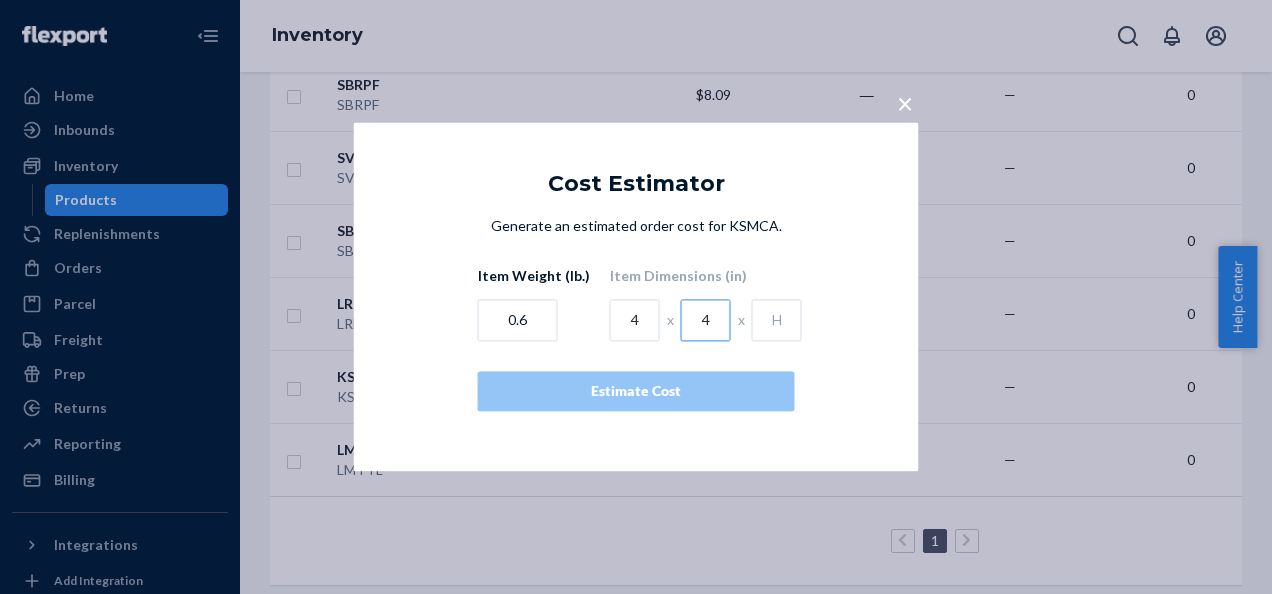 type on "4" 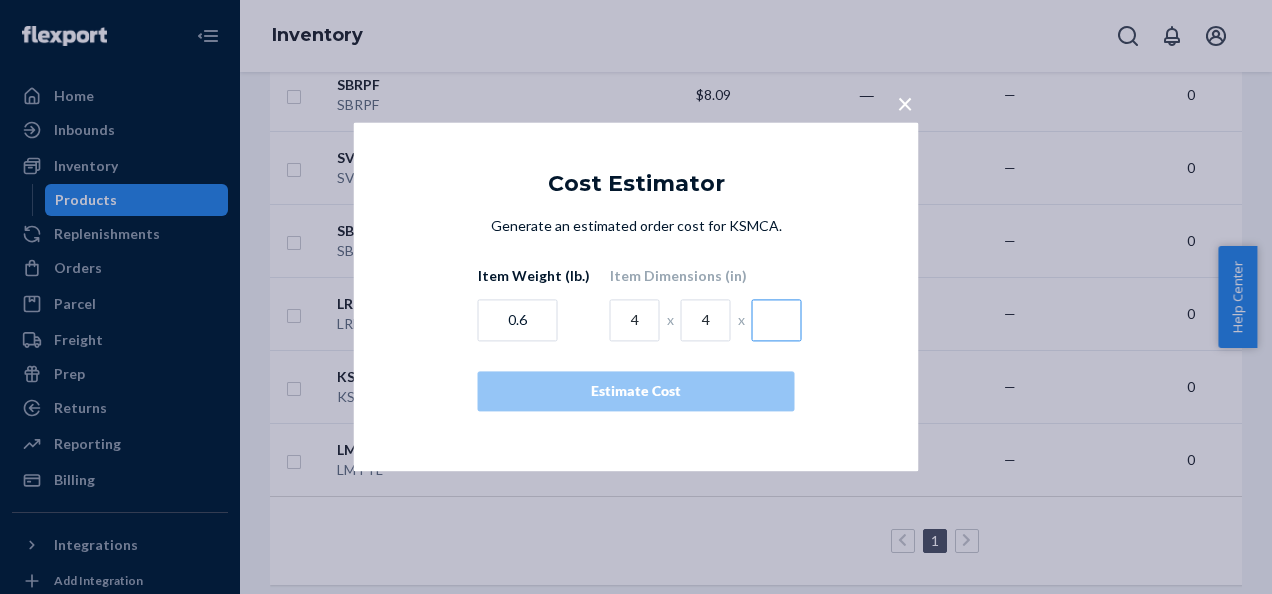 click at bounding box center (777, 321) 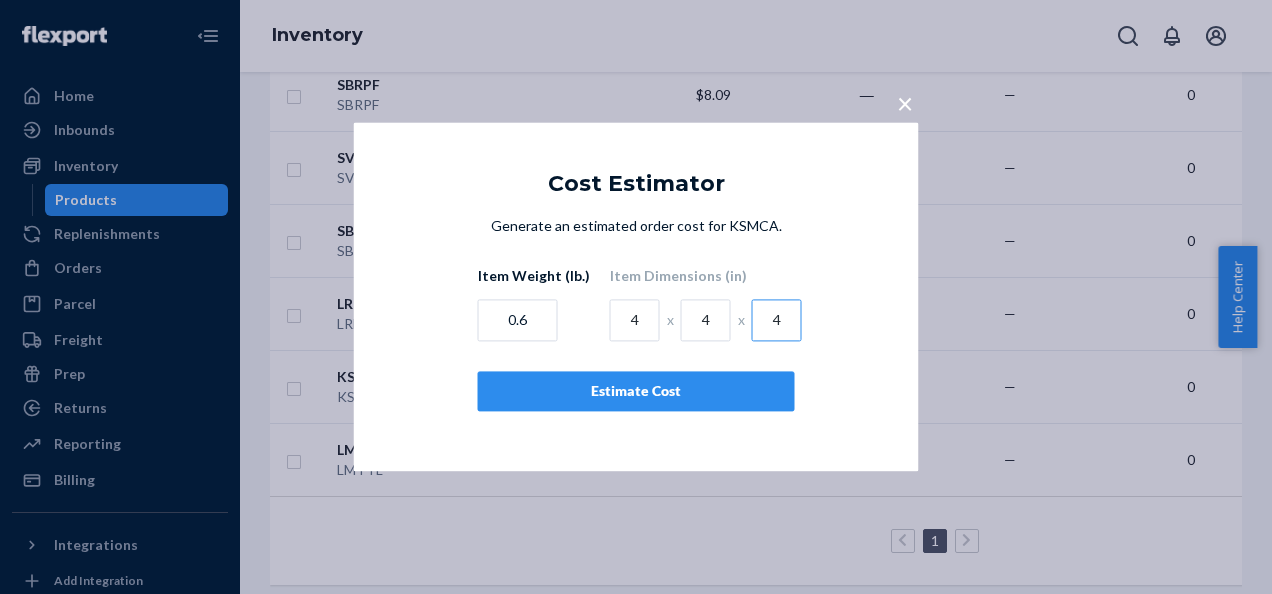 type on "4" 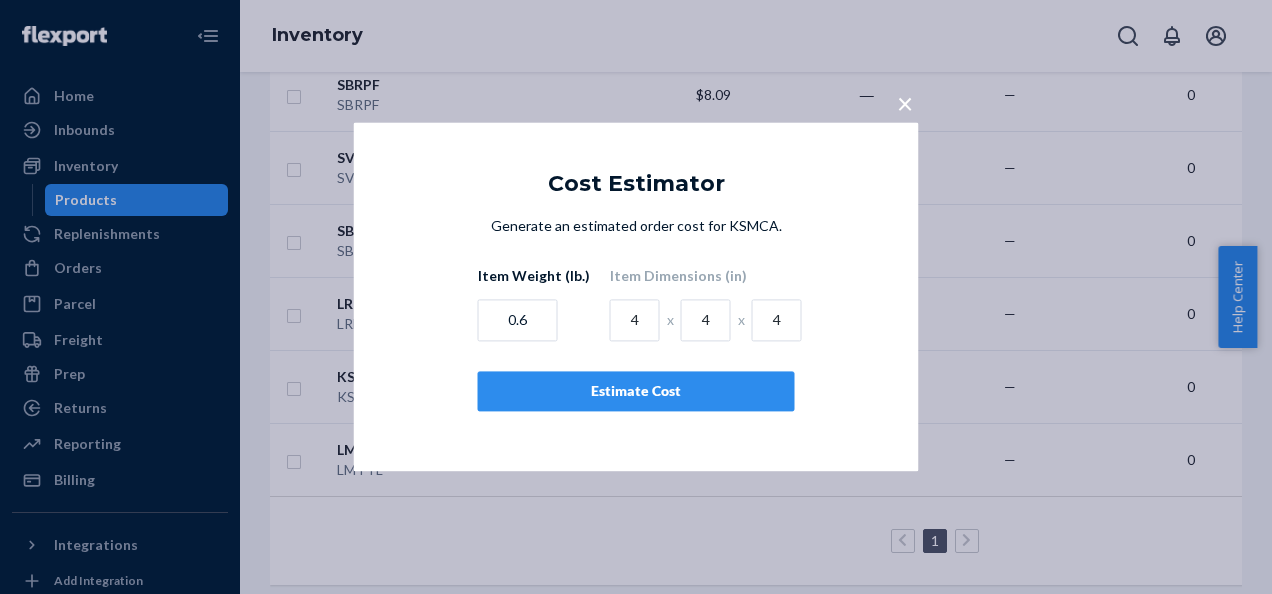 click on "Estimate Cost" at bounding box center (636, 392) 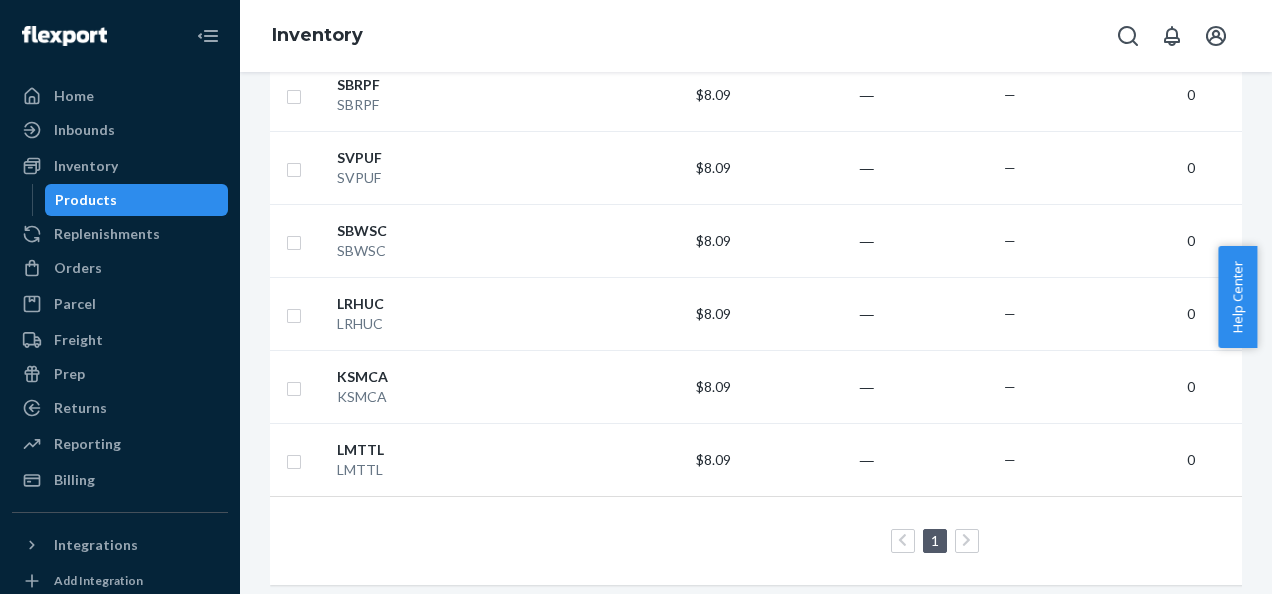 click on "―" at bounding box center (810, 167) 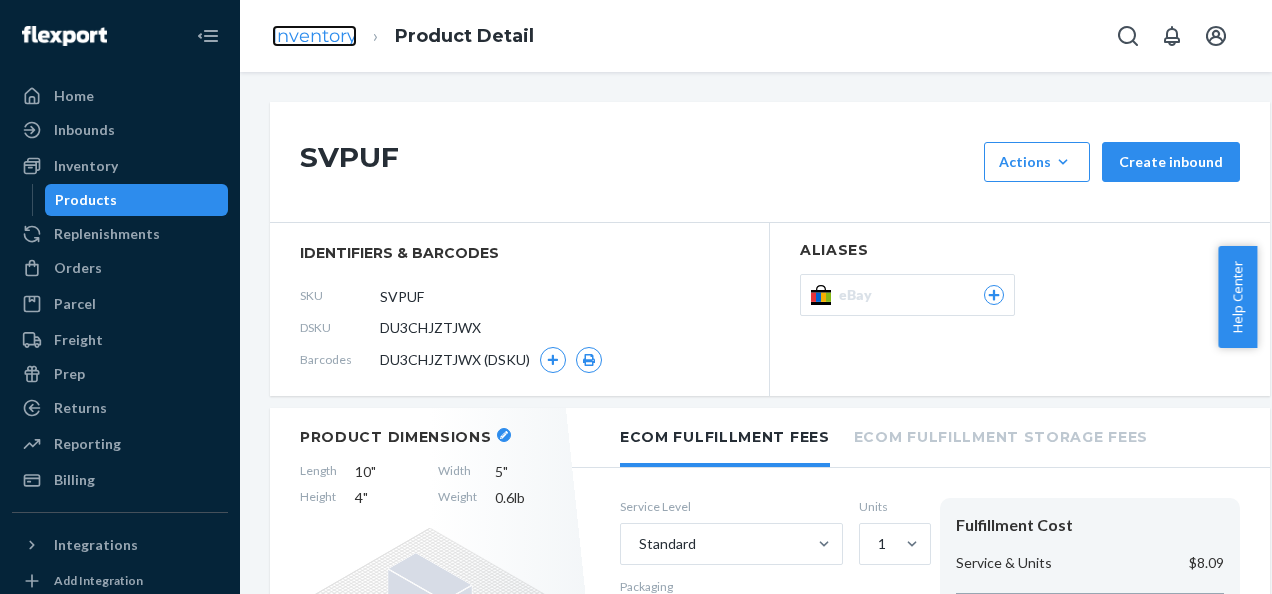 click on "Inventory" at bounding box center [314, 36] 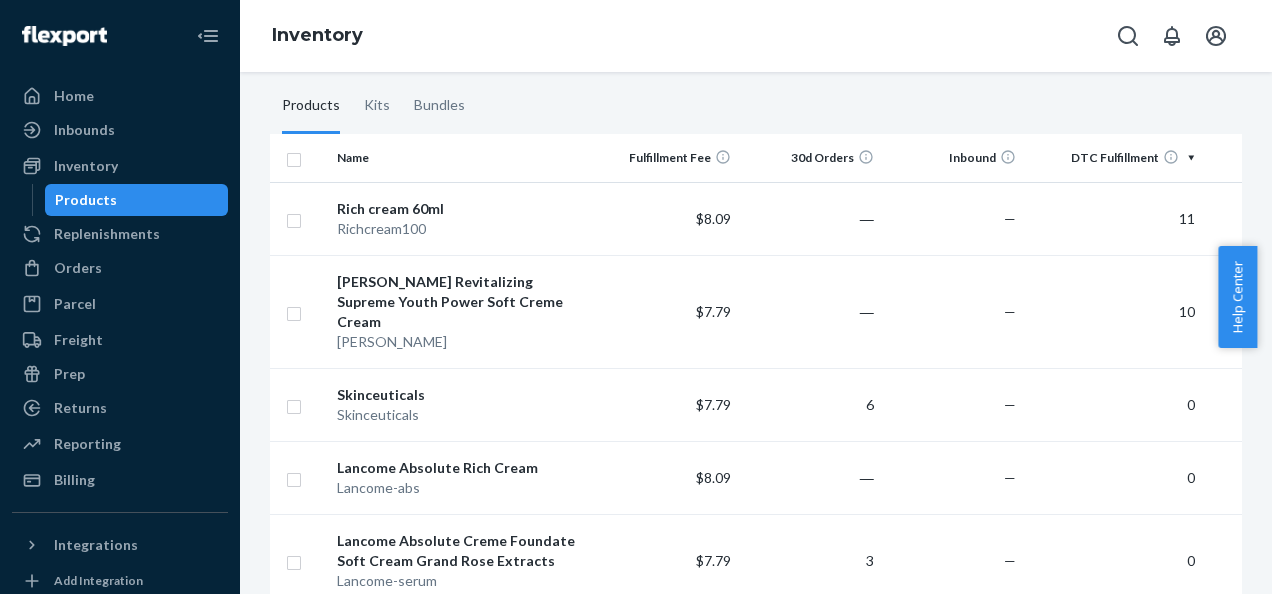 scroll, scrollTop: 214, scrollLeft: 0, axis: vertical 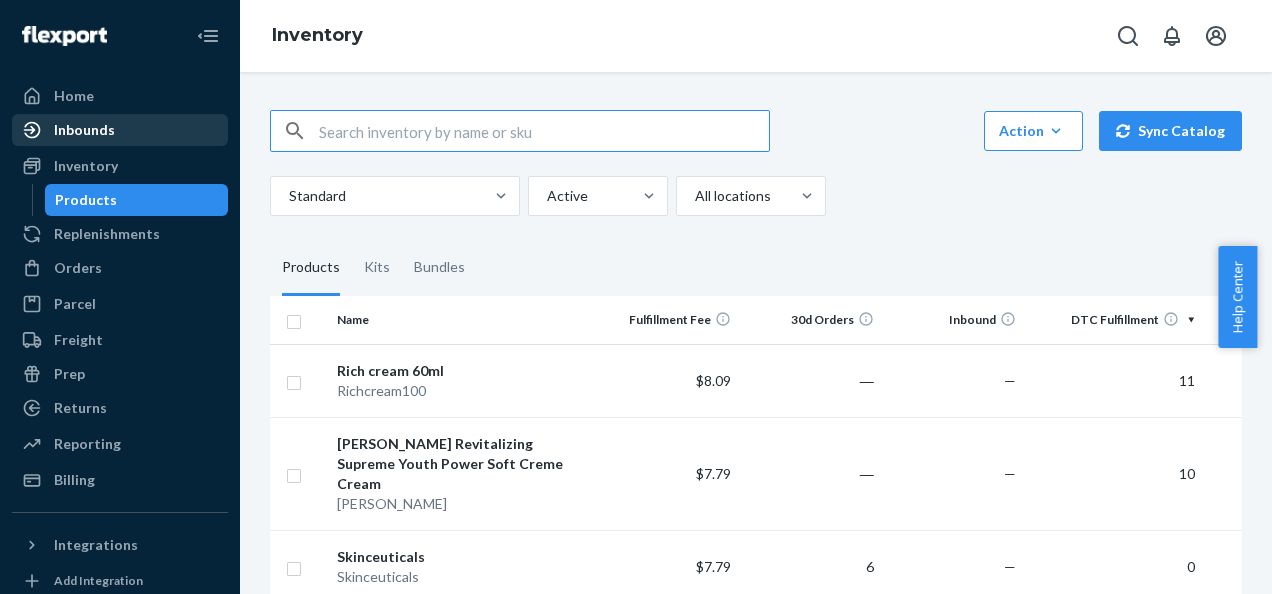 click on "Inbounds" at bounding box center [84, 130] 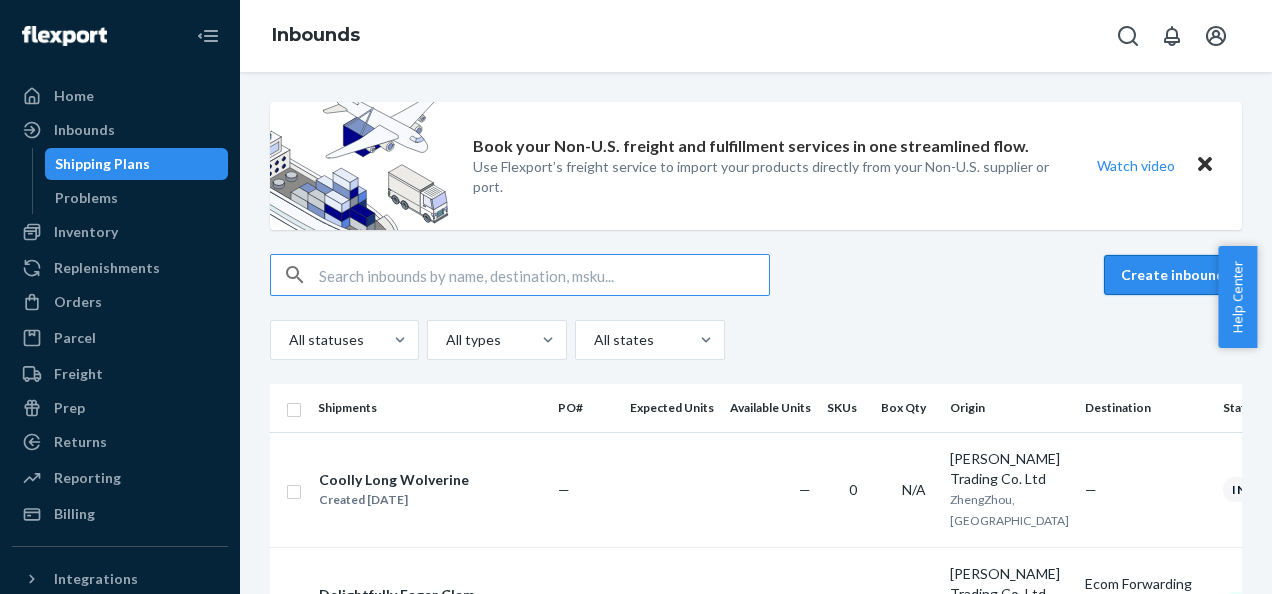 click on "Create inbound" at bounding box center [1173, 275] 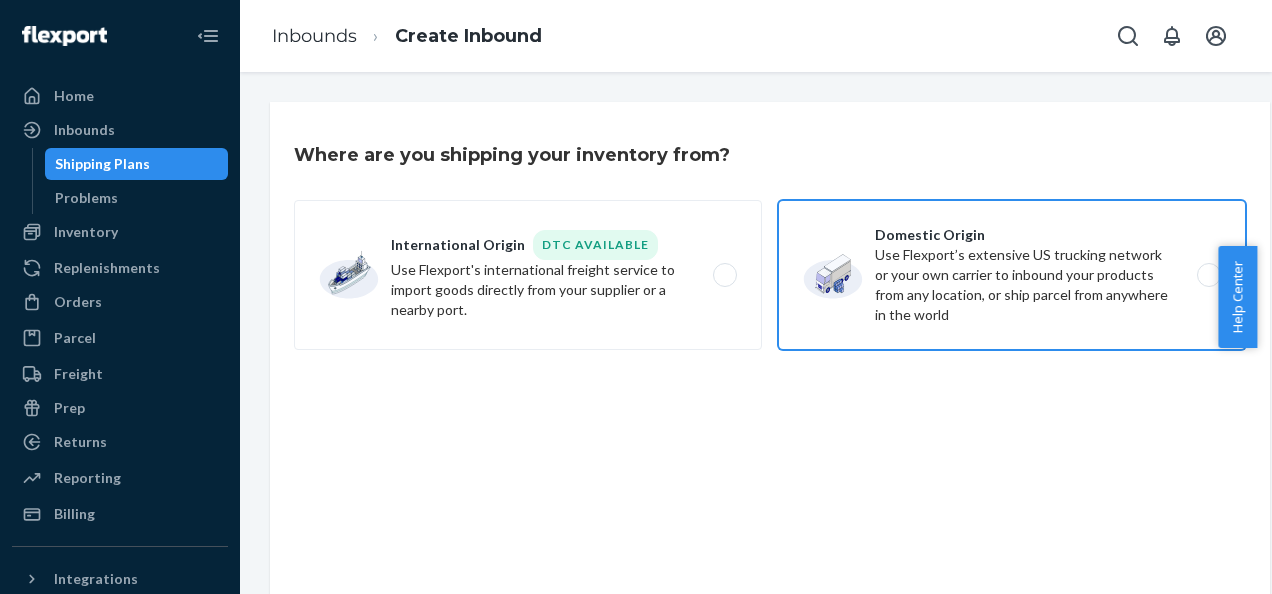 click on "Domestic Origin Use Flexport’s extensive US trucking network or your own carrier to inbound your products from any location, or ship parcel from anywhere in the world" at bounding box center (1012, 275) 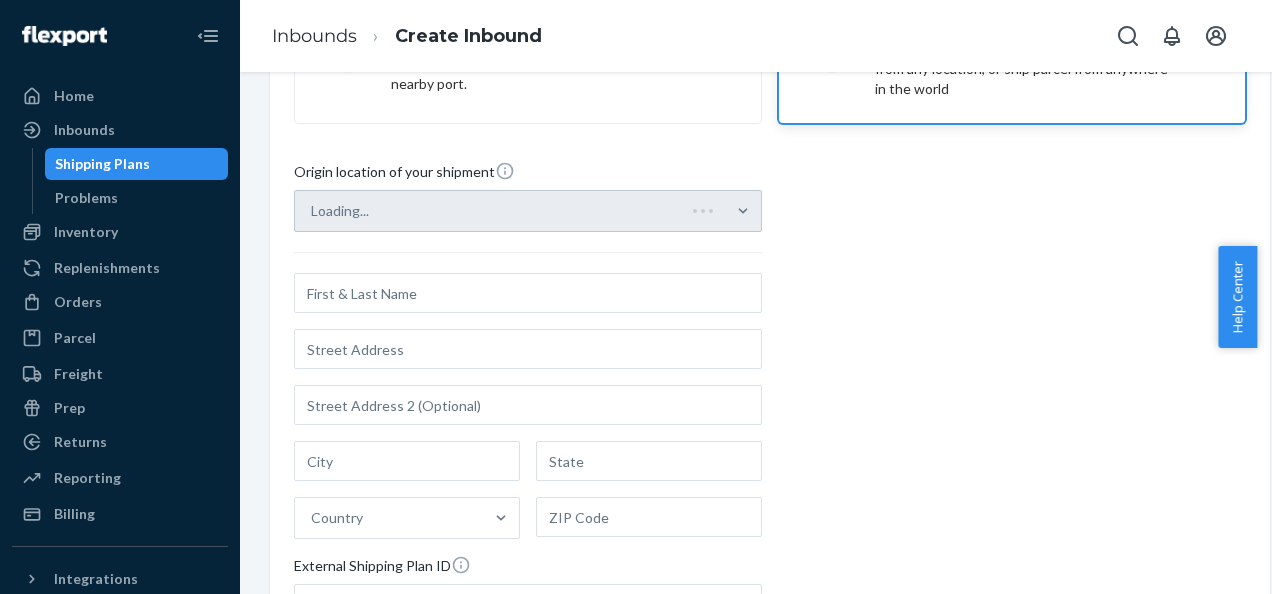 scroll, scrollTop: 225, scrollLeft: 0, axis: vertical 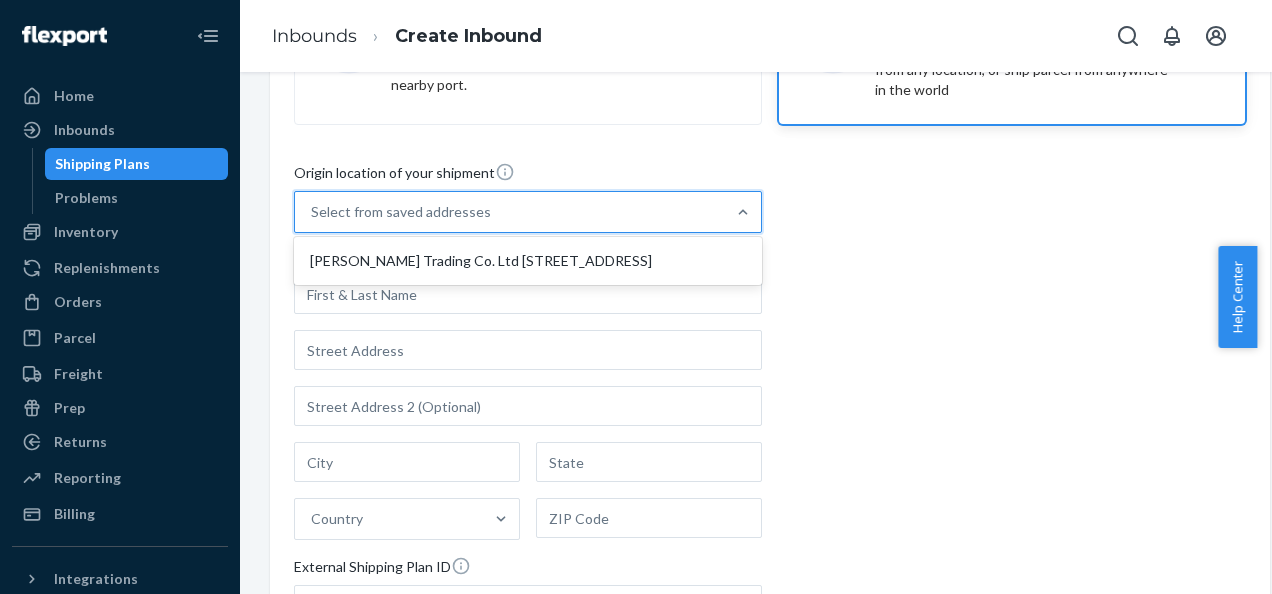 click on "Origin location of your shipment      option Henan Weiyue Trading Co. Ltd
[STREET_ADDRESS], 1 of 1. 1 result available. Use Up and Down to choose options, press Enter to select the currently focused option, press Escape to exit the menu, press Tab to select the option and exit the menu. Select from saved addresses [PERSON_NAME] Trading Co. Ltd
[STREET_ADDRESS] Country External Shipping Plan ID This is a residential location This is a limited access location for freight [GEOGRAPHIC_DATA], airport, military base" at bounding box center (770, 434) 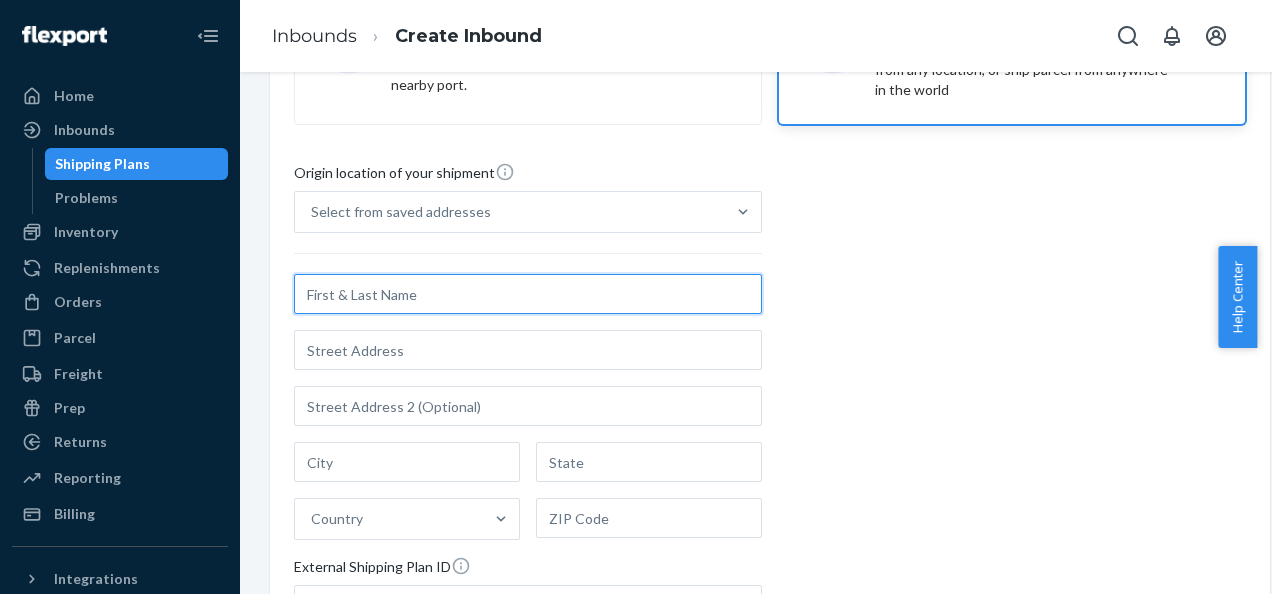 click at bounding box center (528, 294) 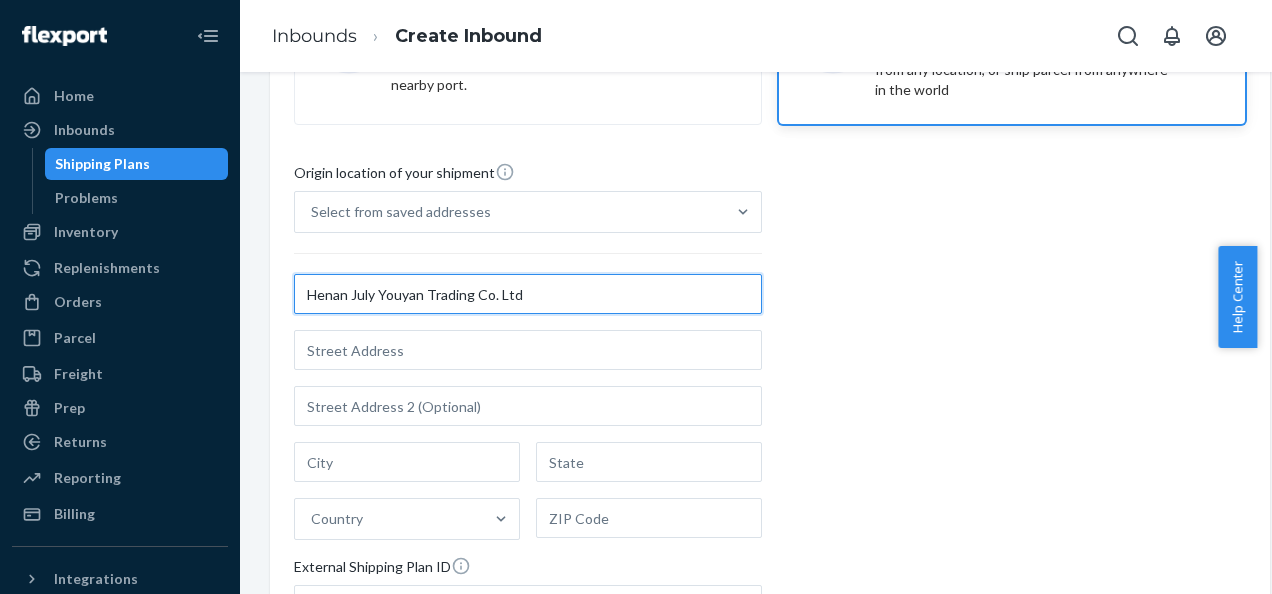type on "Henan July Youyan Trading Co. Ltd" 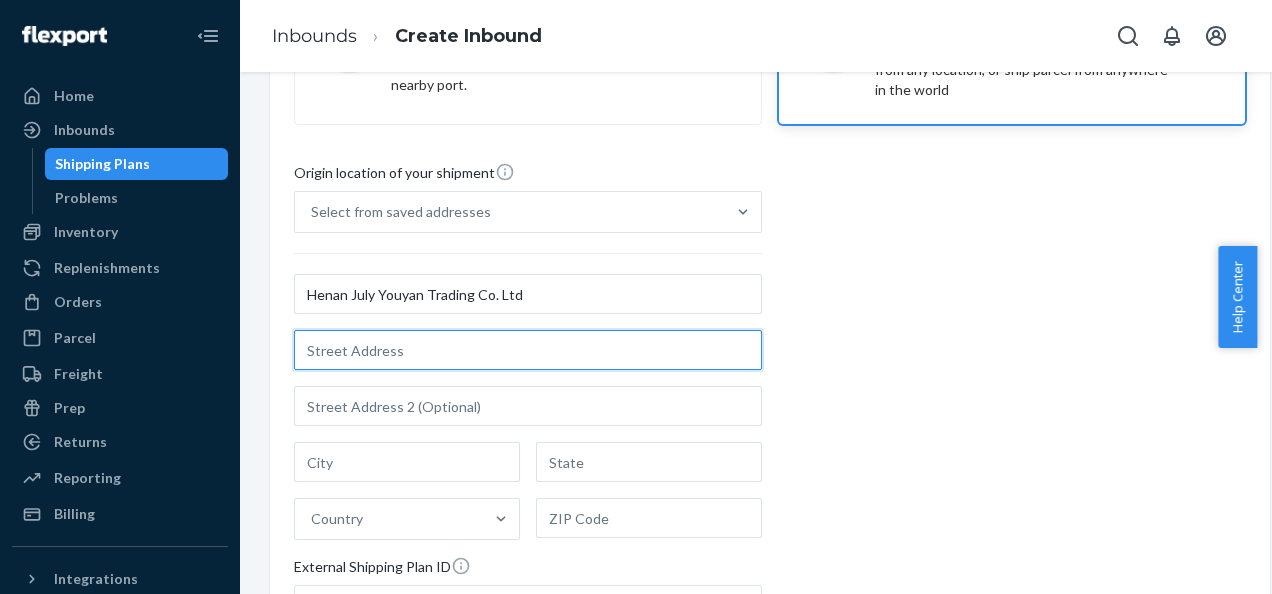 click at bounding box center [528, 350] 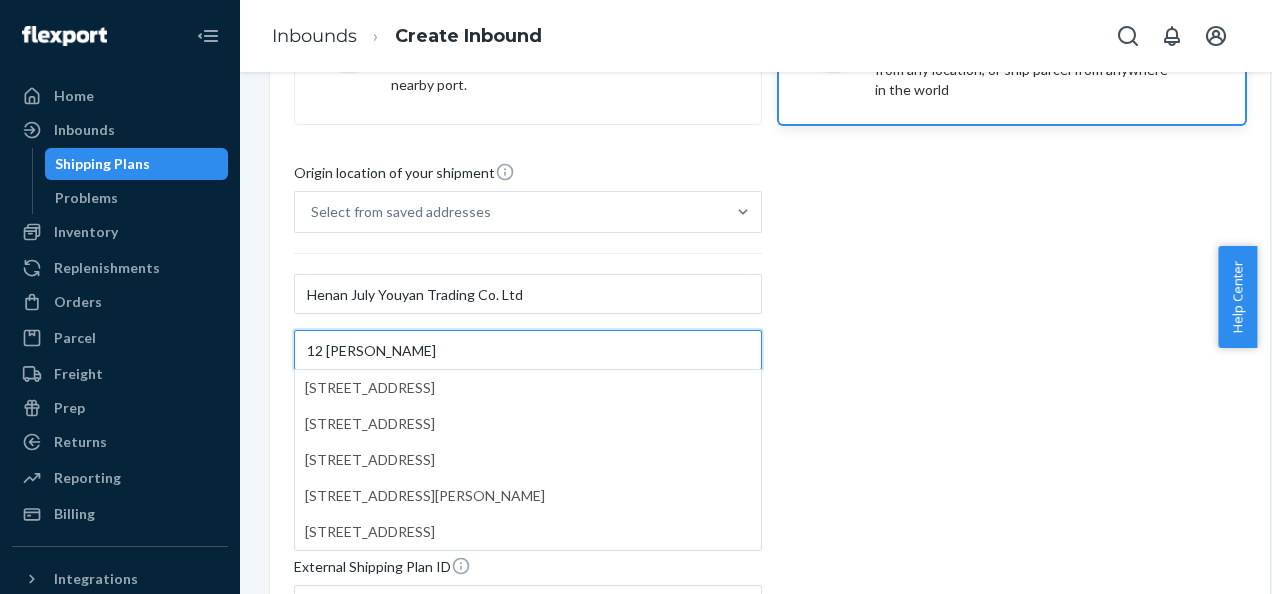 type on "12 [PERSON_NAME]" 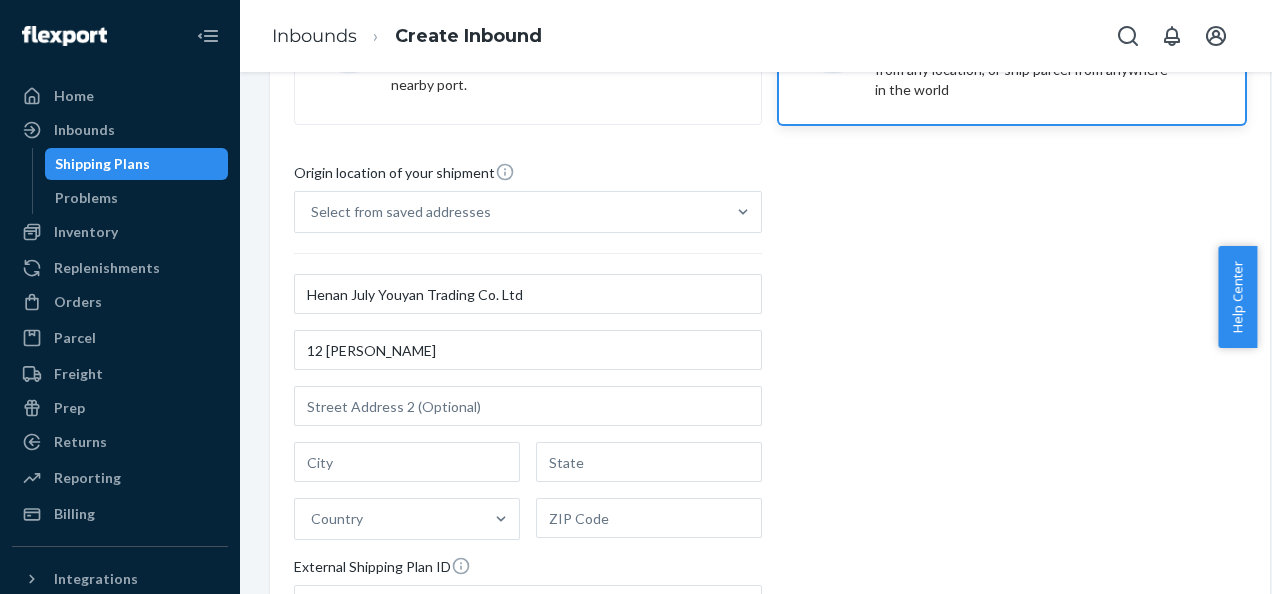 click on "Origin location of your shipment Select from saved addresses Henan July Youyan Trading Co. Ltd 12 Zijienn Buioelding Country External Shipping Plan ID This is a residential location This is a limited access location for freight pickup [GEOGRAPHIC_DATA], airport, military base" at bounding box center [770, 434] 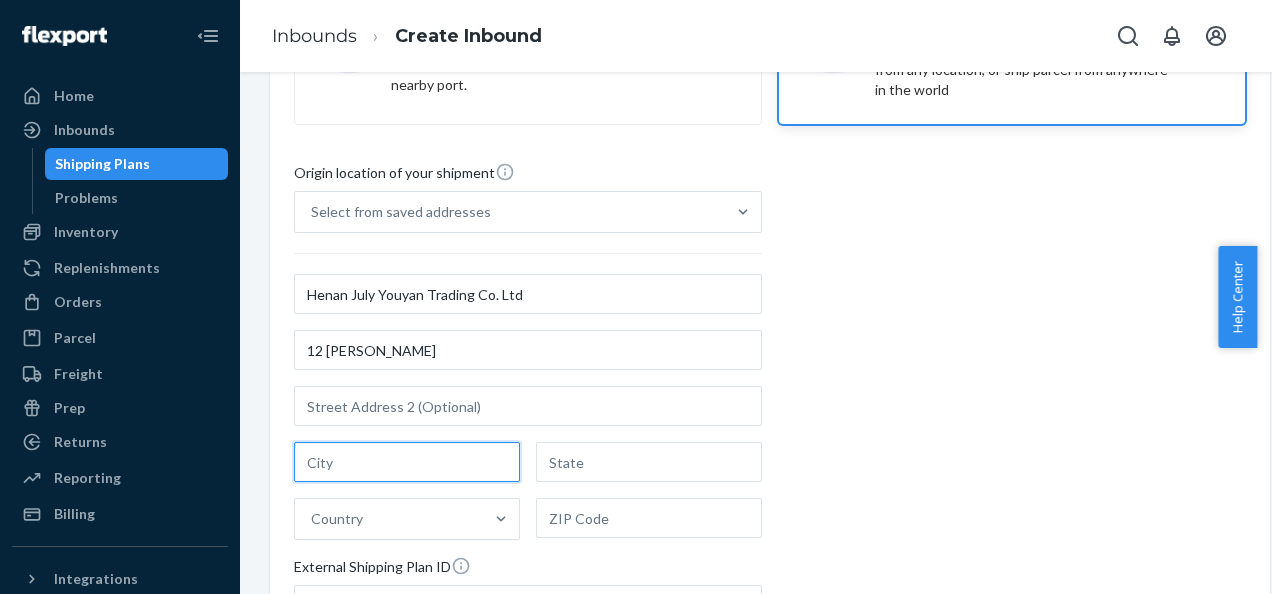 click at bounding box center [407, 462] 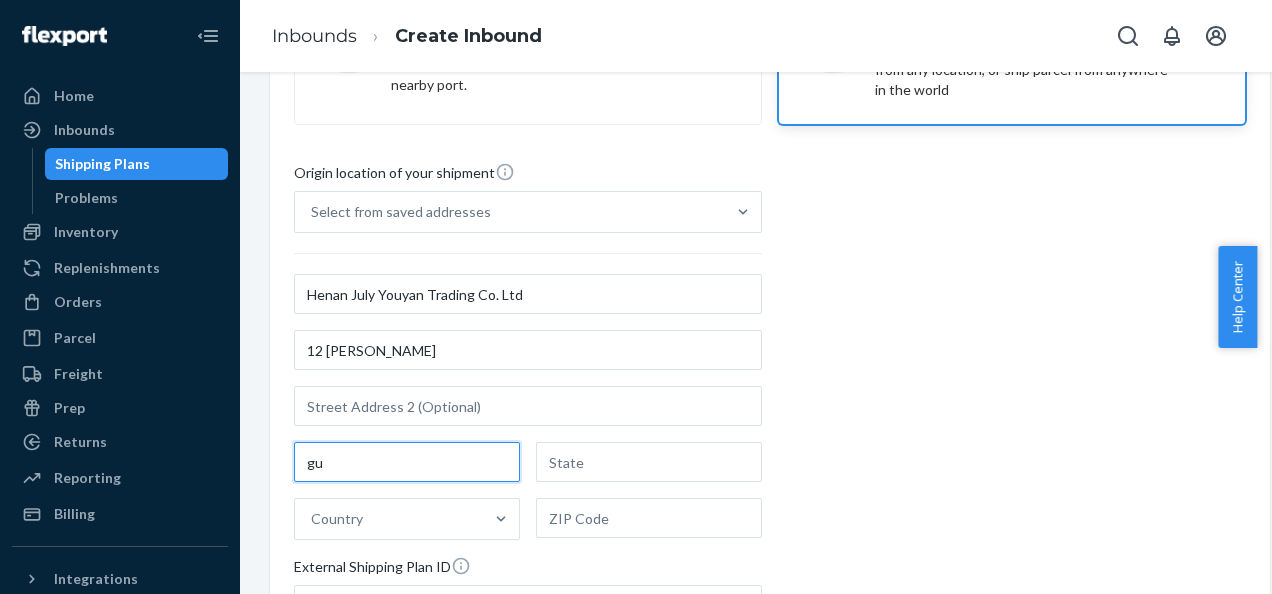type on "g" 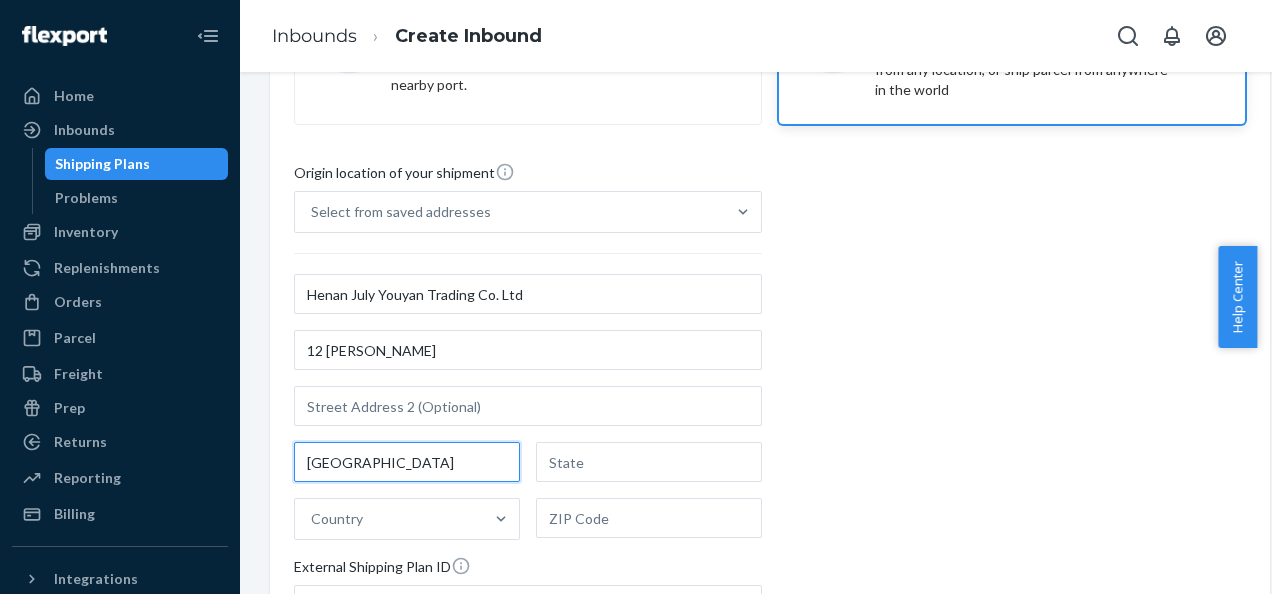 type on "[GEOGRAPHIC_DATA]" 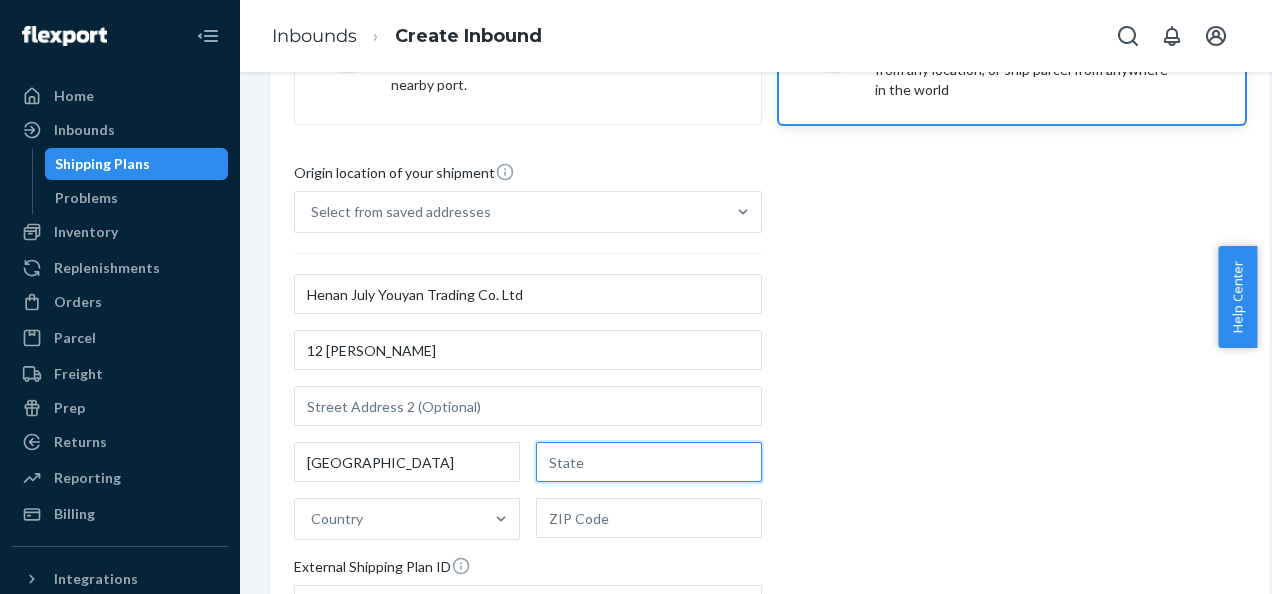 click at bounding box center (649, 462) 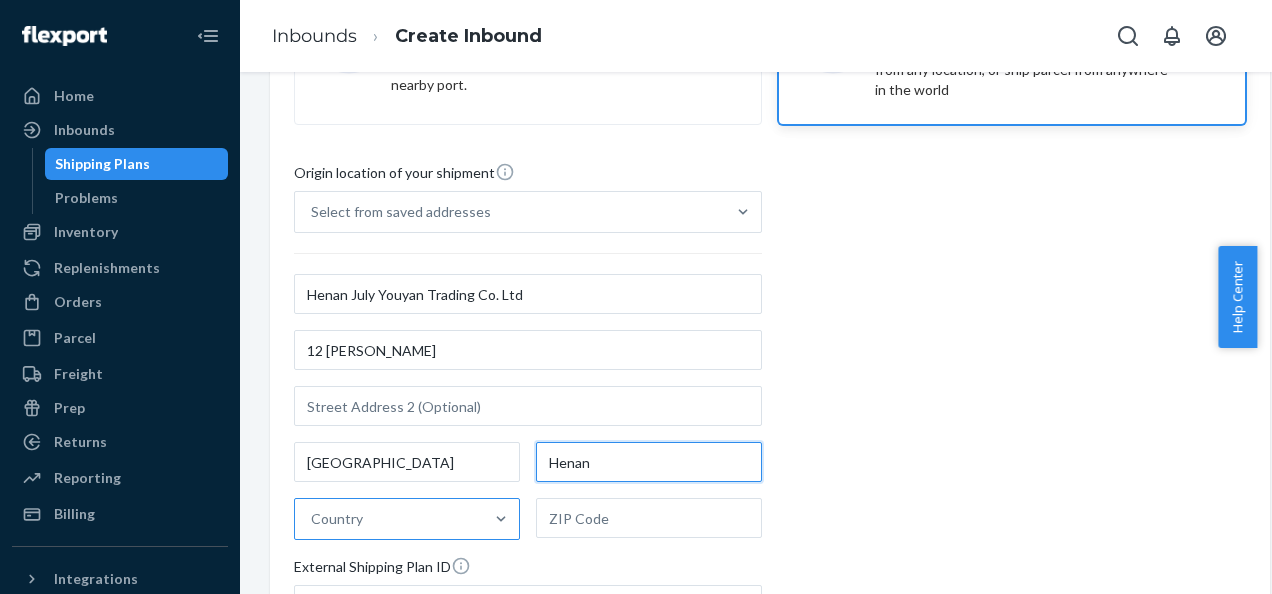 type on "Henan" 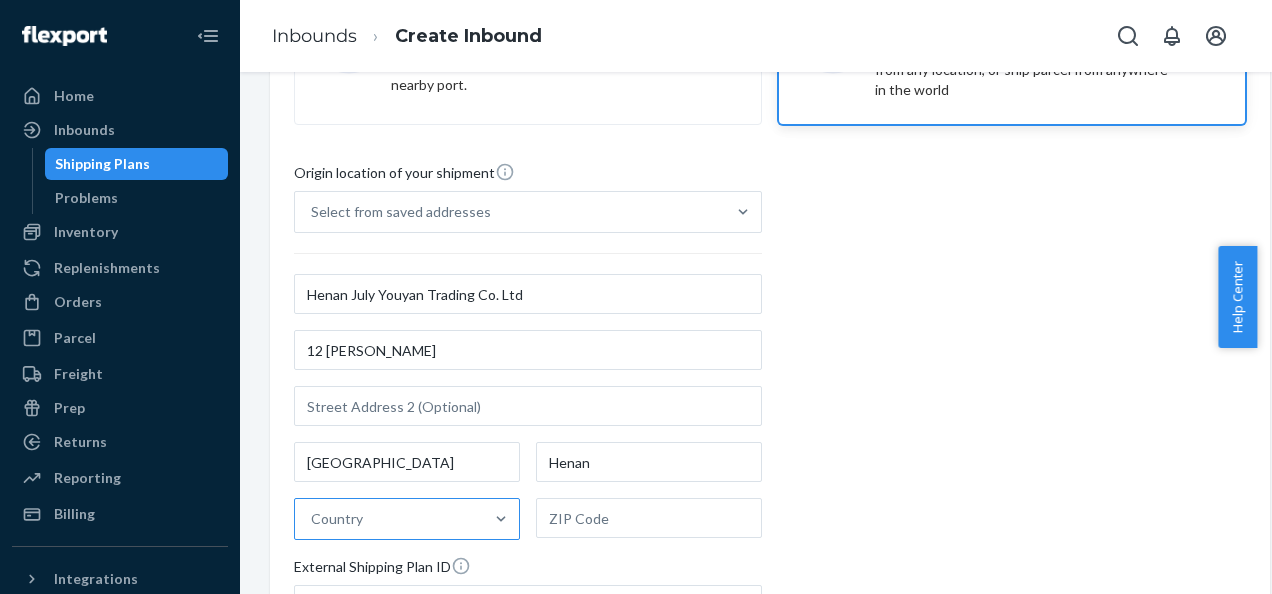 click on "Country" at bounding box center [337, 519] 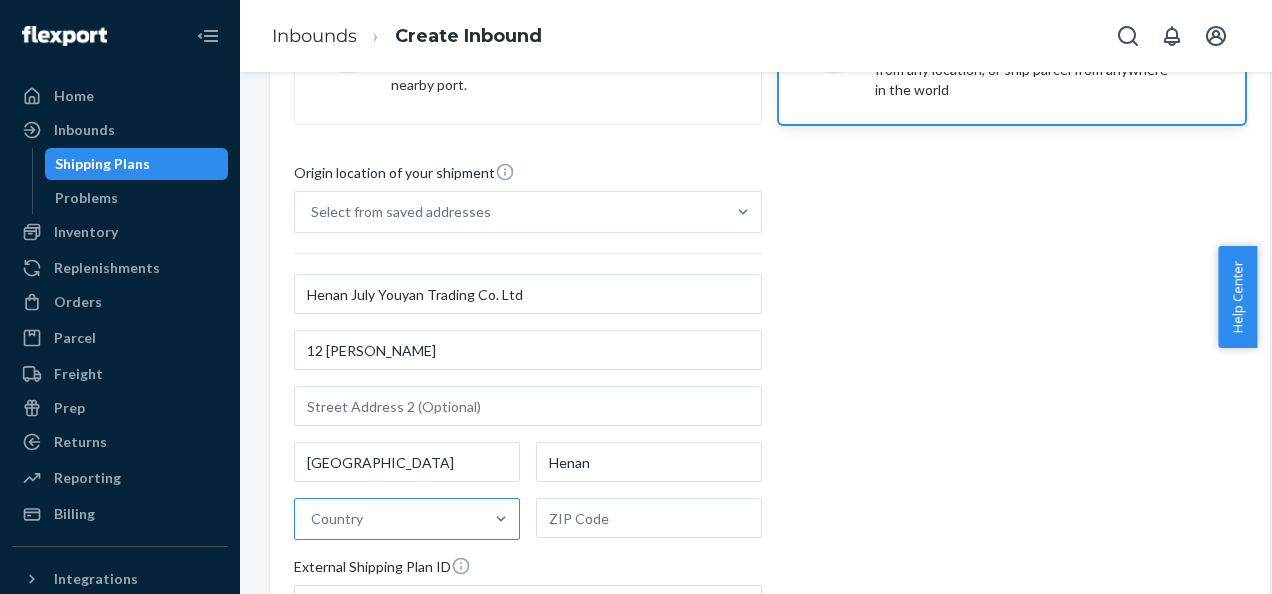 click on "Country" at bounding box center (312, 519) 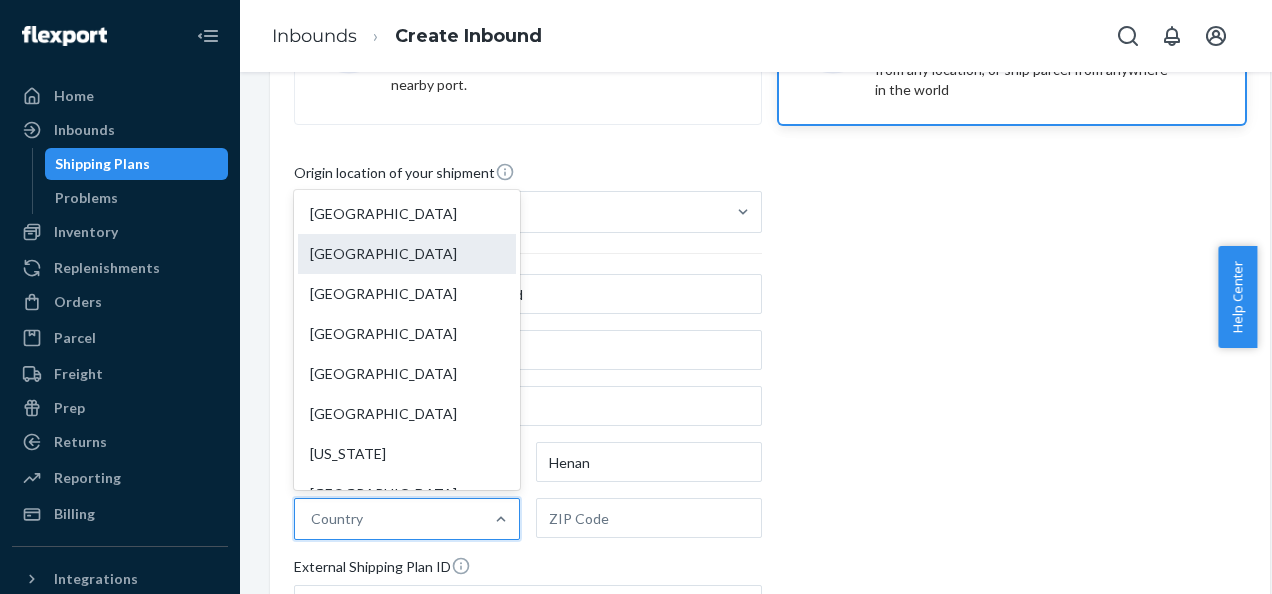 click on "[GEOGRAPHIC_DATA]" at bounding box center (407, 254) 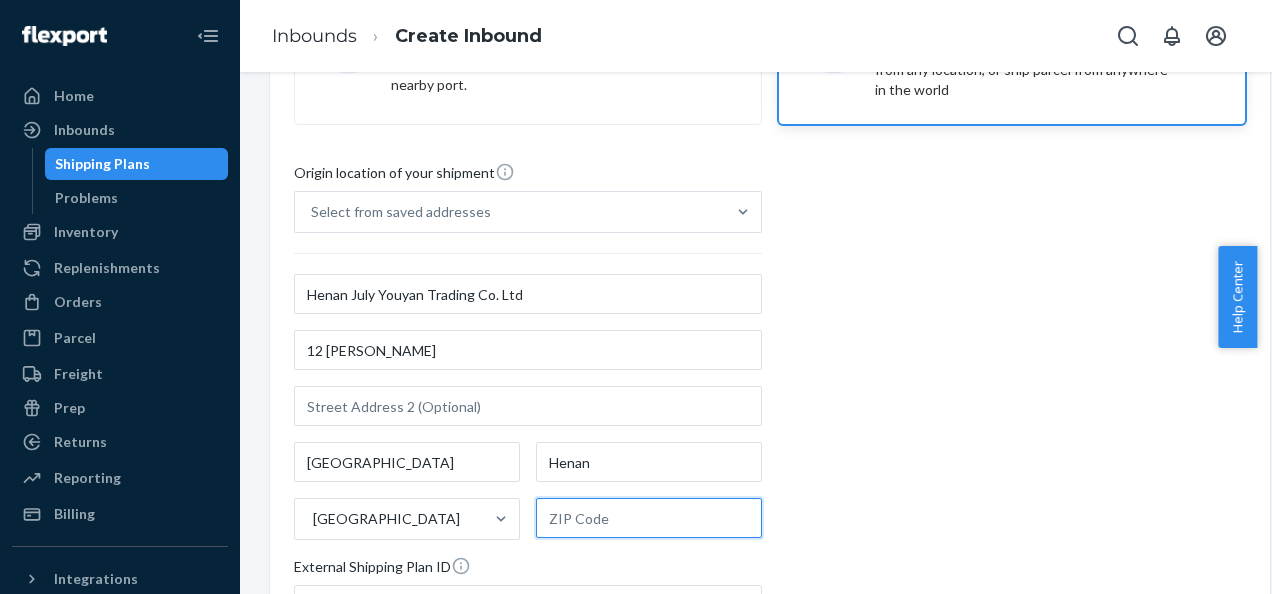click at bounding box center (649, 518) 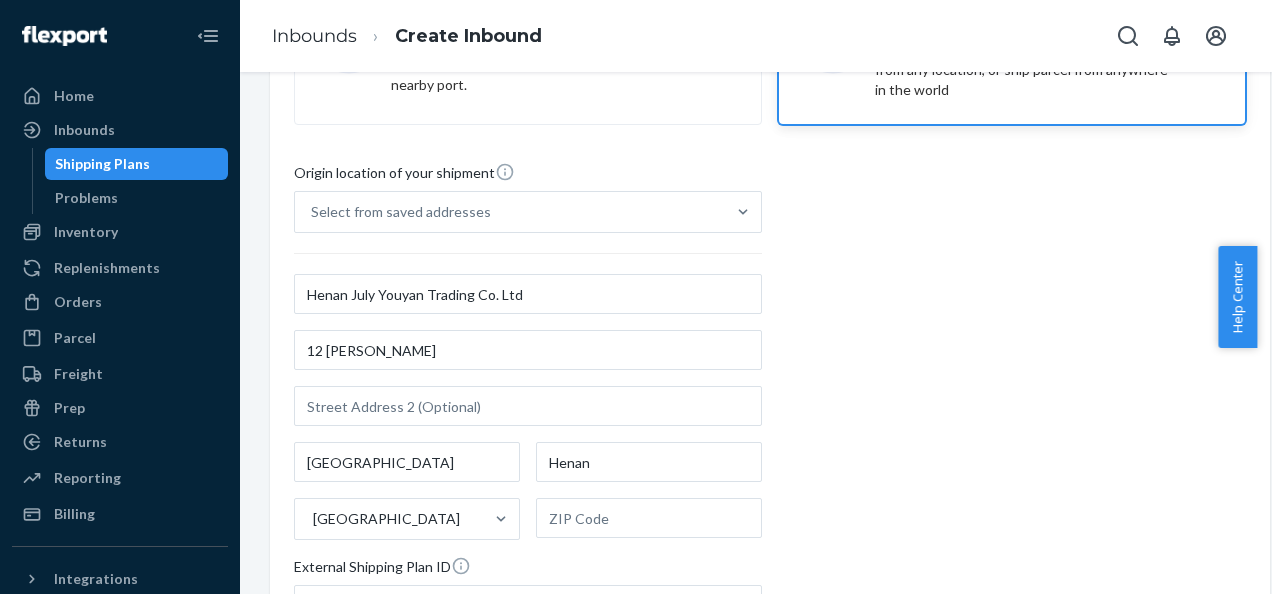 click on "Origin location of your shipment Select from saved addresses Henan July Youyan Trading Co. Ltd 12 Zijienn Buioelding [GEOGRAPHIC_DATA] Henan [GEOGRAPHIC_DATA] External Shipping Plan ID This is a residential location This is a limited access location for freight [GEOGRAPHIC_DATA], airport, military base" at bounding box center [770, 434] 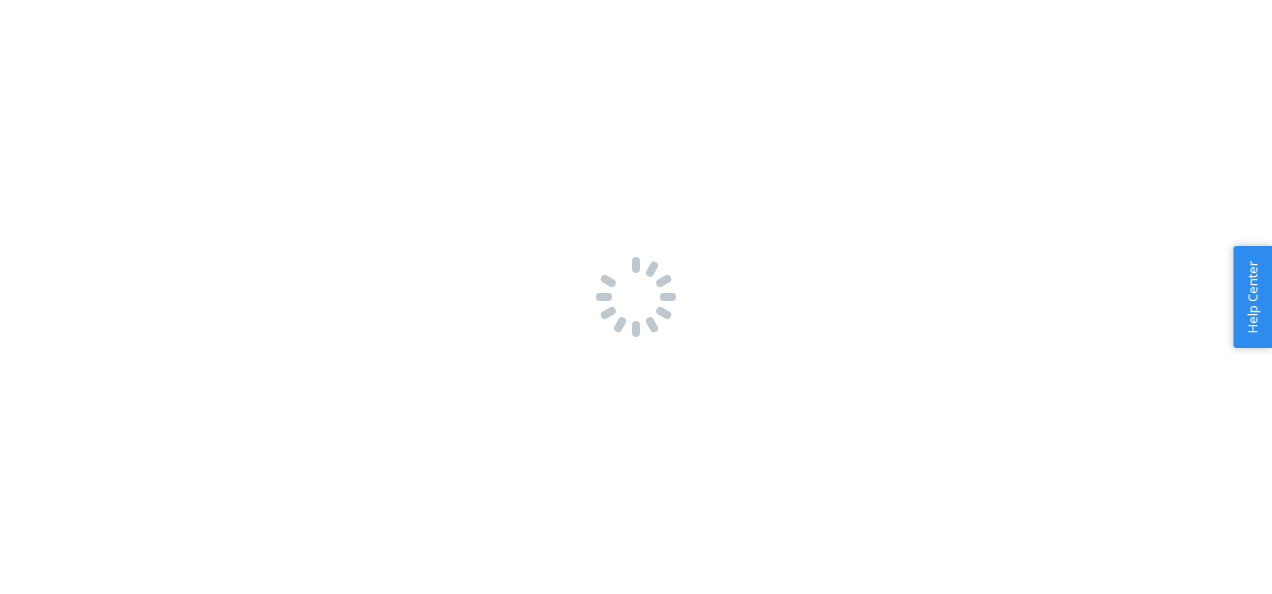 scroll, scrollTop: 0, scrollLeft: 0, axis: both 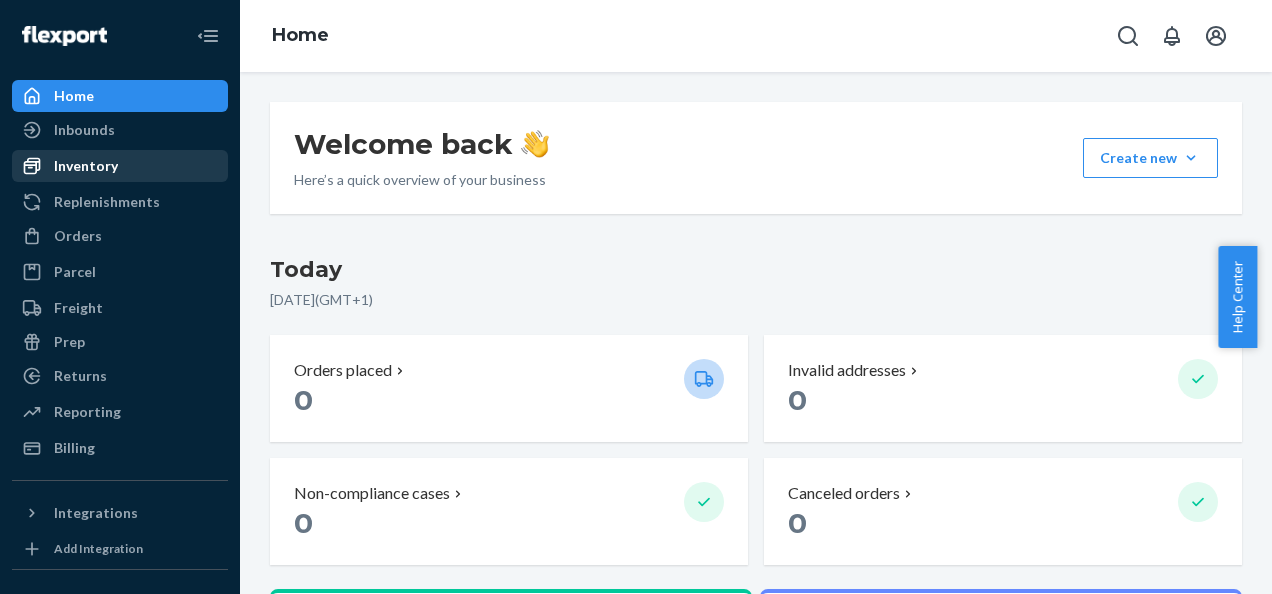 click on "Inventory" at bounding box center (86, 166) 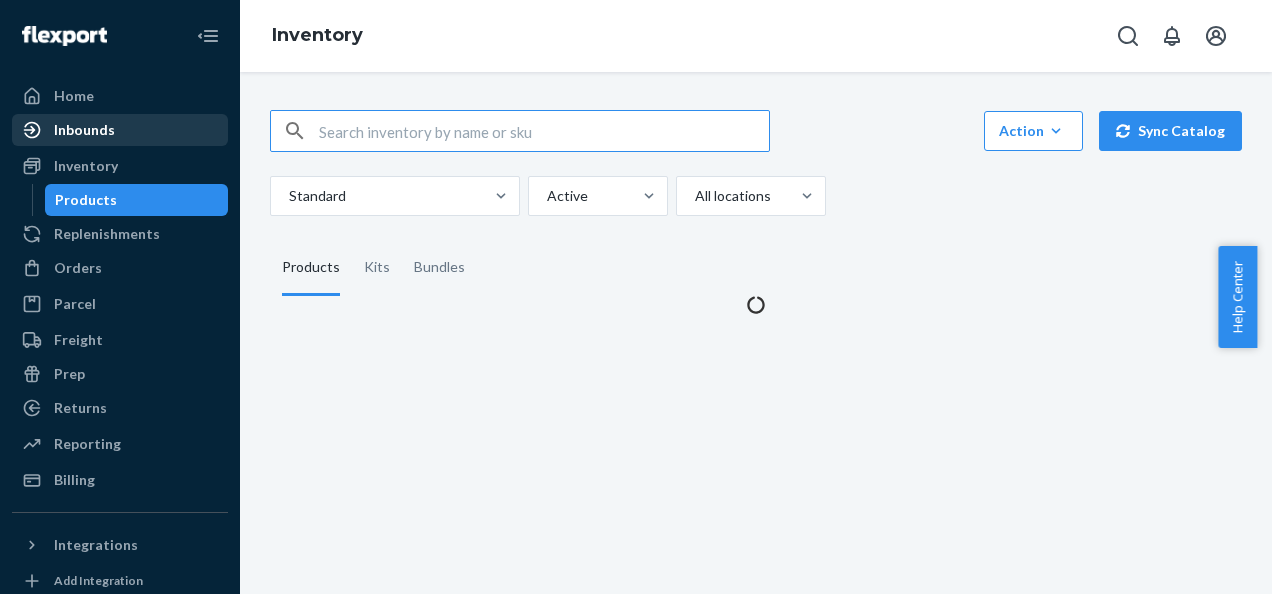 click on "Inbounds" at bounding box center (84, 130) 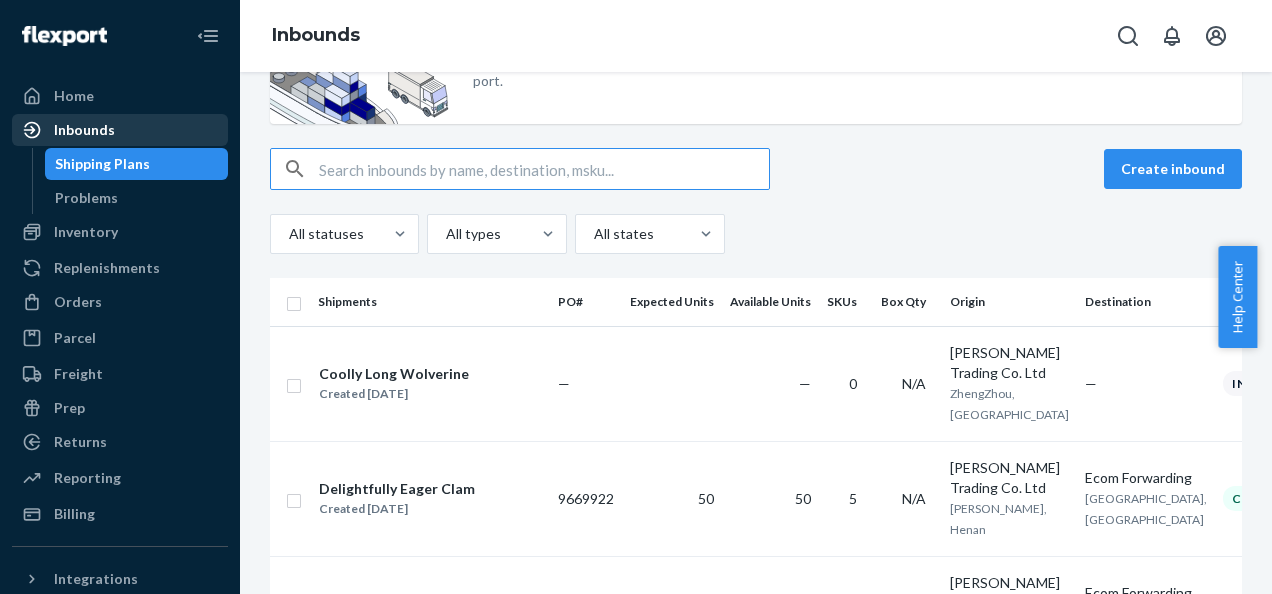 scroll, scrollTop: 100, scrollLeft: 0, axis: vertical 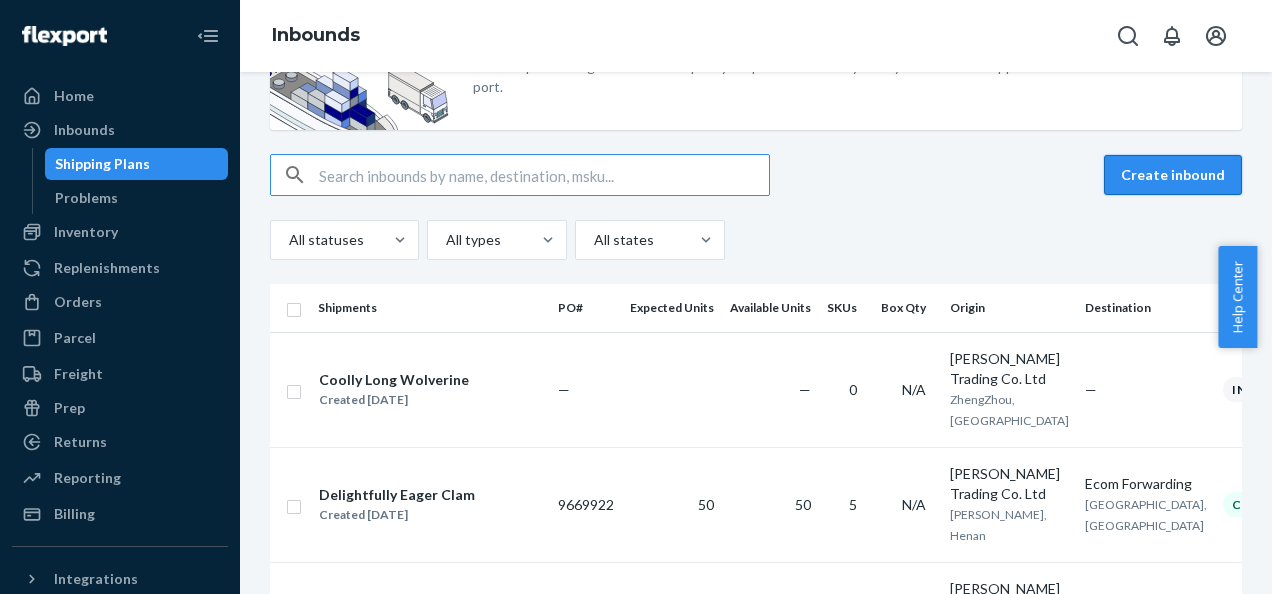 click on "Create inbound" at bounding box center [1173, 175] 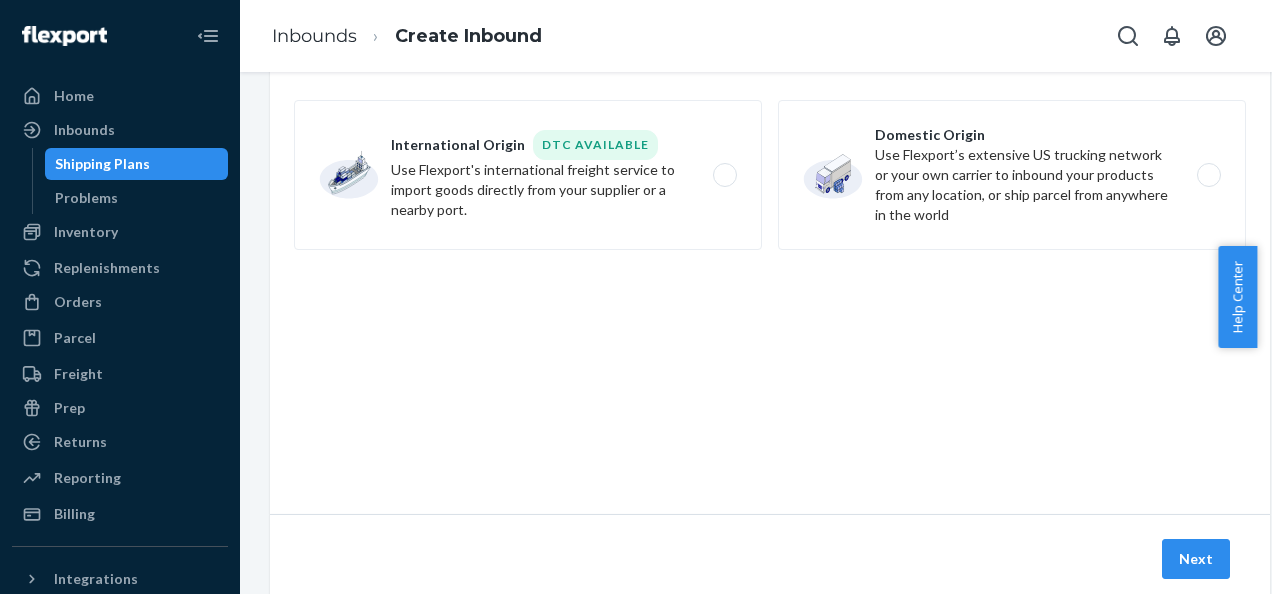 scroll, scrollTop: 0, scrollLeft: 0, axis: both 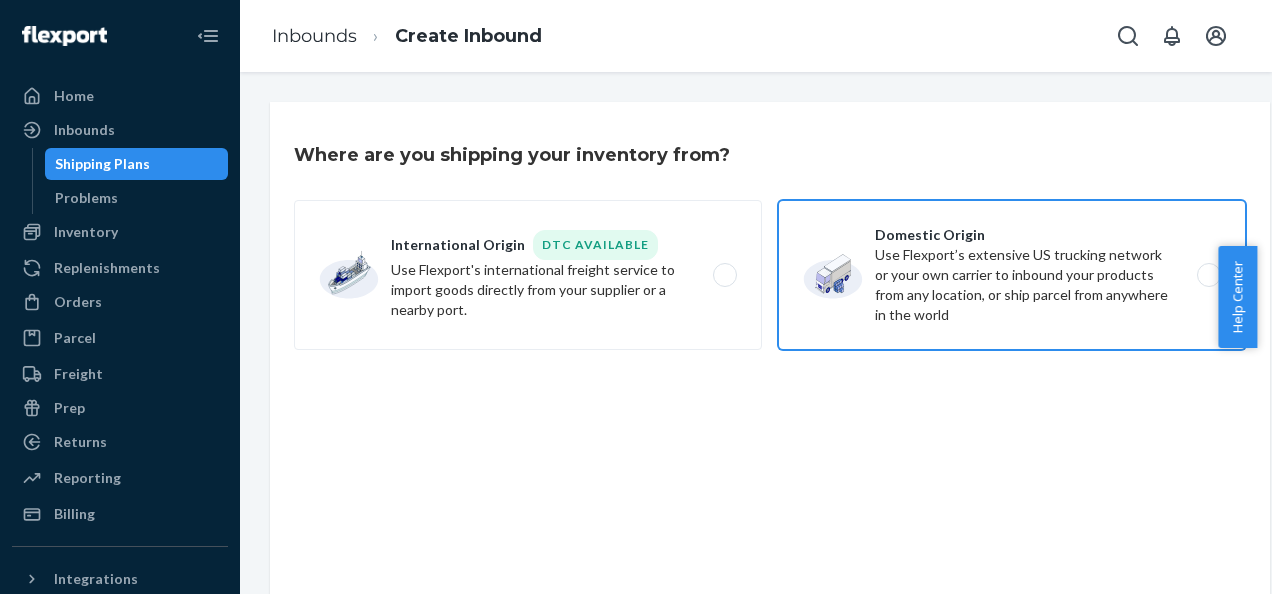 click on "Domestic Origin Use Flexport’s extensive US trucking network or your own carrier to inbound your products from any location, or ship parcel from anywhere in the world" at bounding box center (1012, 275) 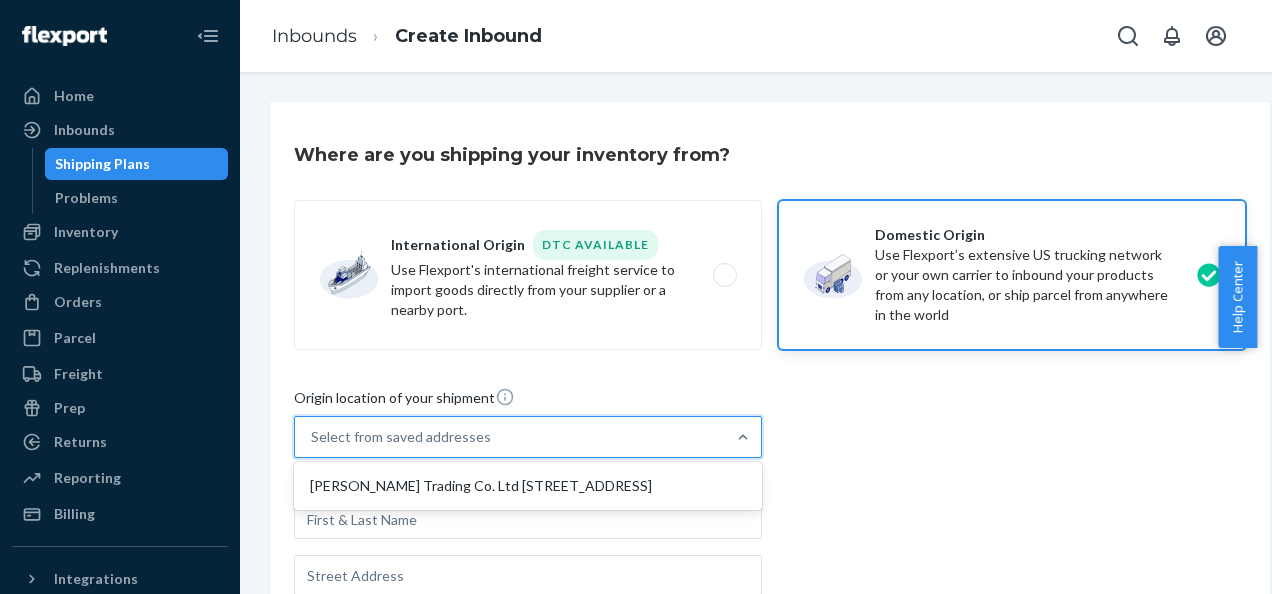 click on "Origin location of your shipment      option Henan Weiyue Trading Co. Ltd
[STREET_ADDRESS], 1 of 1. 1 result available. Use Up and Down to choose options, press Enter to select the currently focused option, press Escape to exit the menu, press Tab to select the option and exit the menu. Select from saved addresses [PERSON_NAME] Trading Co. Ltd
[STREET_ADDRESS] Country External Shipping Plan ID This is a residential location This is a limited access location for freight [GEOGRAPHIC_DATA], airport, military base" at bounding box center [770, 659] 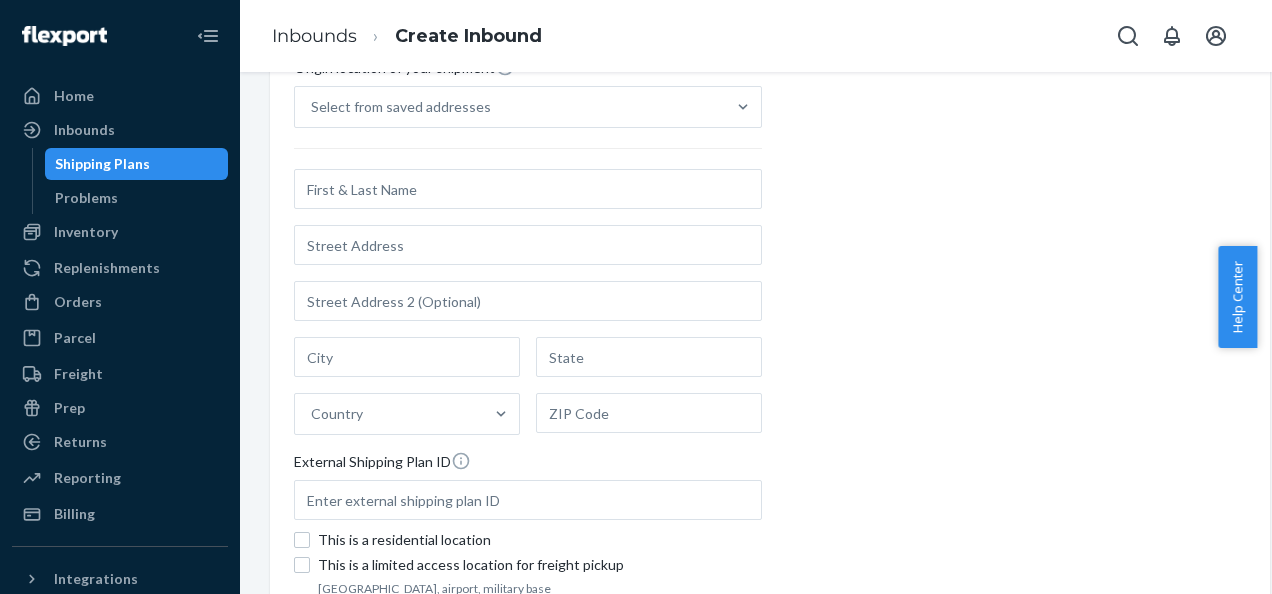 scroll, scrollTop: 309, scrollLeft: 0, axis: vertical 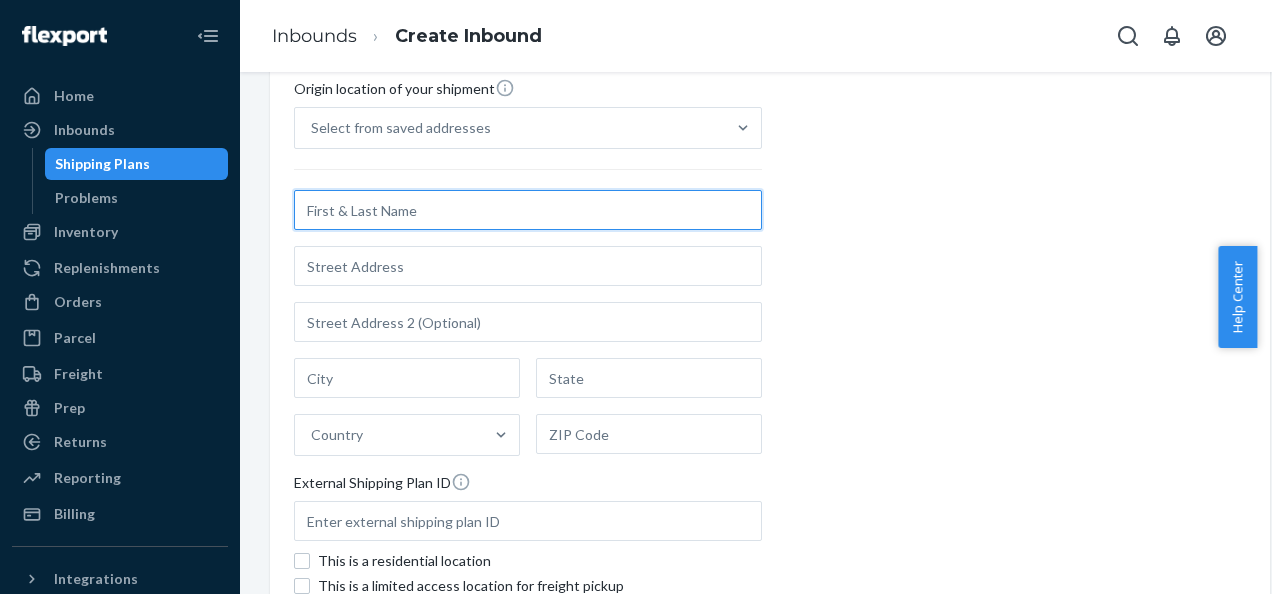 click at bounding box center (528, 210) 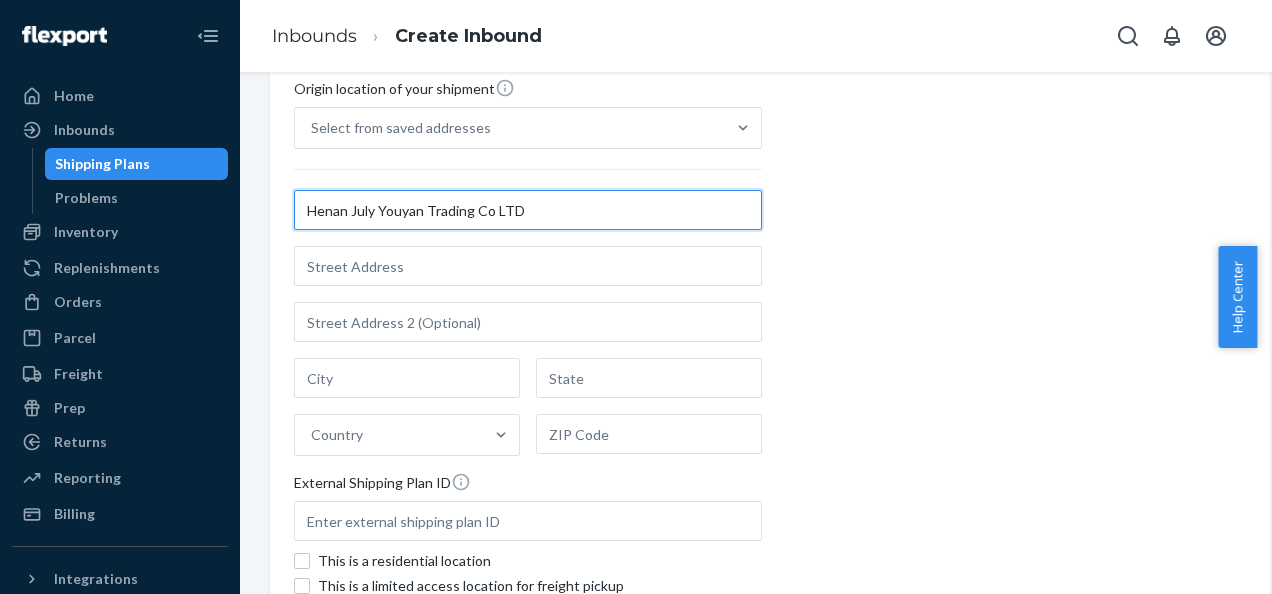 type on "Henan July Youyan Trading Co LTD" 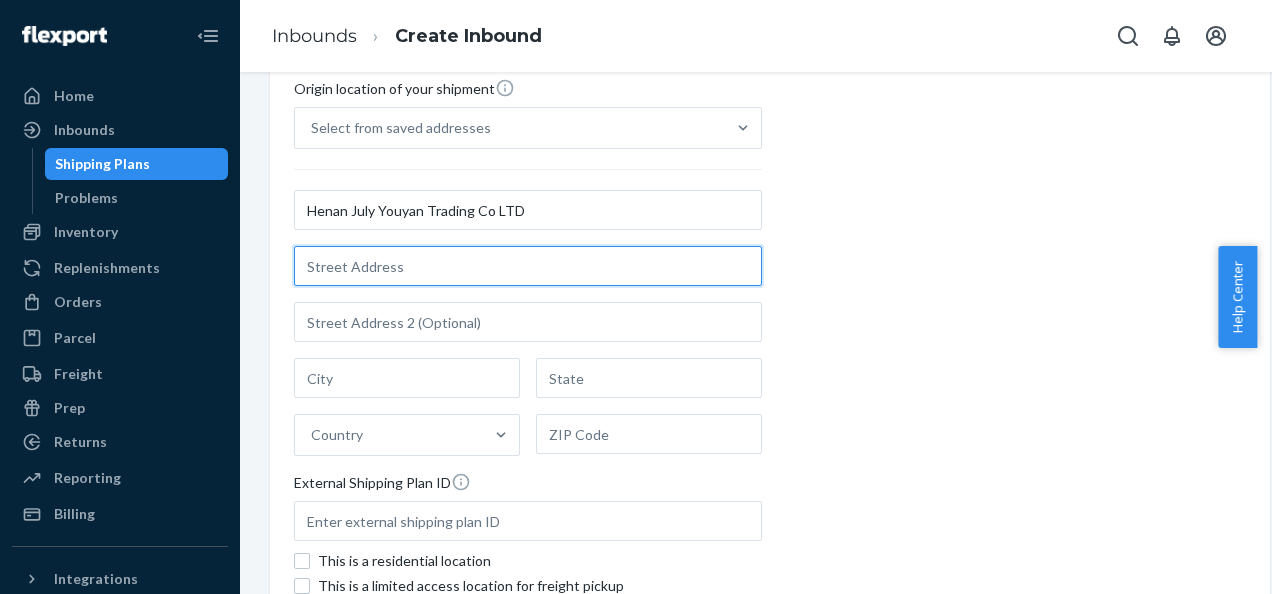 click at bounding box center (528, 266) 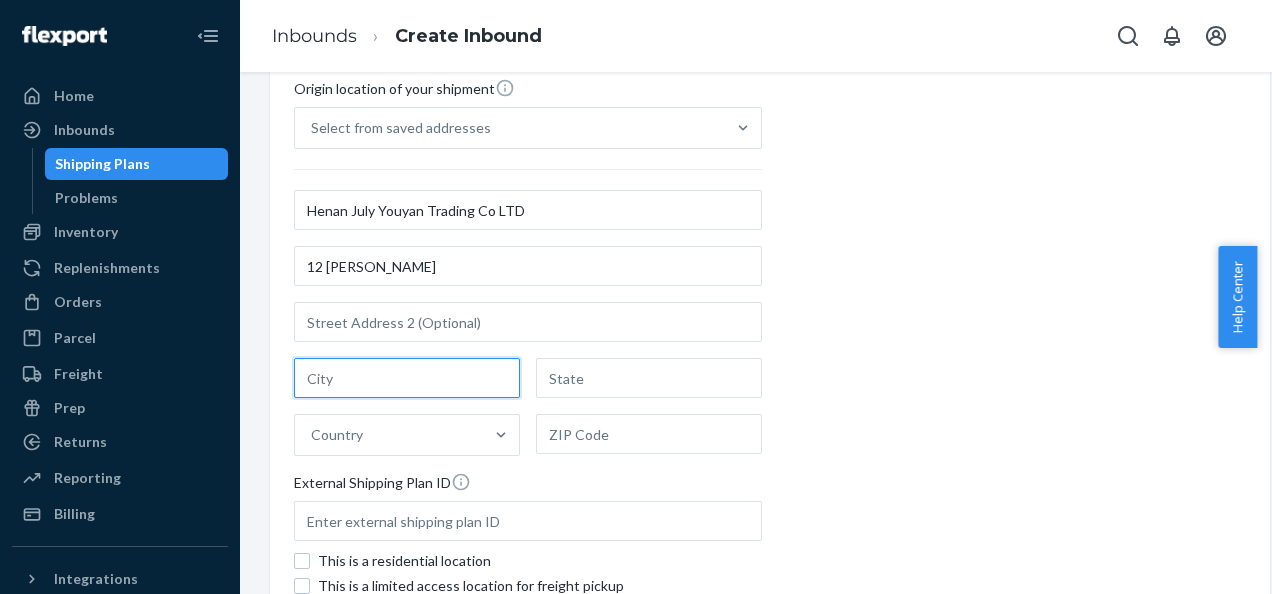 type on "[GEOGRAPHIC_DATA]" 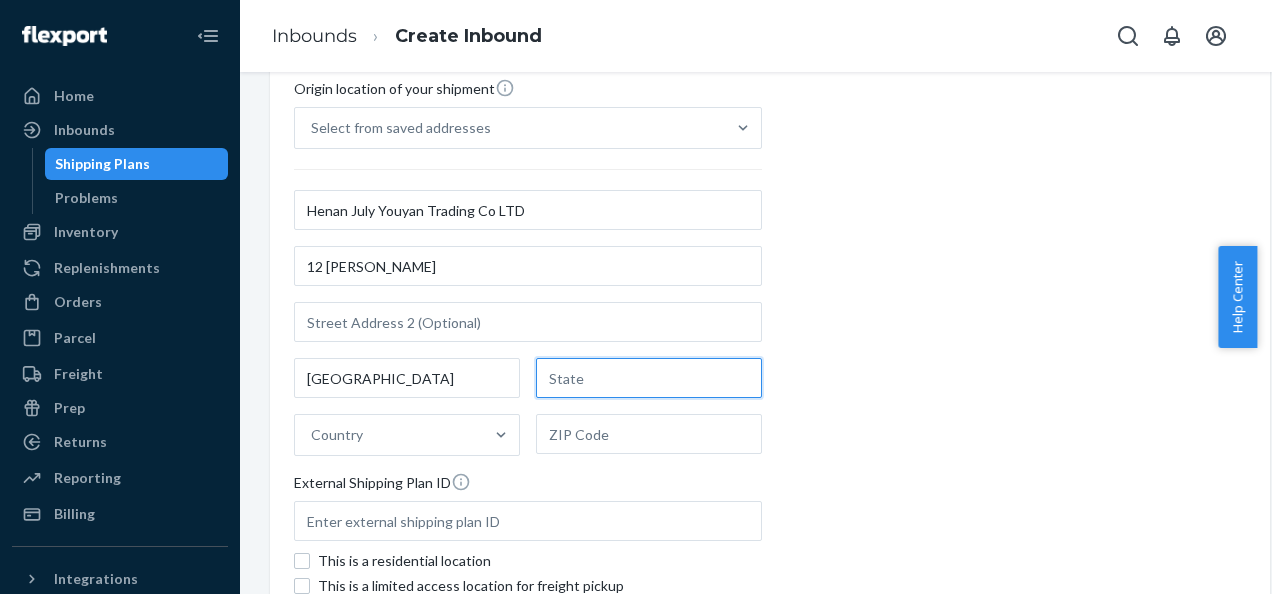 type on "Henan" 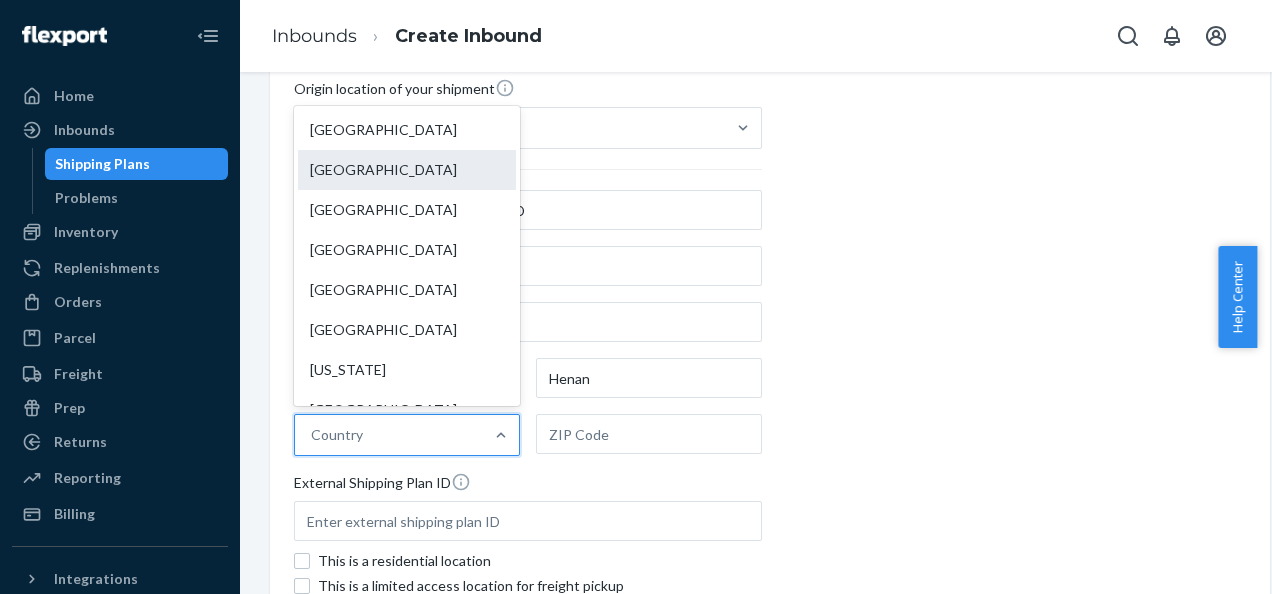 click on "[GEOGRAPHIC_DATA]" at bounding box center [407, 170] 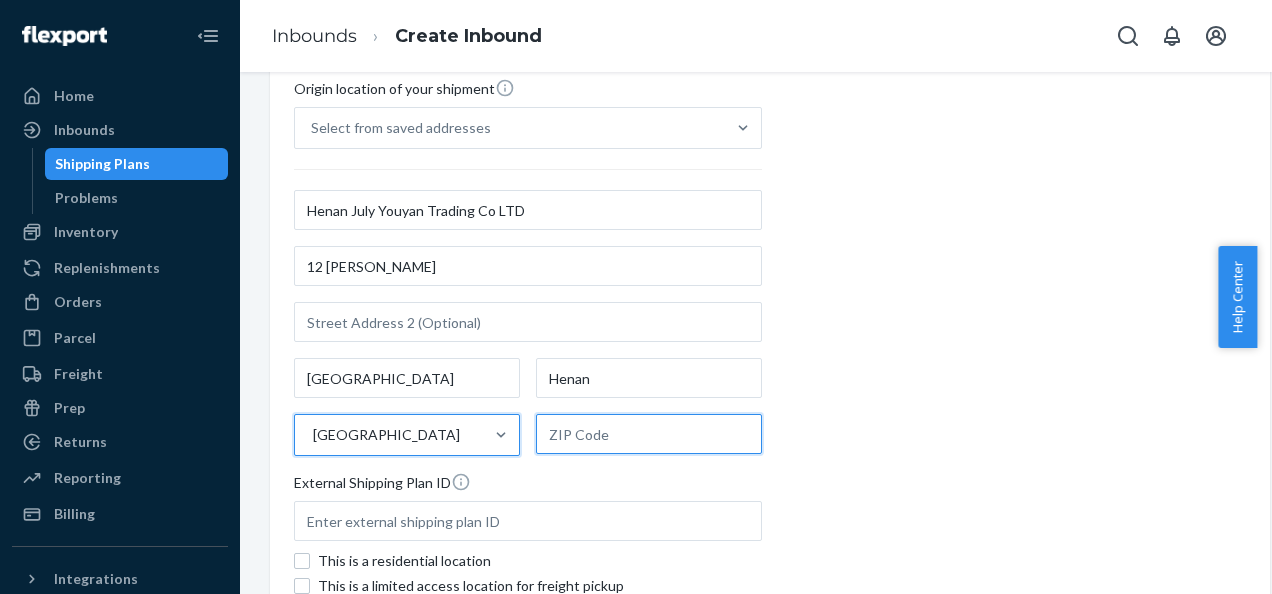 click at bounding box center (649, 434) 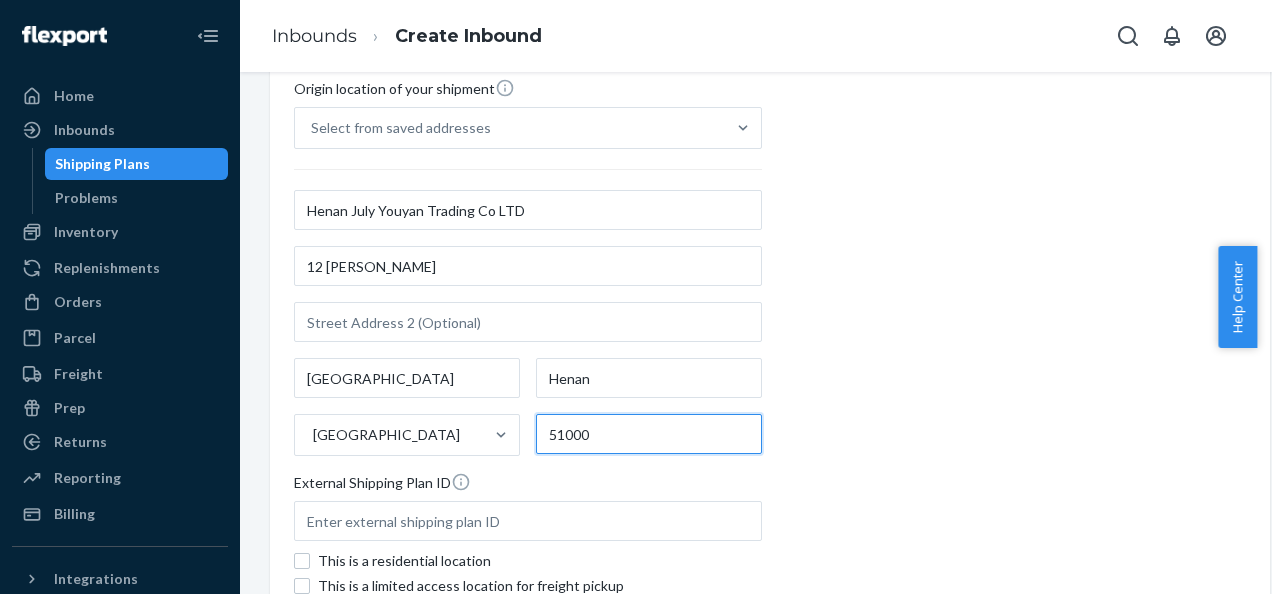 type on "510000" 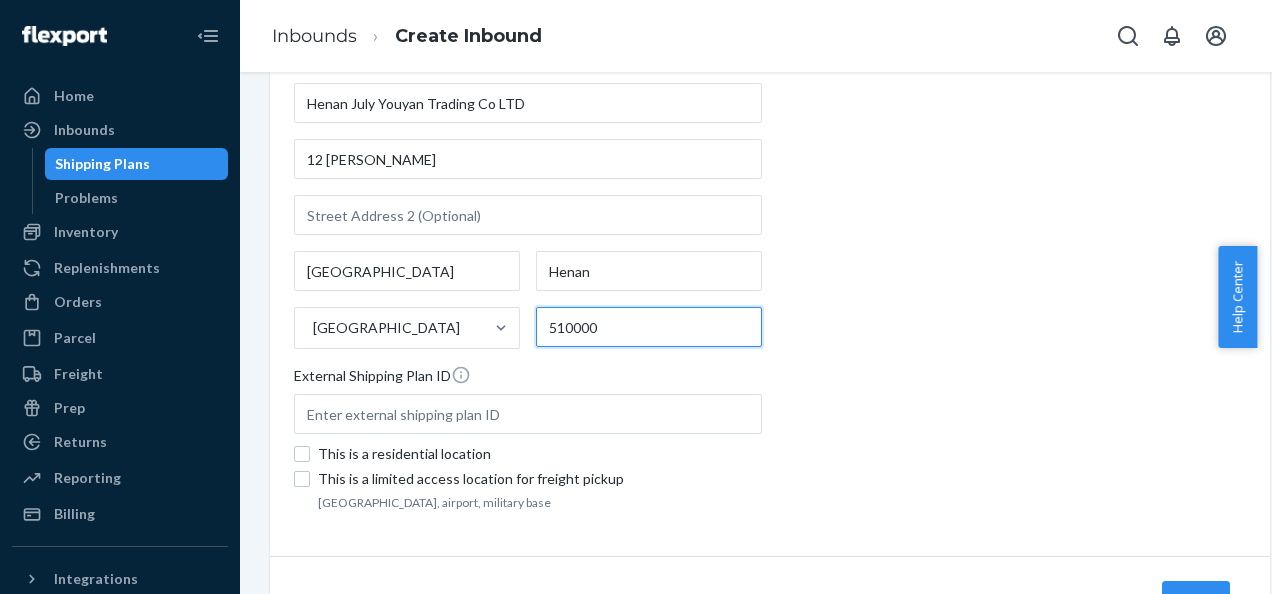 scroll, scrollTop: 479, scrollLeft: 0, axis: vertical 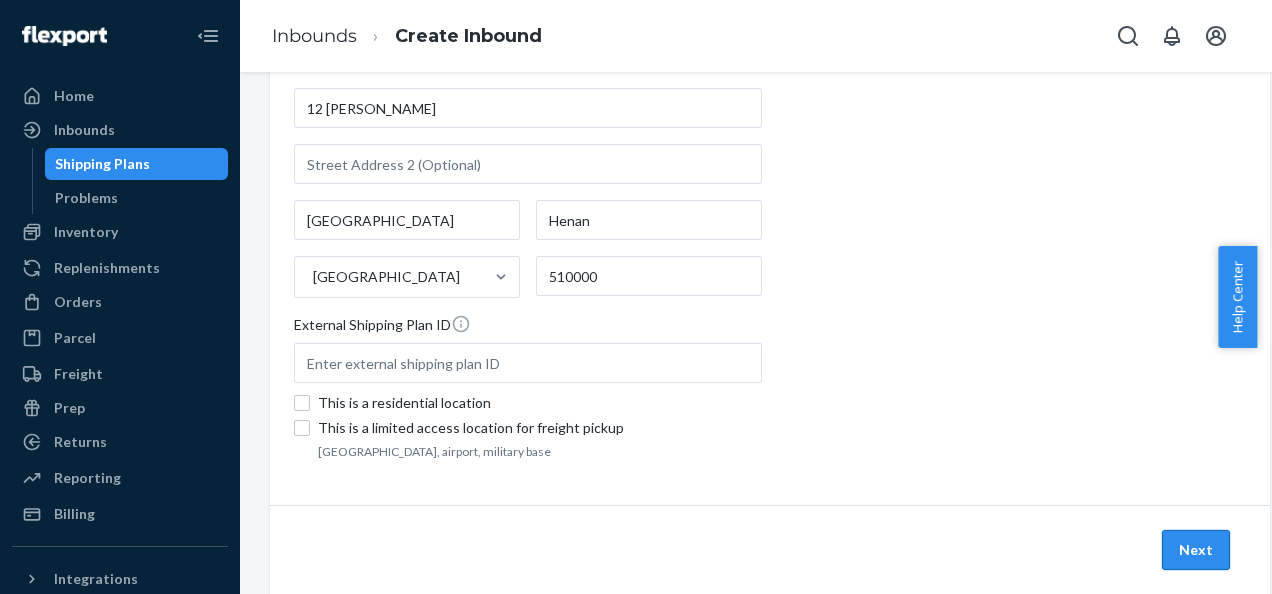 click on "Next" at bounding box center (1196, 550) 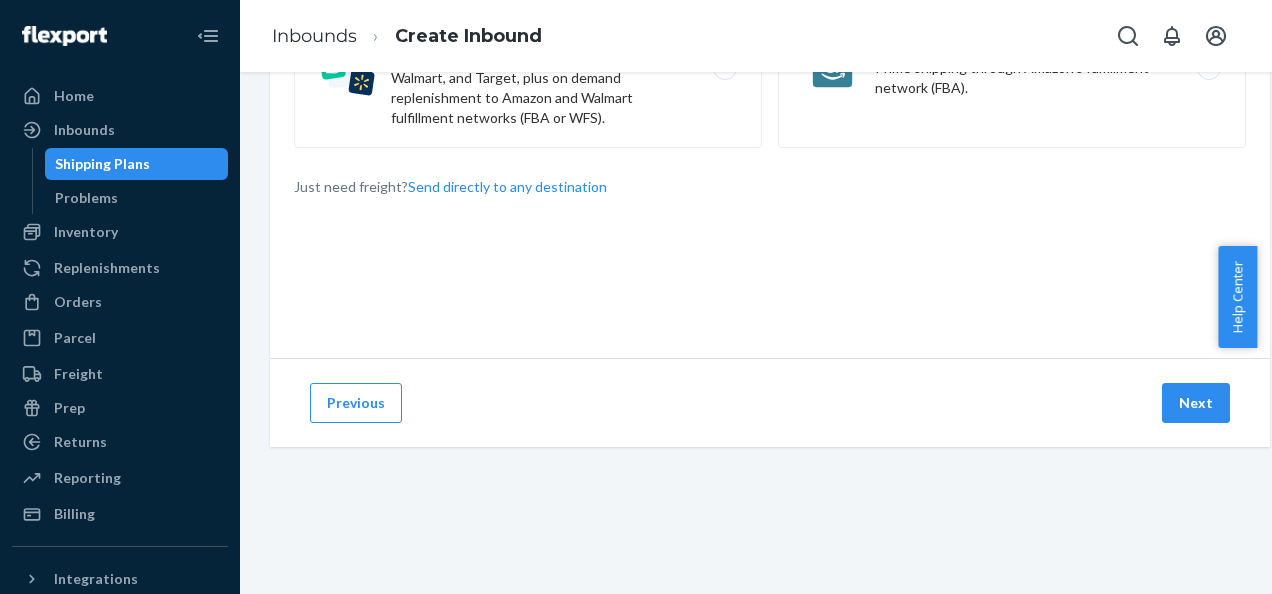 scroll, scrollTop: 0, scrollLeft: 0, axis: both 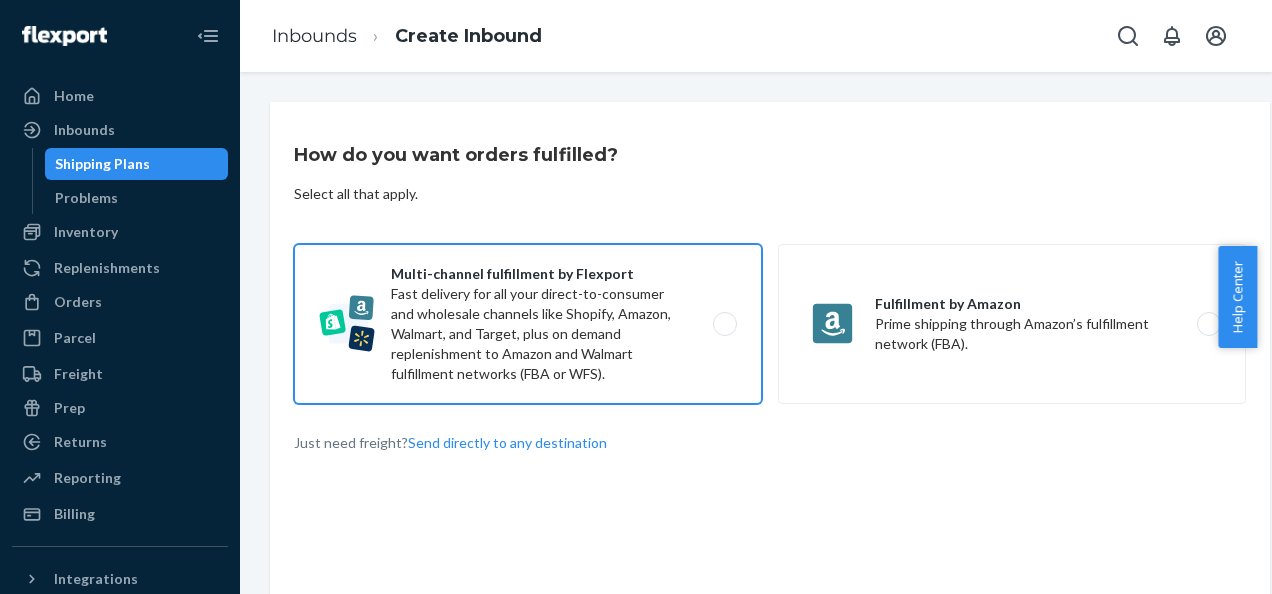 click on "Multi-channel fulfillment by Flexport Fast delivery for all your direct-to-consumer and wholesale channels like Shopify, Amazon, Walmart, and Target, plus on demand replenishment to Amazon and Walmart fulfillment networks (FBA or WFS)." at bounding box center [528, 324] 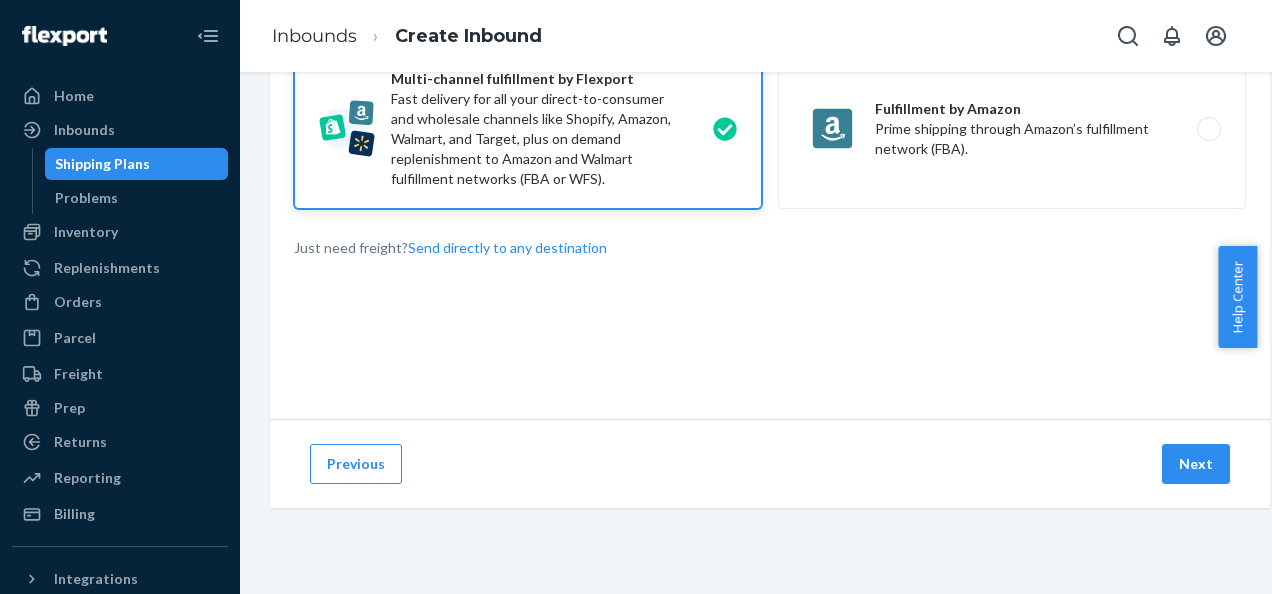 scroll, scrollTop: 196, scrollLeft: 0, axis: vertical 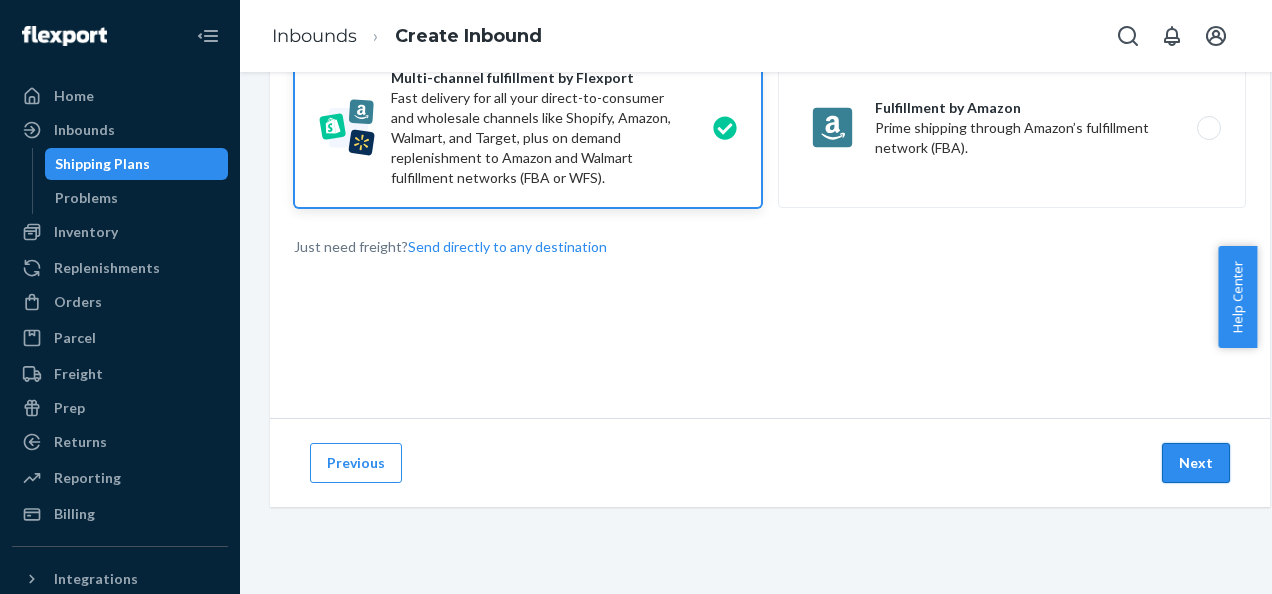 click on "Next" at bounding box center (1196, 463) 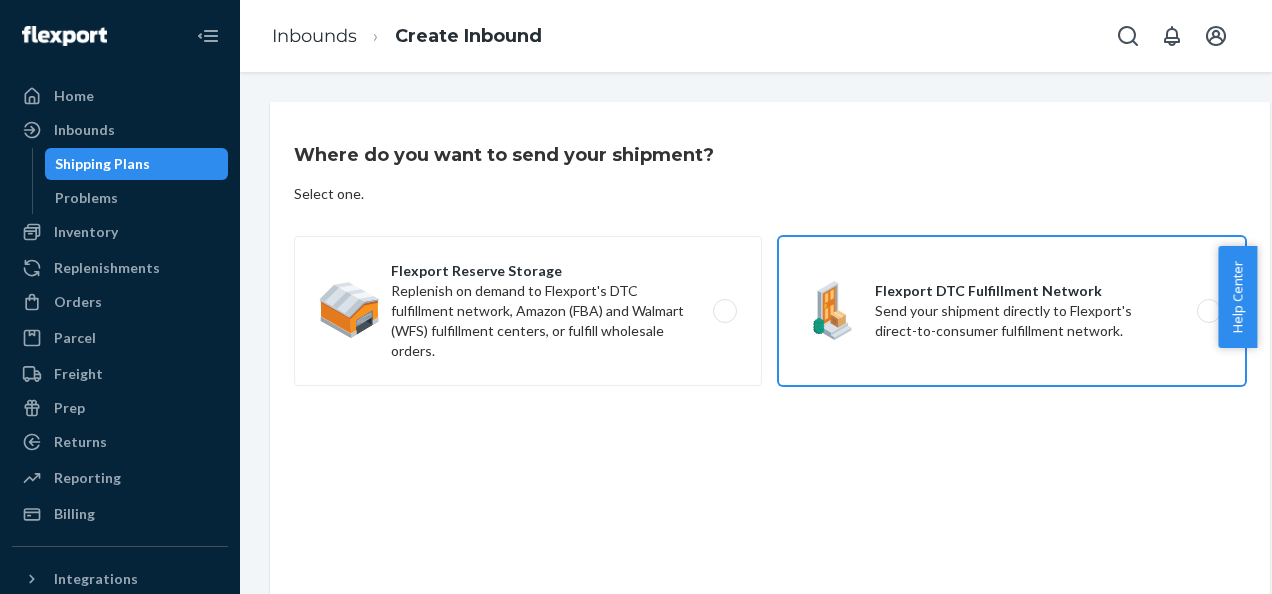 click on "Flexport DTC Fulfillment Network Send your shipment directly to Flexport's direct-to-consumer fulfillment network." at bounding box center (1012, 311) 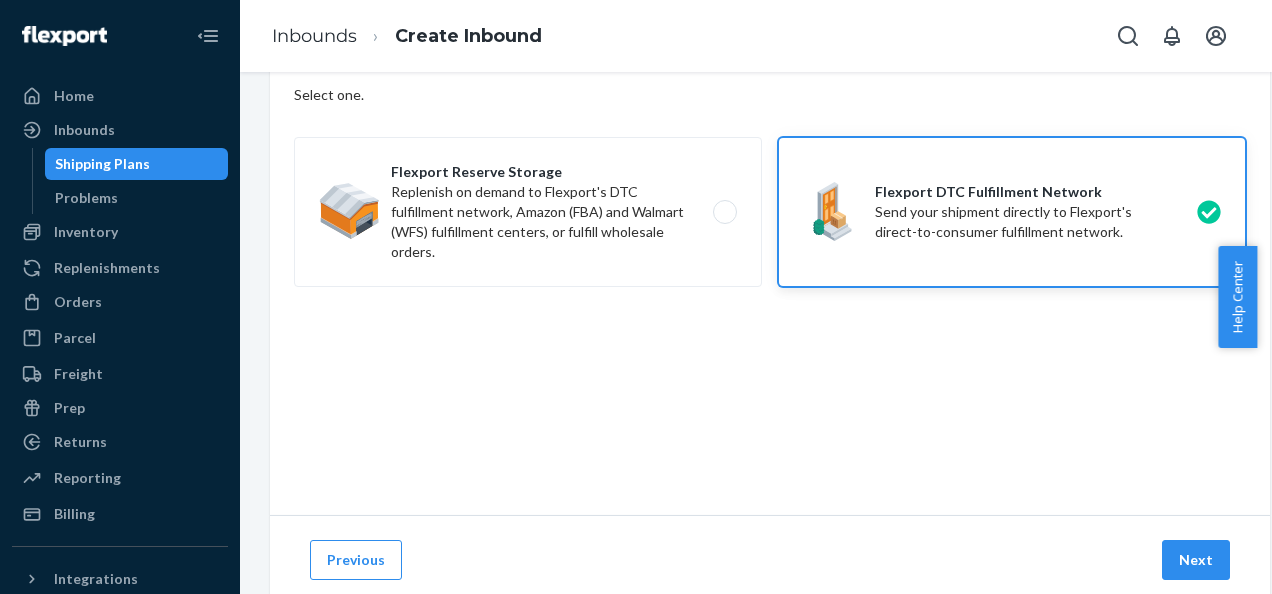 scroll, scrollTop: 271, scrollLeft: 0, axis: vertical 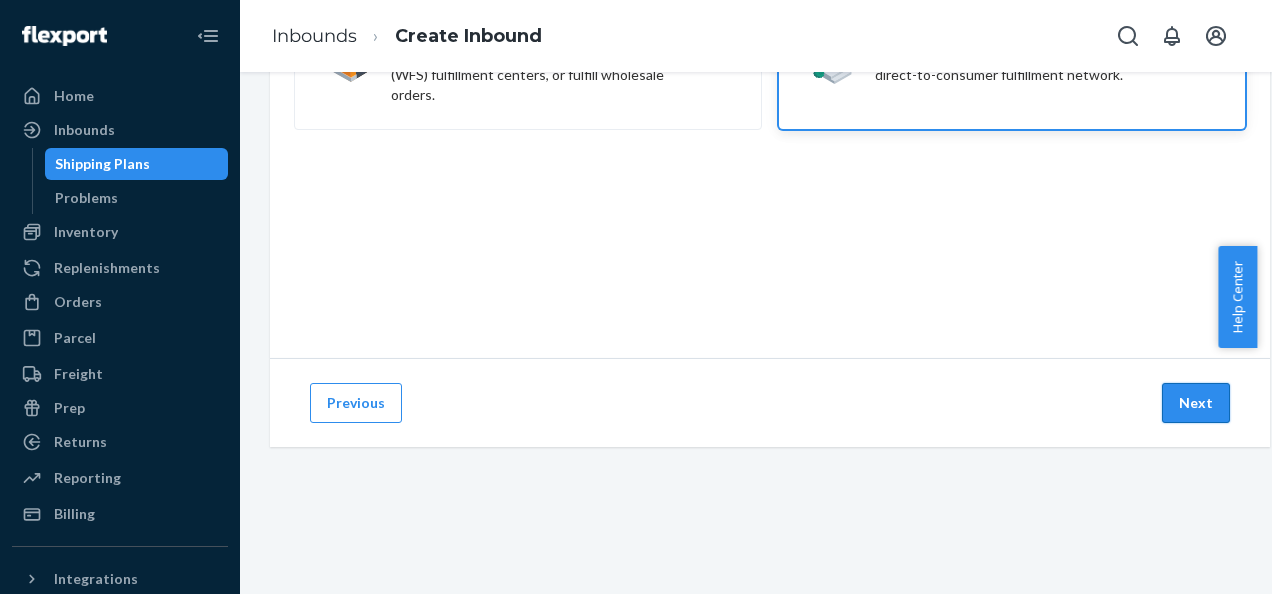 click on "Next" at bounding box center (1196, 403) 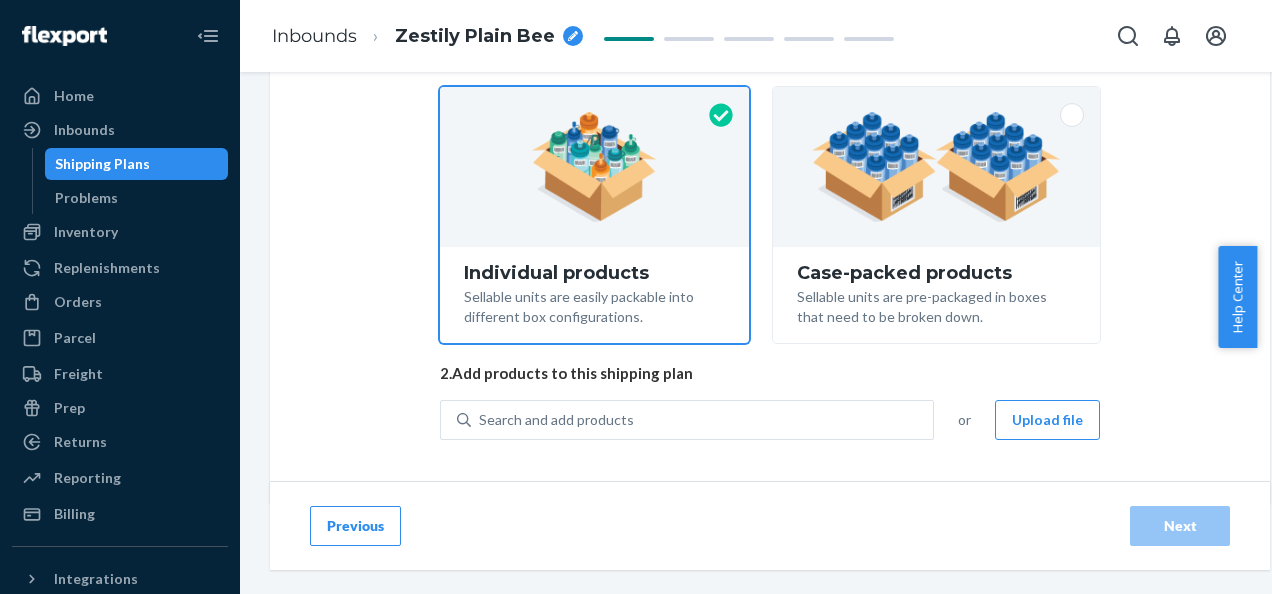 scroll, scrollTop: 228, scrollLeft: 0, axis: vertical 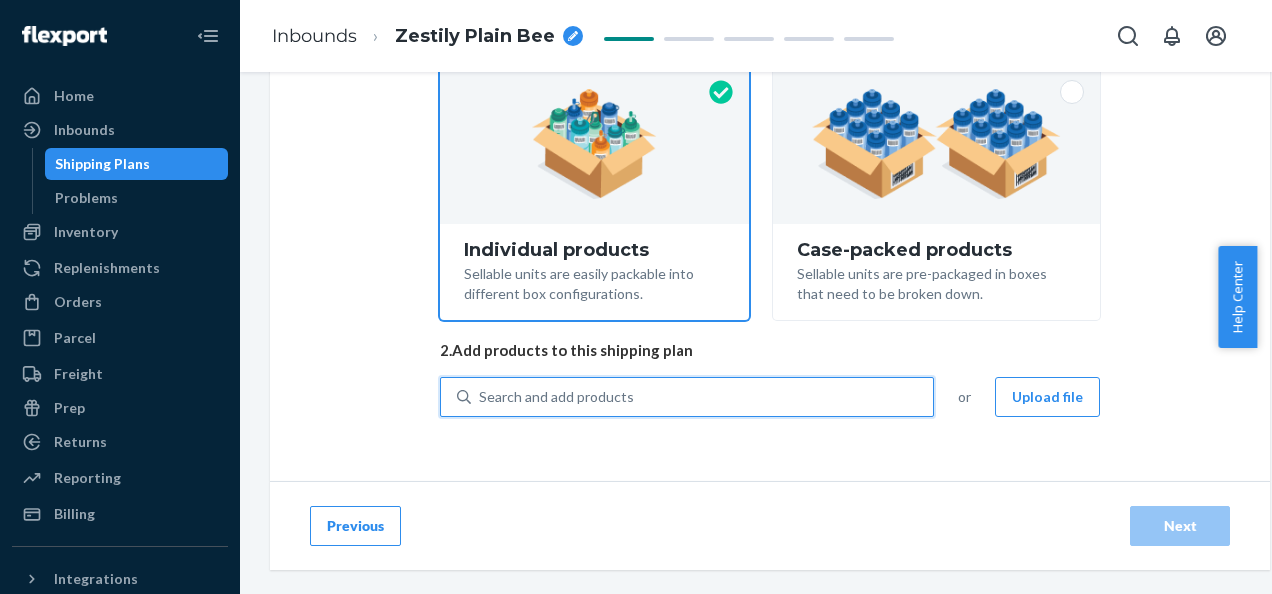 click on "Search and add products" at bounding box center [556, 397] 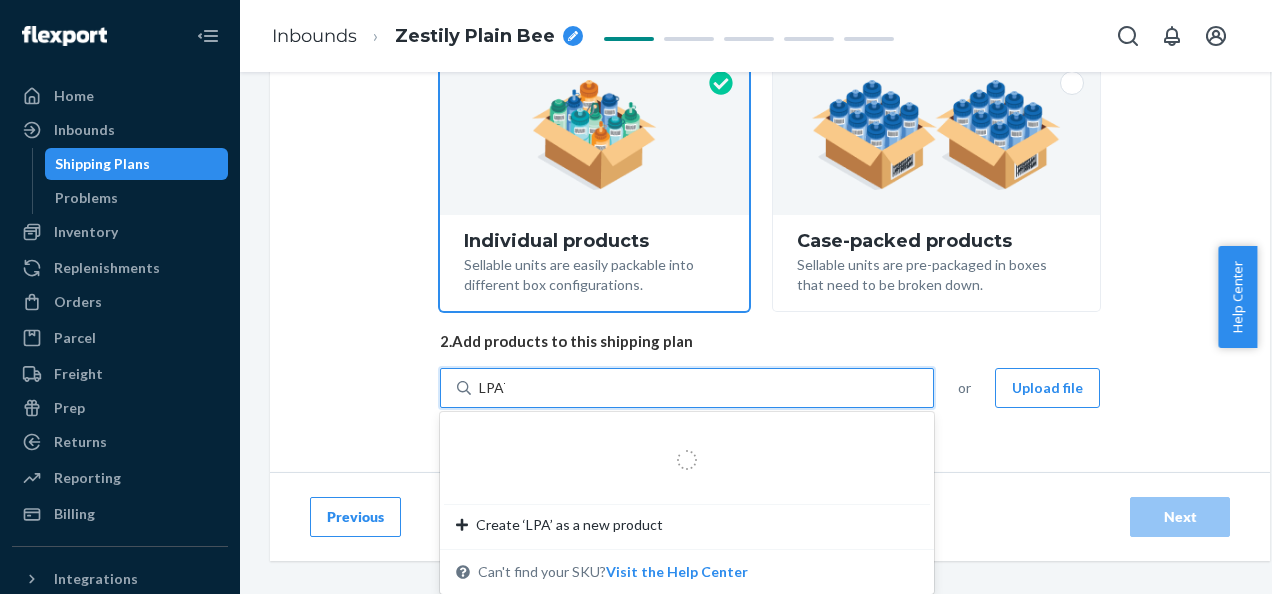 type on "LPATS" 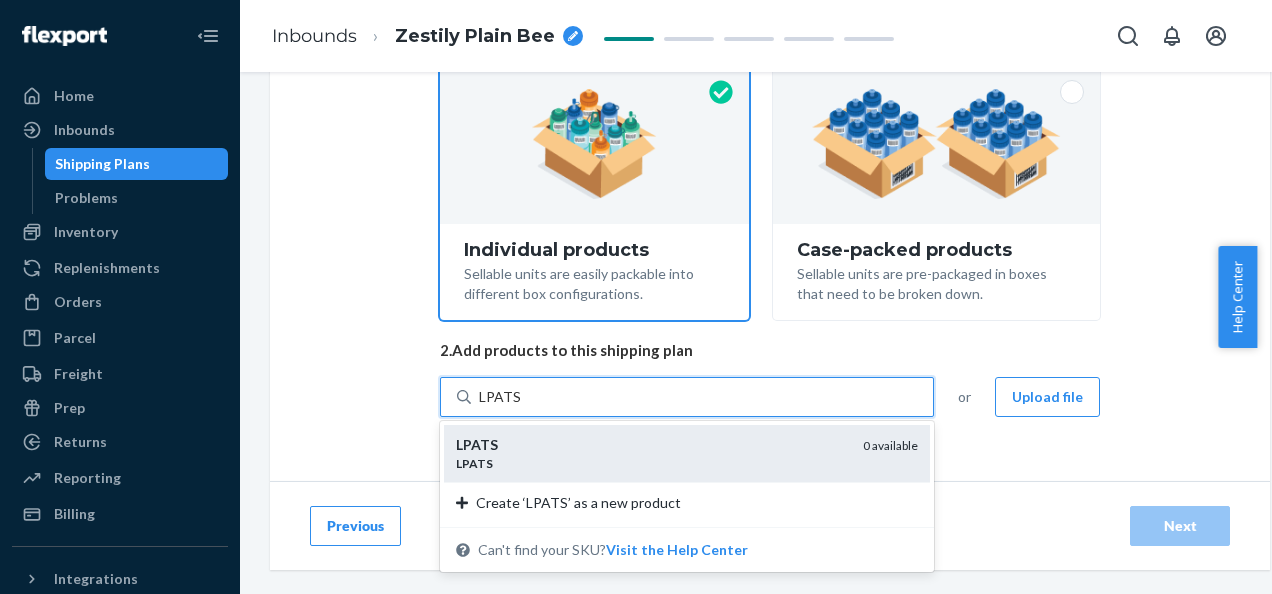 click on "LPATS" at bounding box center (651, 445) 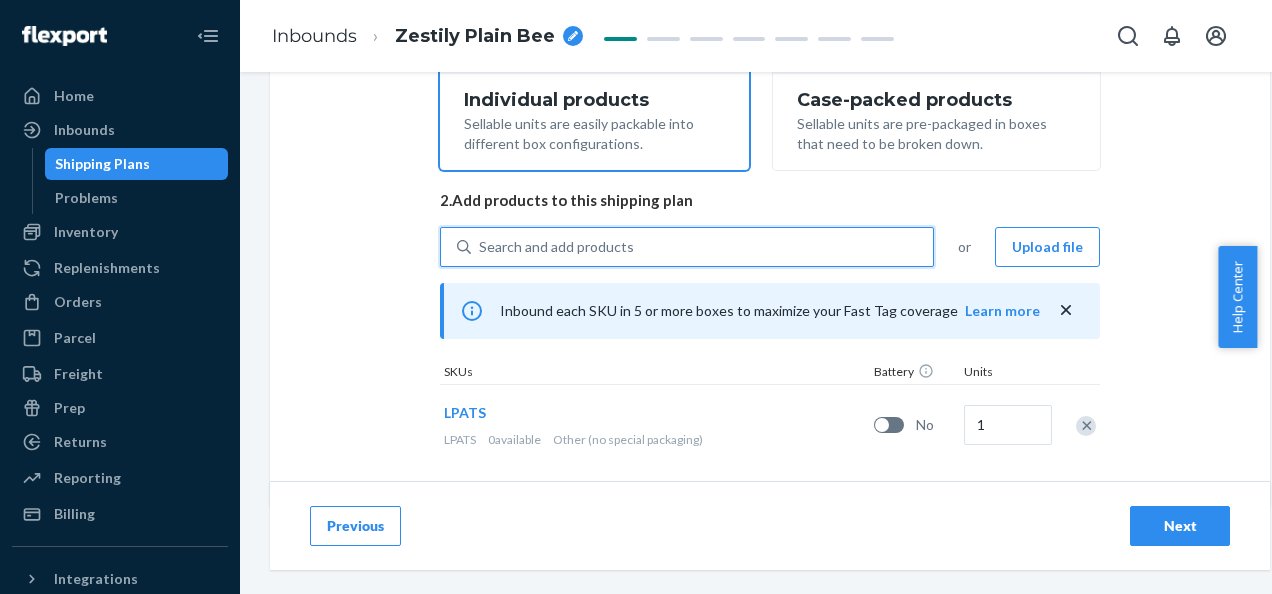 scroll, scrollTop: 403, scrollLeft: 0, axis: vertical 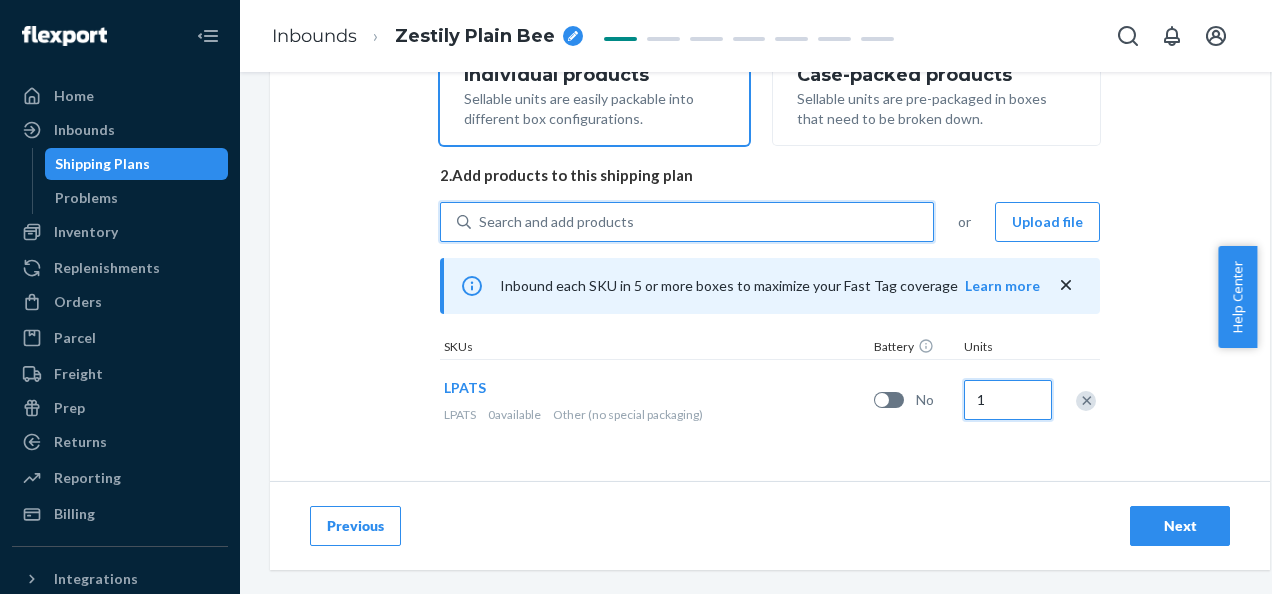 click on "1" at bounding box center [1008, 400] 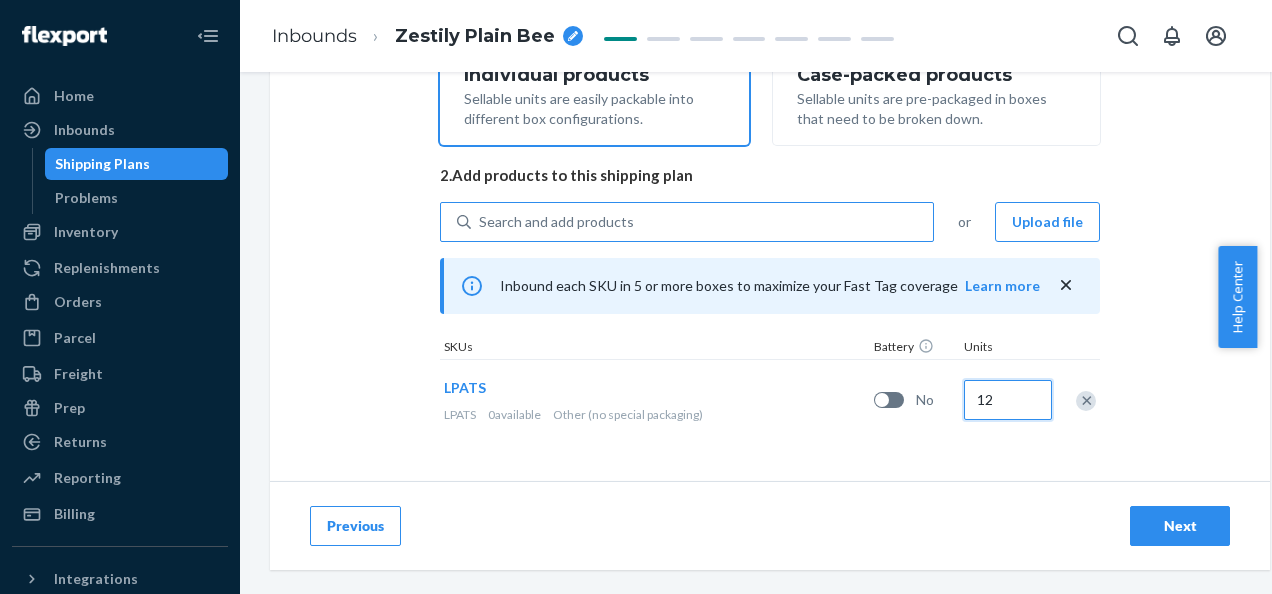 type on "12" 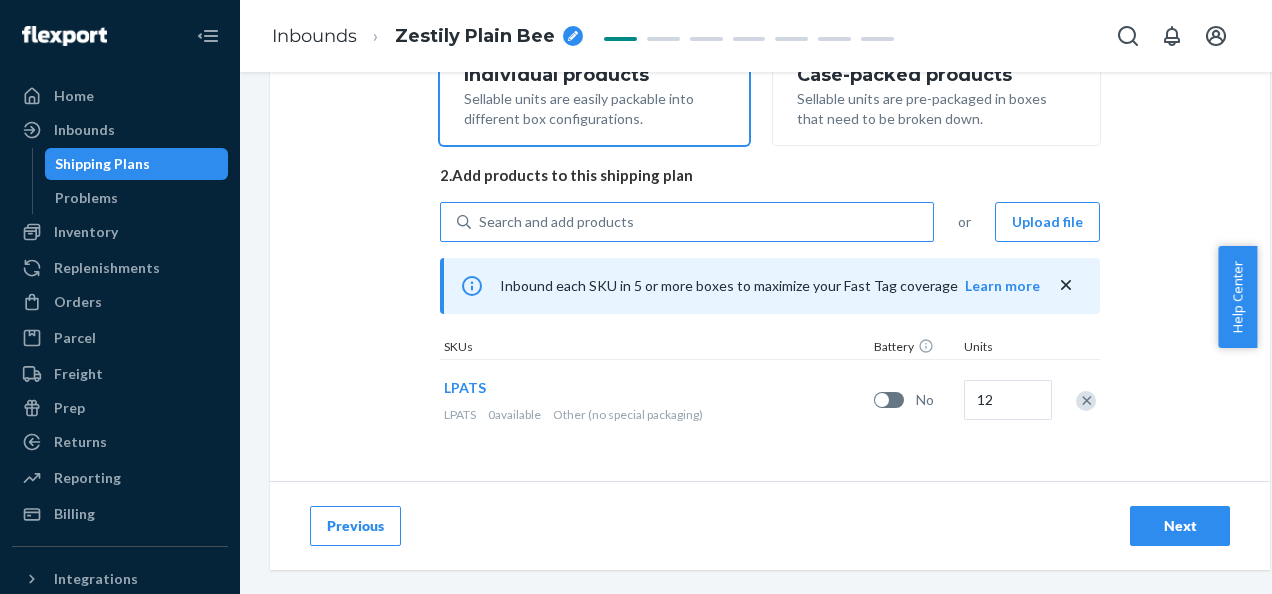 click on "Next" at bounding box center [1180, 526] 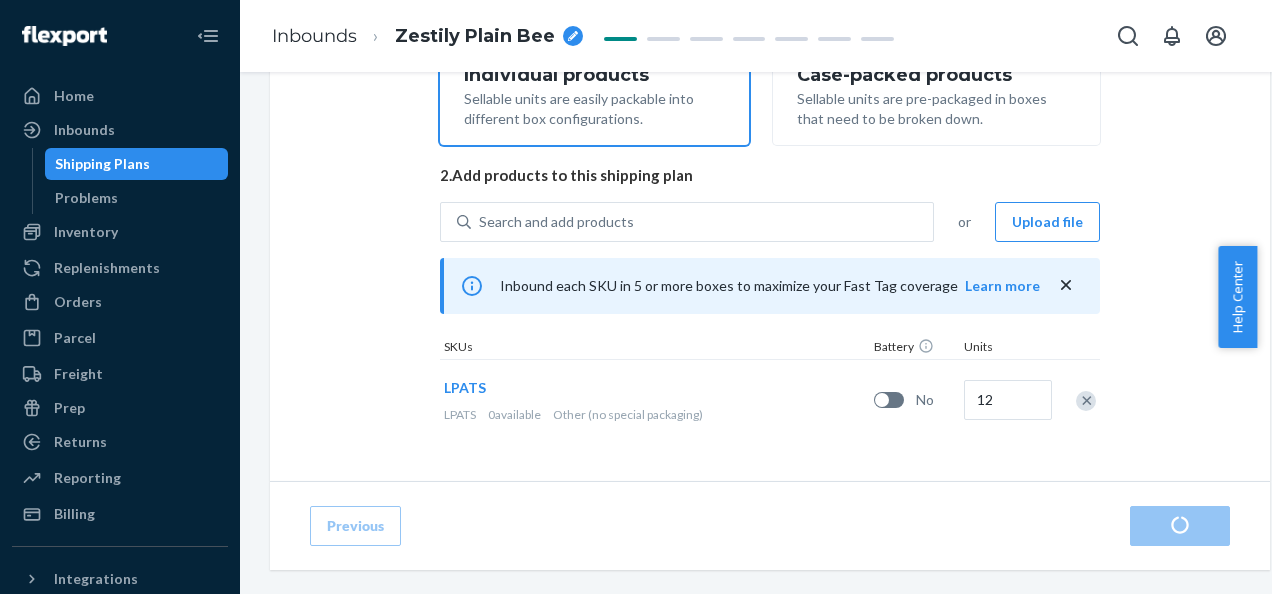 scroll, scrollTop: 0, scrollLeft: 0, axis: both 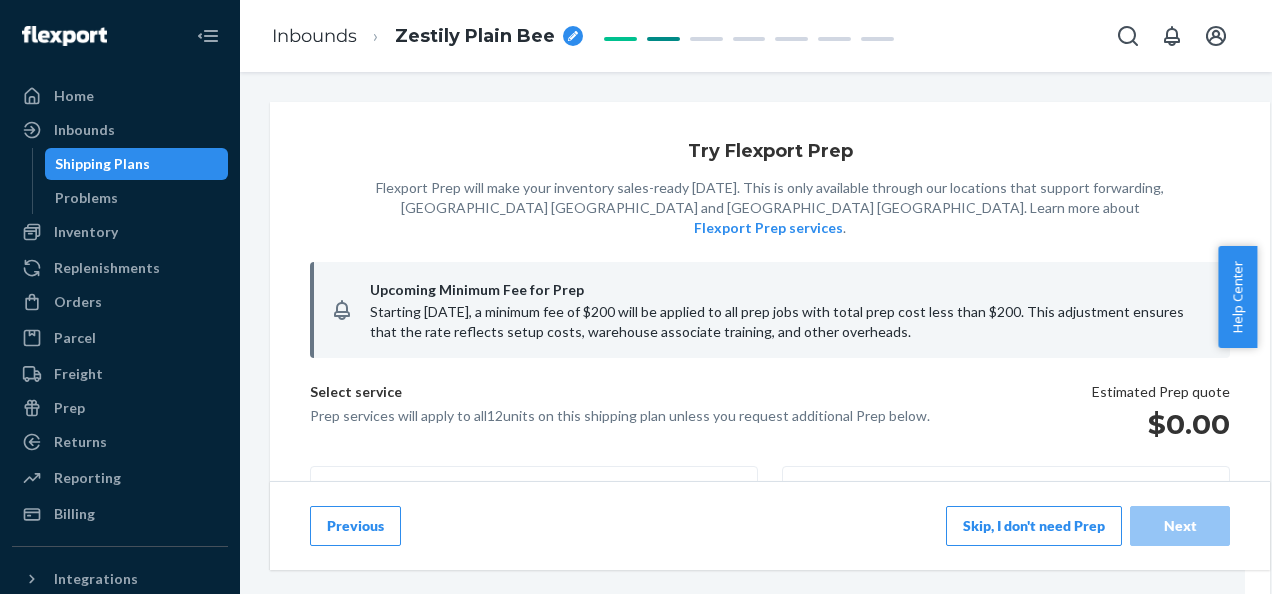 click on "Previous" at bounding box center [355, 526] 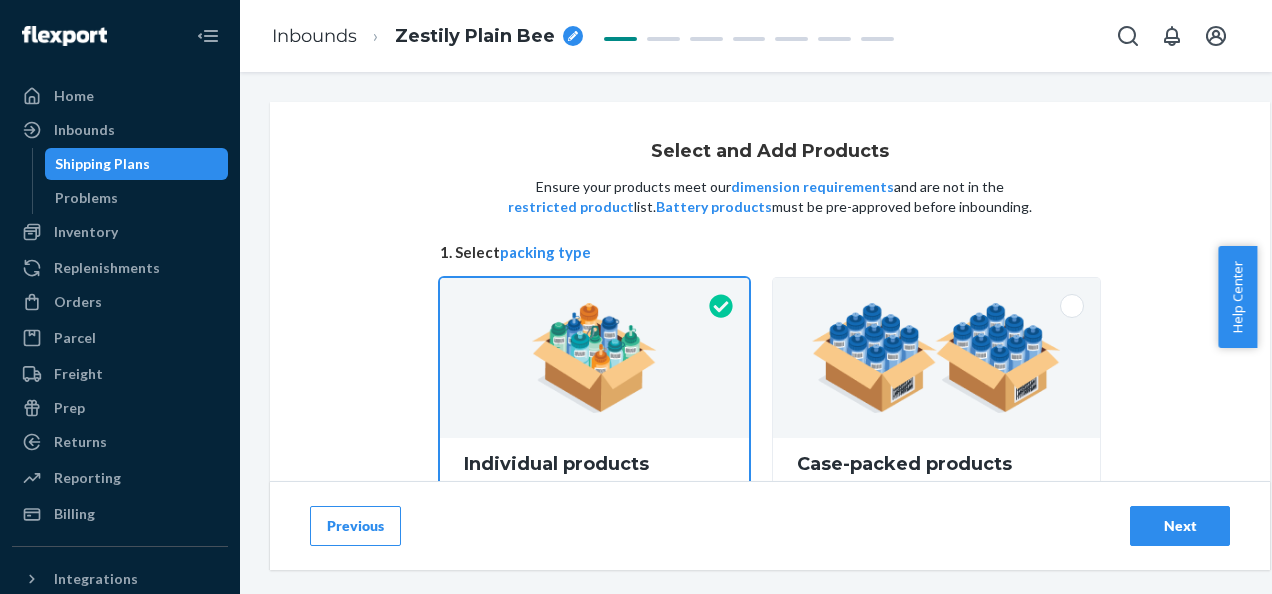 click on "Previous" at bounding box center [355, 526] 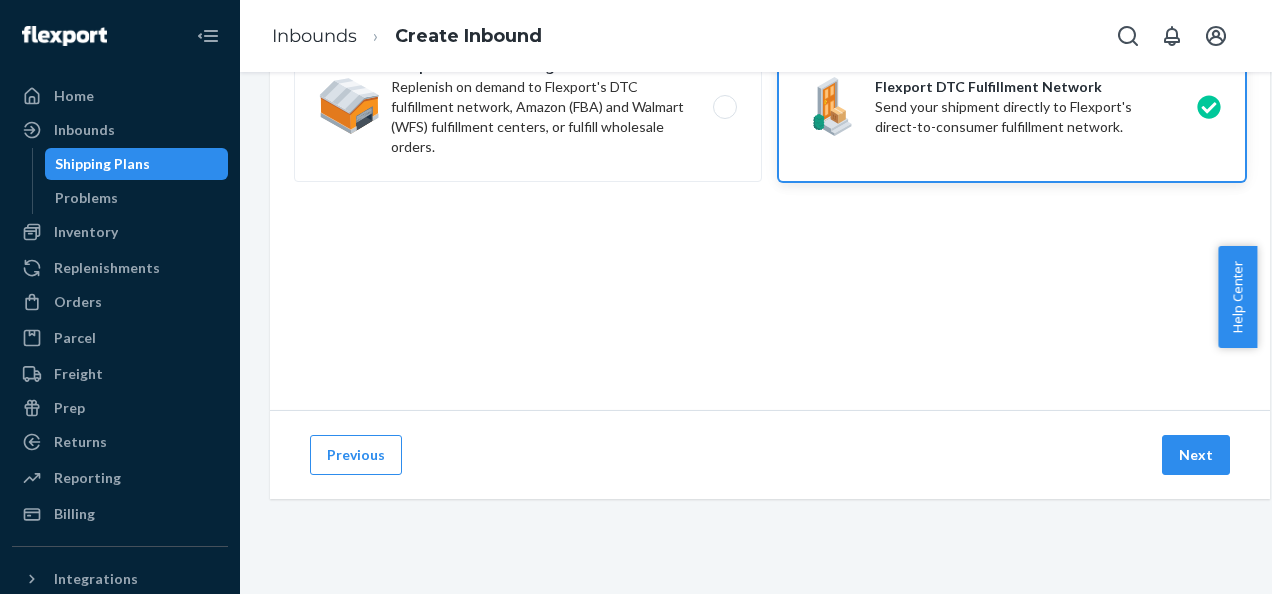 scroll, scrollTop: 203, scrollLeft: 0, axis: vertical 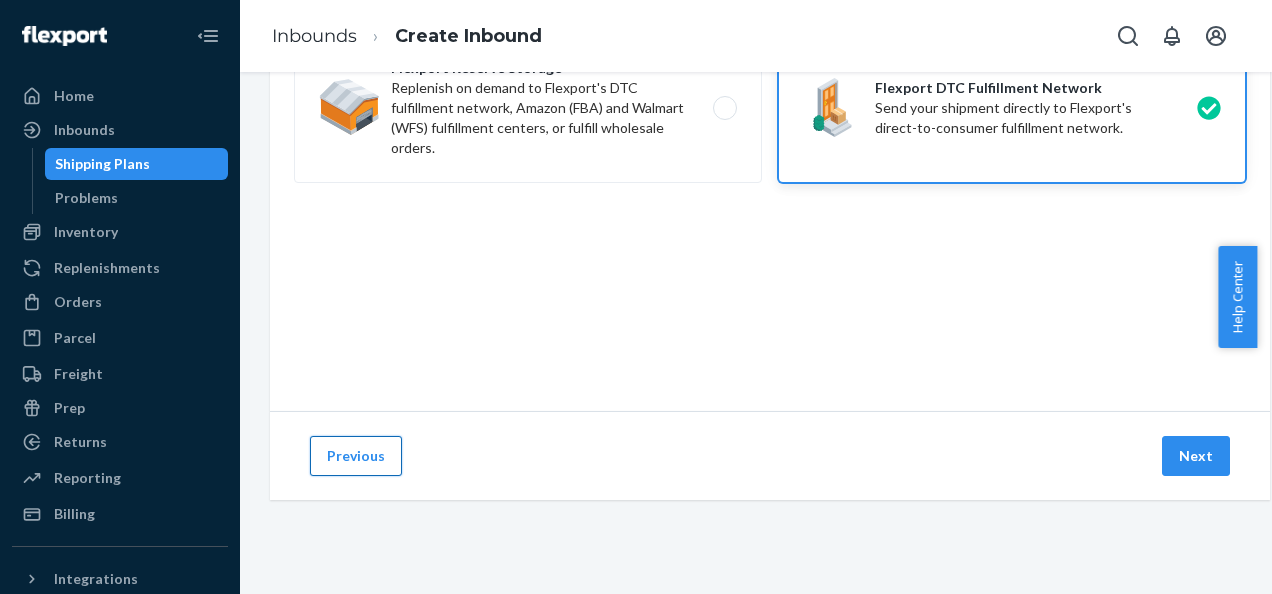 click on "Previous" at bounding box center [356, 456] 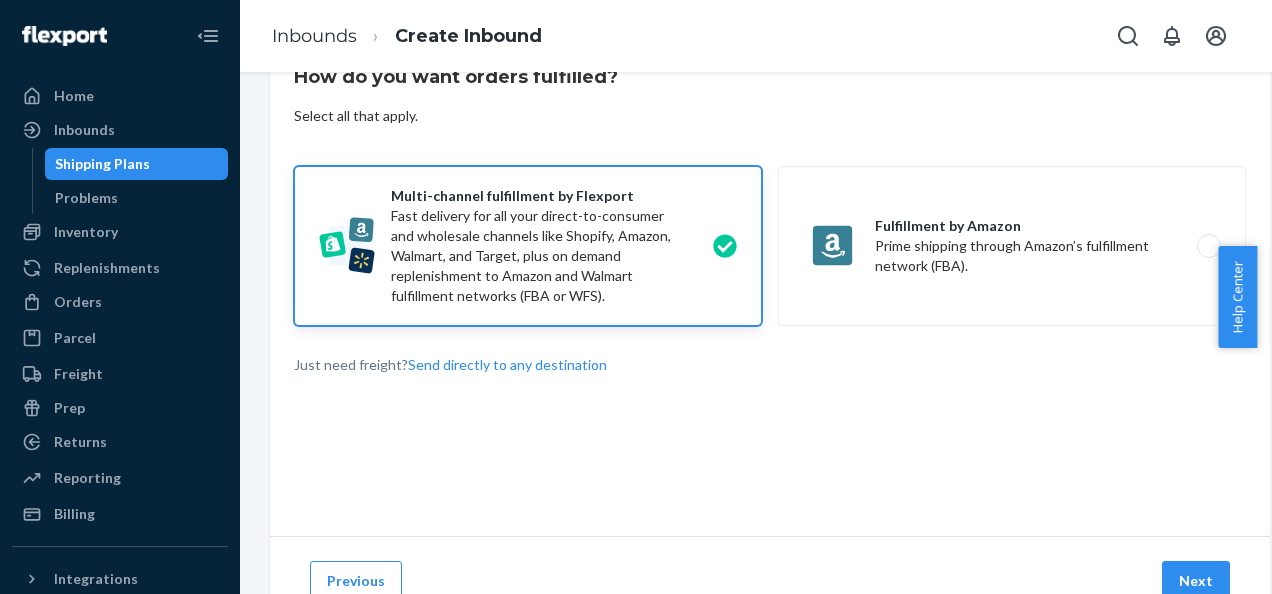 scroll, scrollTop: 271, scrollLeft: 0, axis: vertical 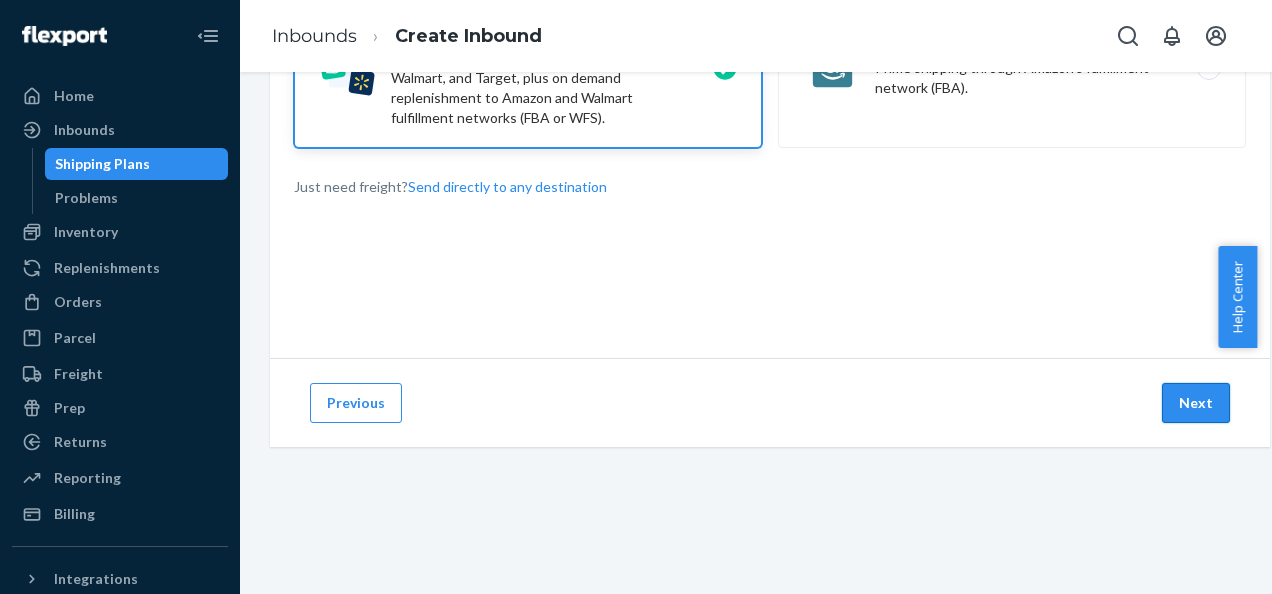 click on "Next" at bounding box center (1196, 403) 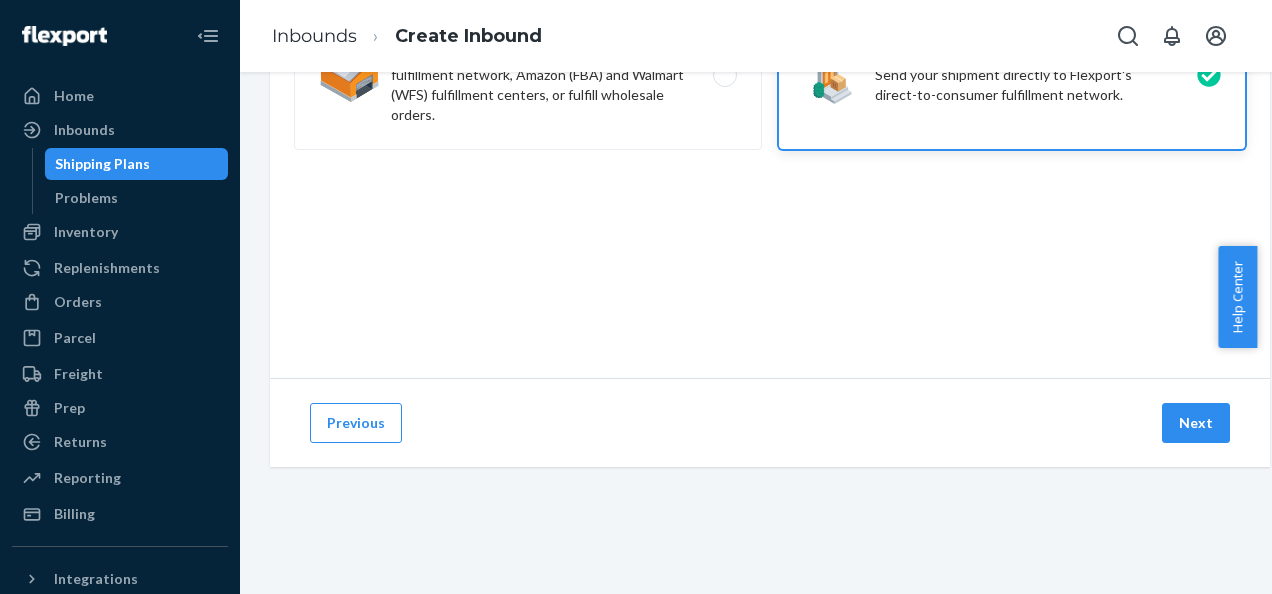 scroll, scrollTop: 234, scrollLeft: 0, axis: vertical 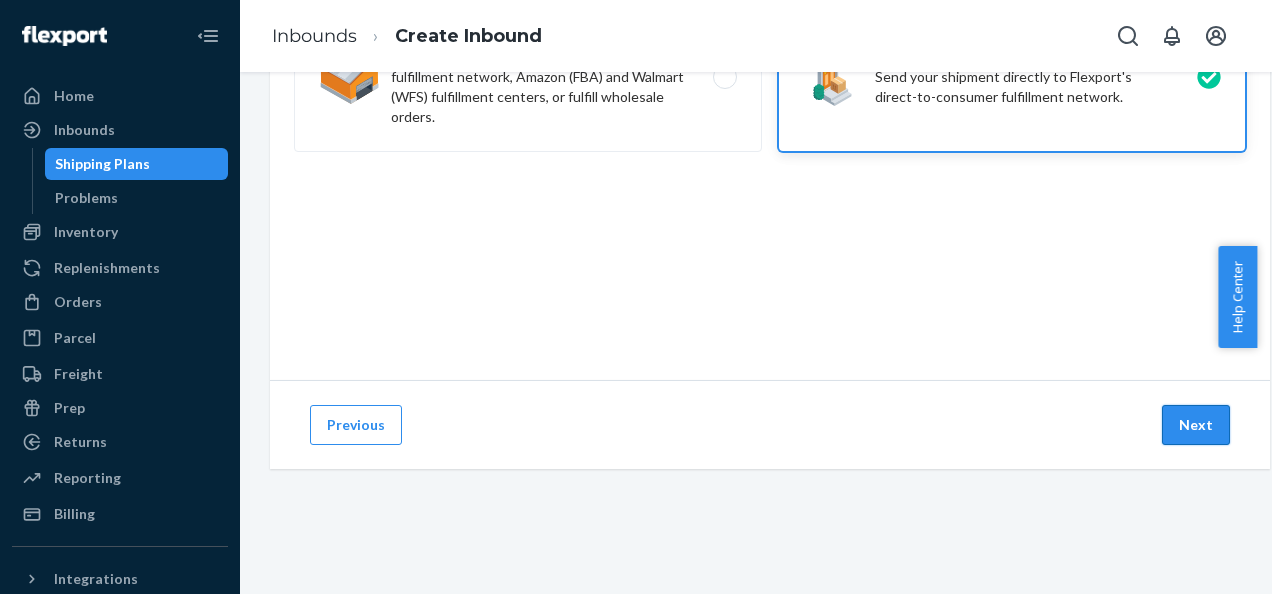 click on "Next" at bounding box center (1196, 425) 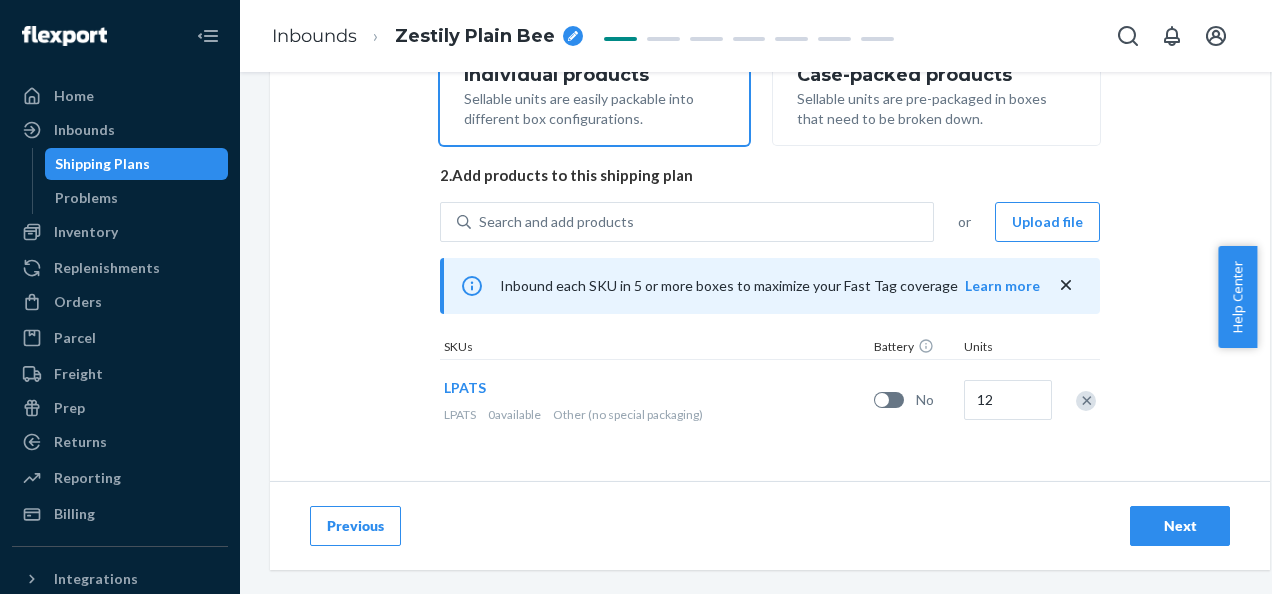 scroll, scrollTop: 403, scrollLeft: 0, axis: vertical 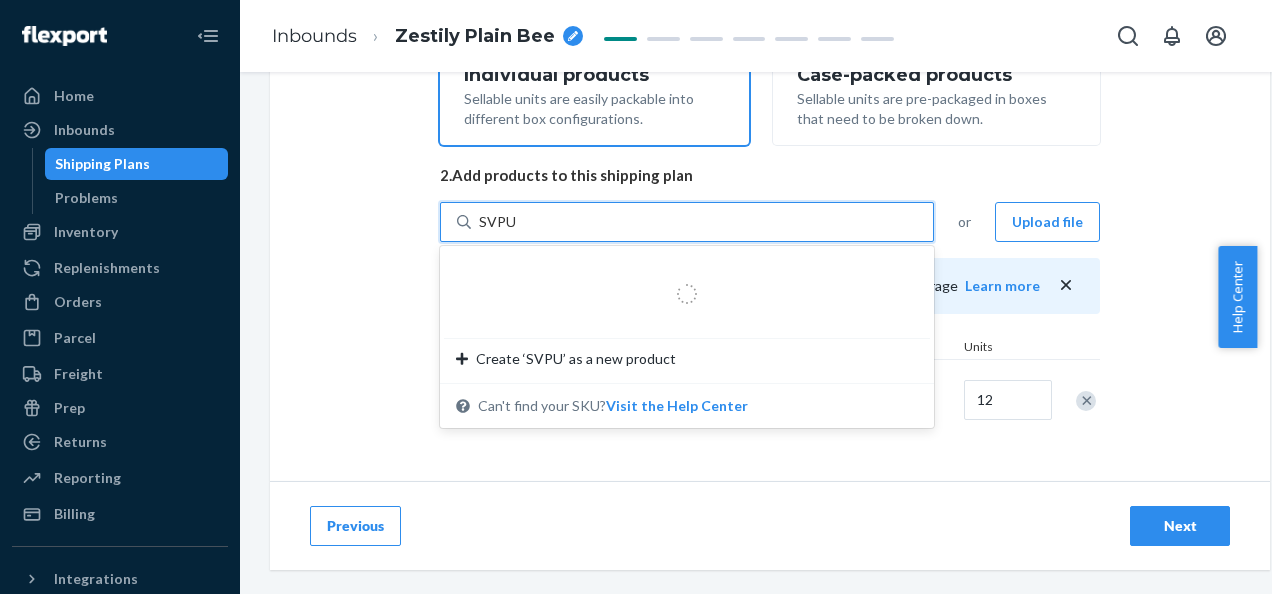 type on "SVPUF" 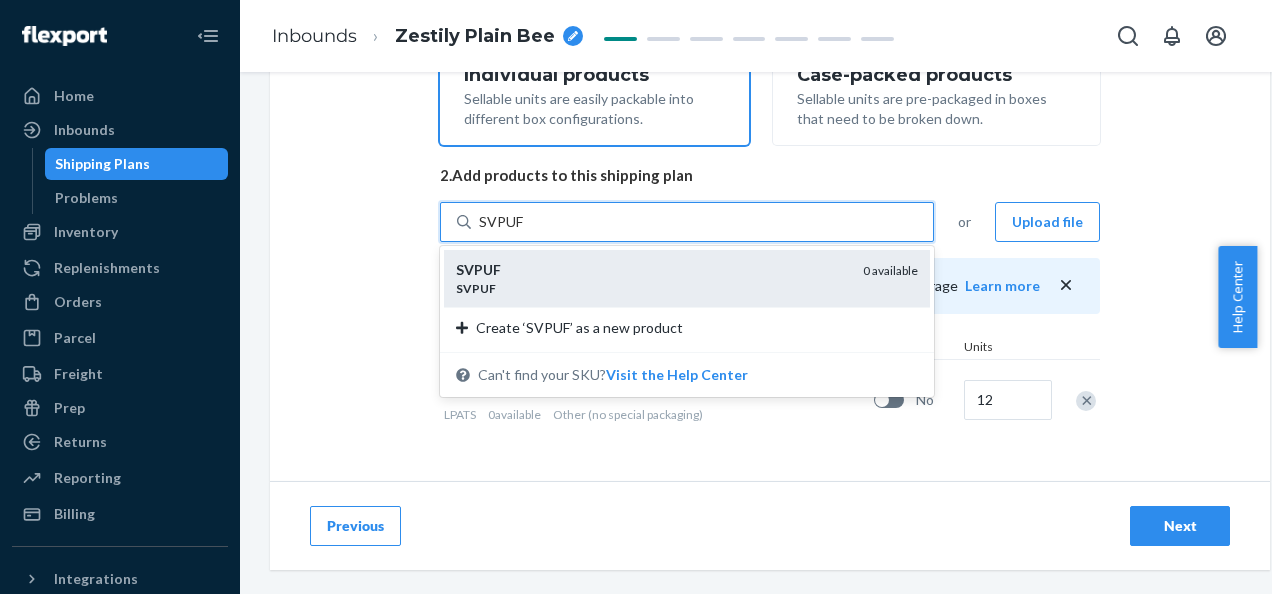 click on "SVPUF" at bounding box center (651, 270) 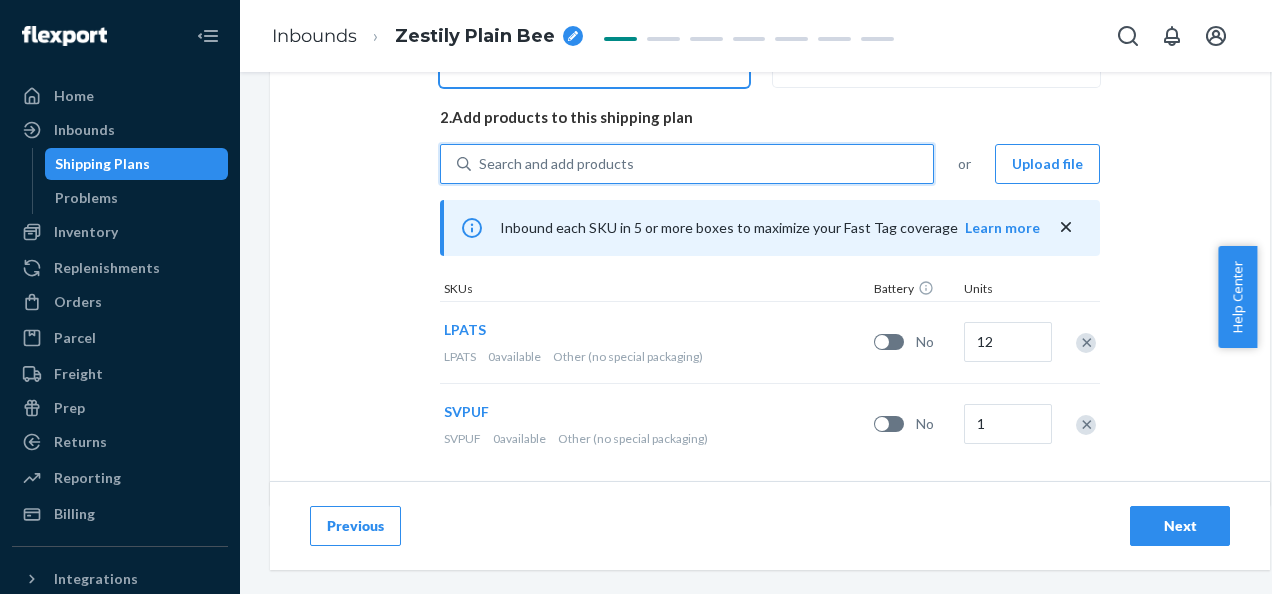 scroll, scrollTop: 485, scrollLeft: 0, axis: vertical 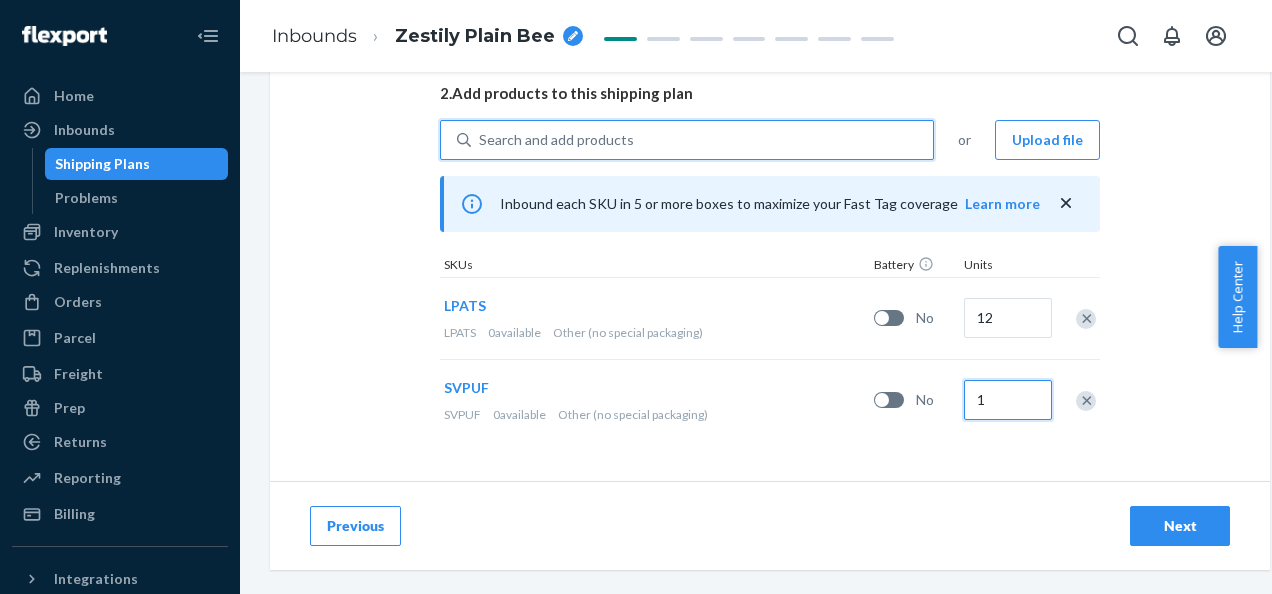 click on "1" at bounding box center (1008, 400) 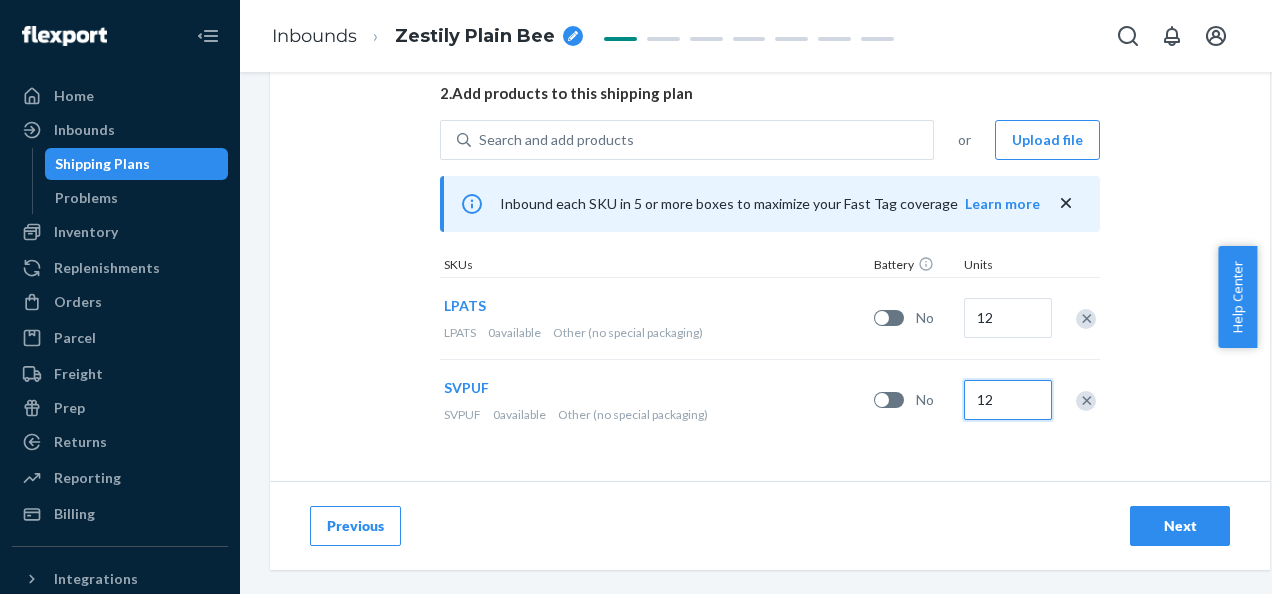 type on "12" 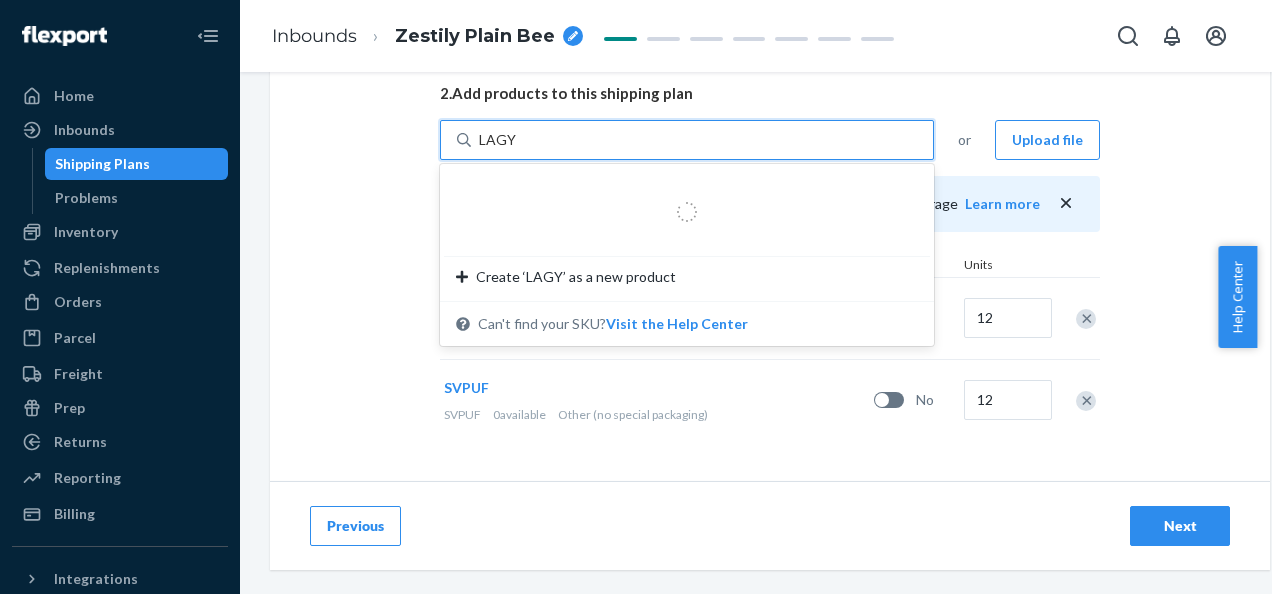type on "LAGYA" 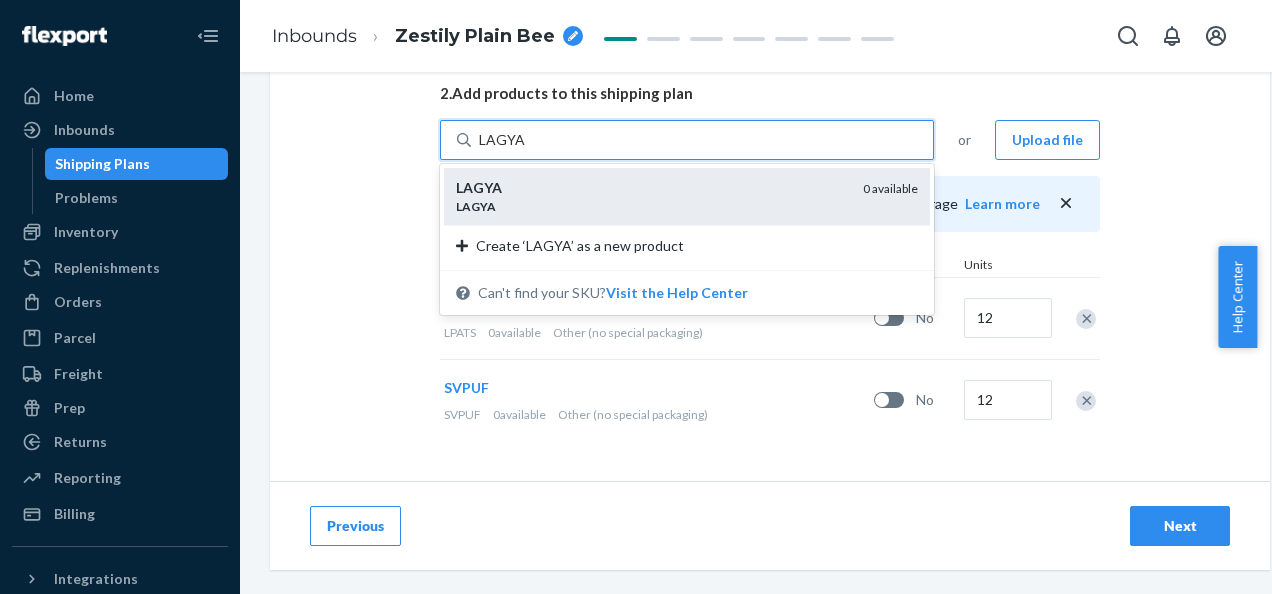click on "LAGYA" at bounding box center (651, 188) 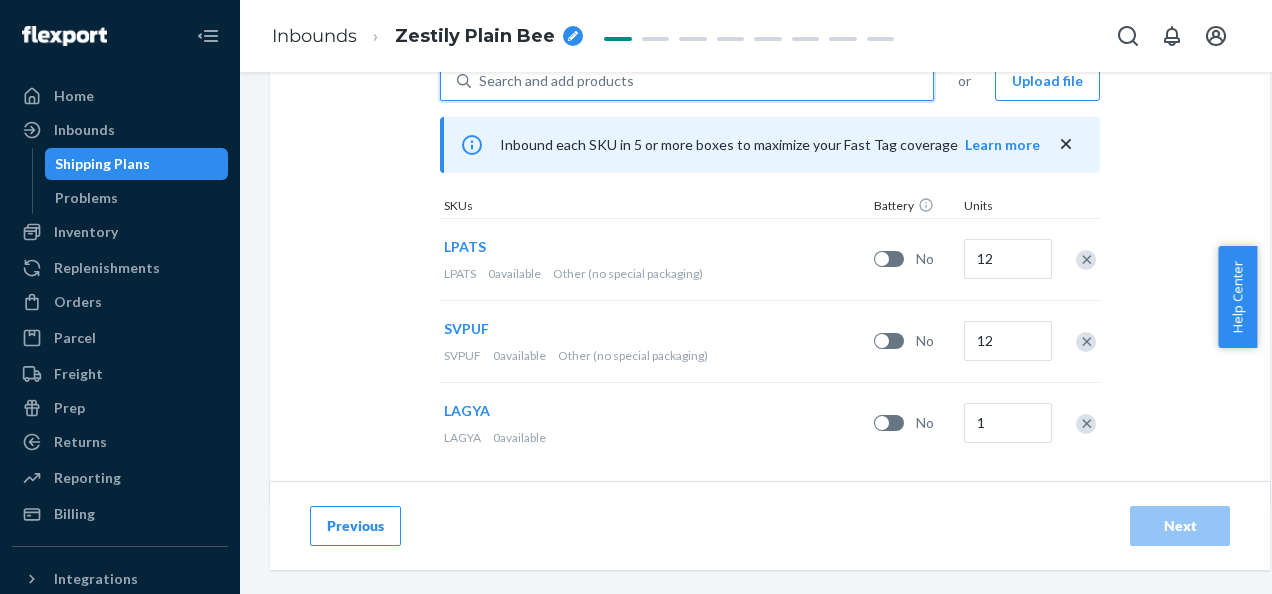 scroll, scrollTop: 566, scrollLeft: 0, axis: vertical 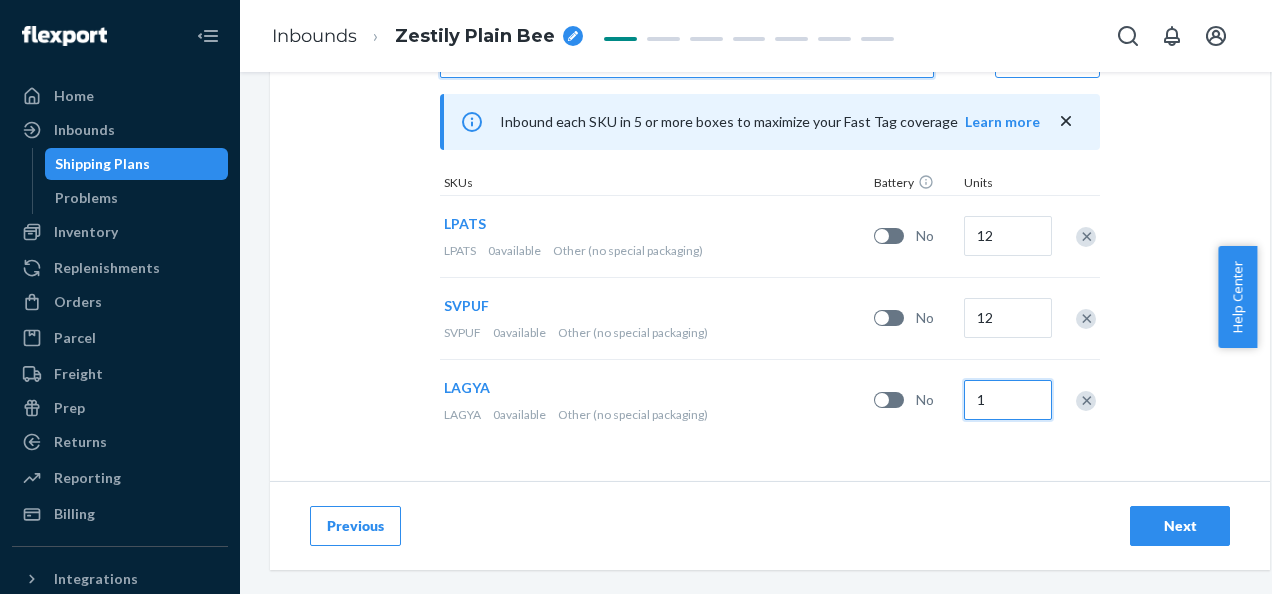 click on "1" at bounding box center (1008, 400) 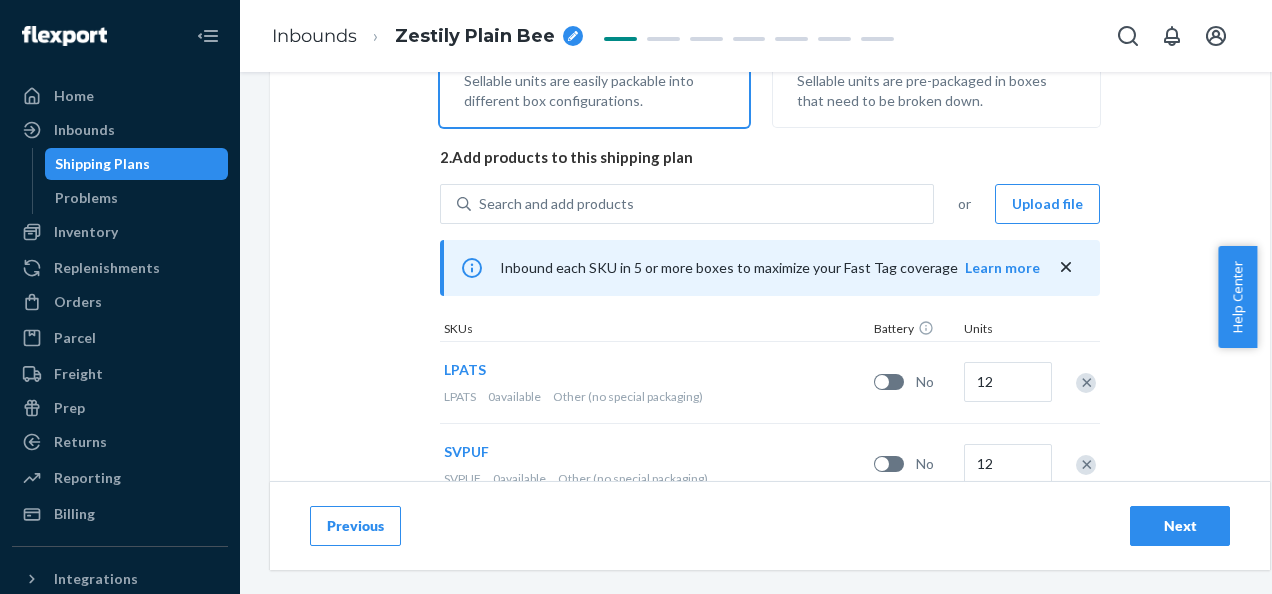 scroll, scrollTop: 398, scrollLeft: 0, axis: vertical 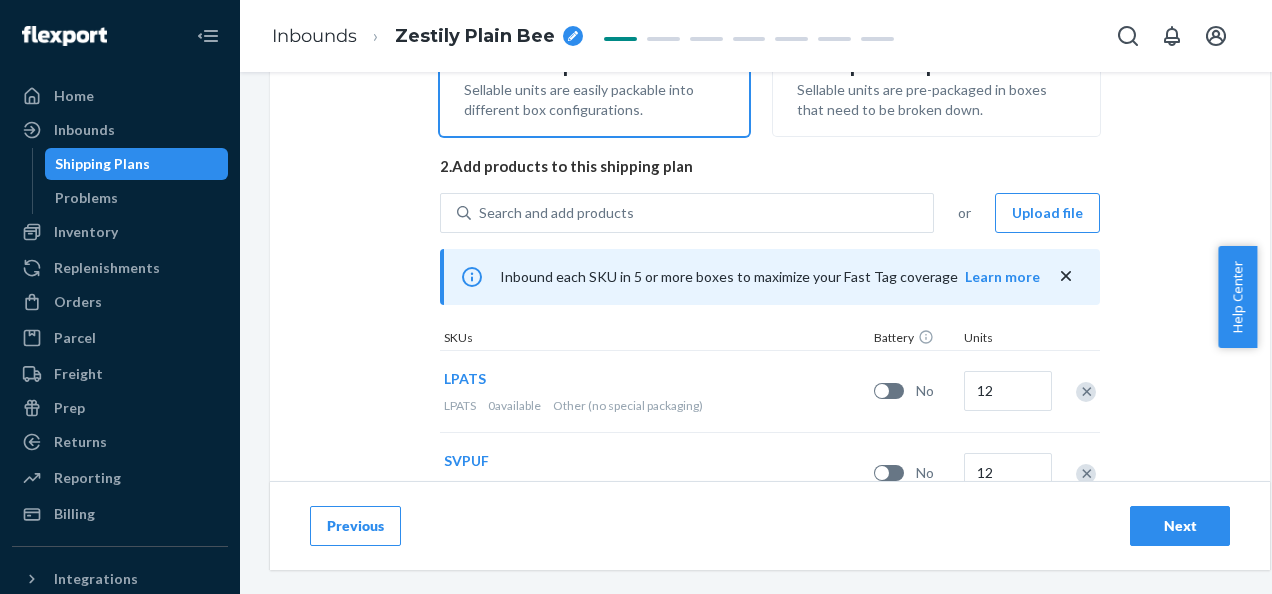 type on "12" 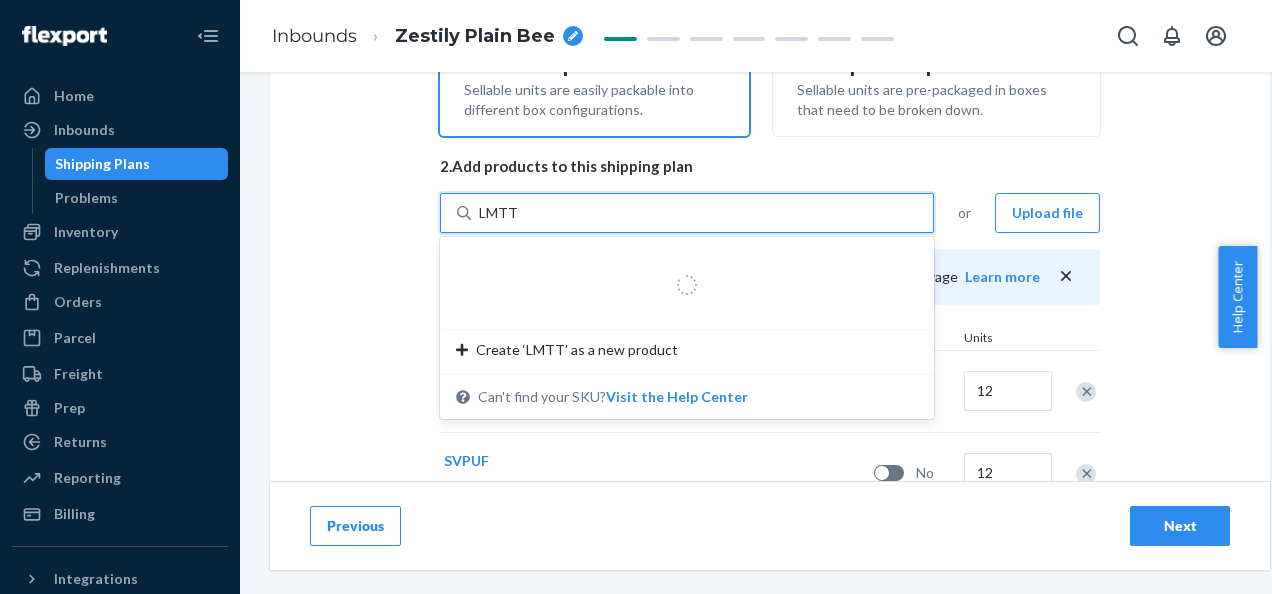 type on "LMTTL" 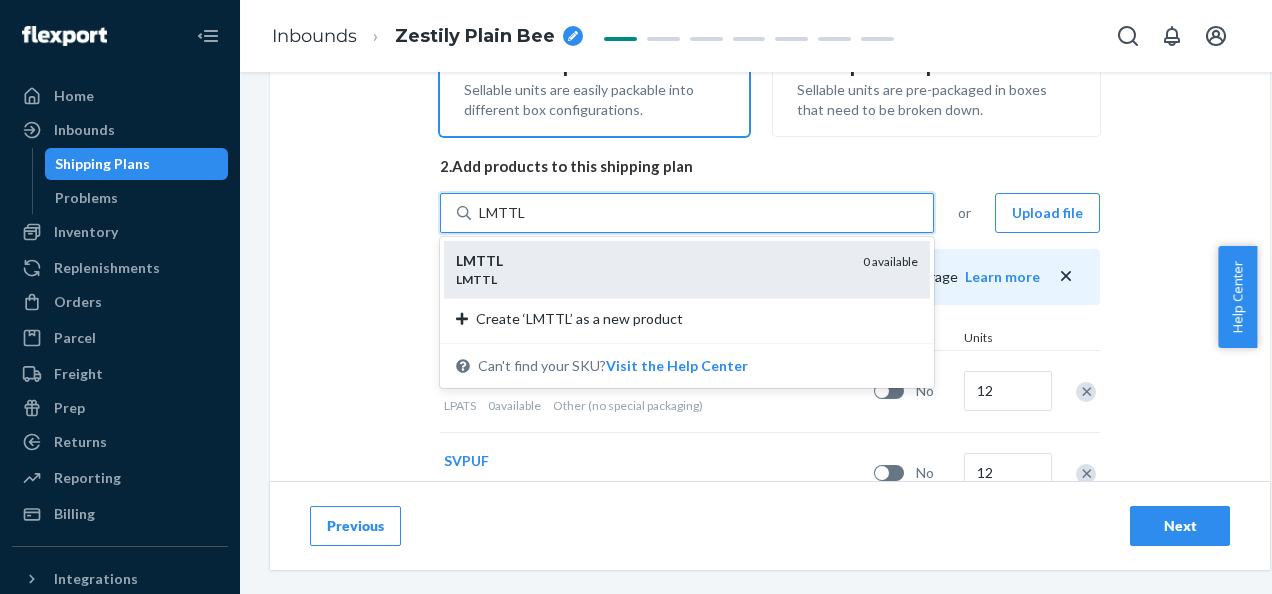 click on "LMTTL" at bounding box center (651, 261) 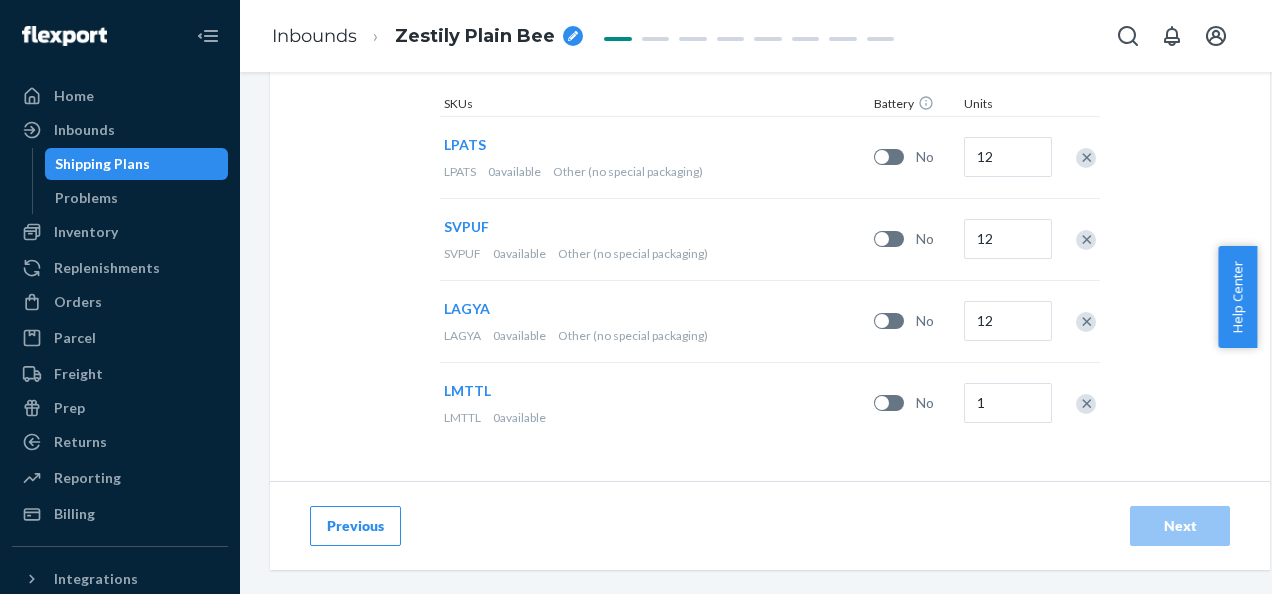 scroll, scrollTop: 648, scrollLeft: 0, axis: vertical 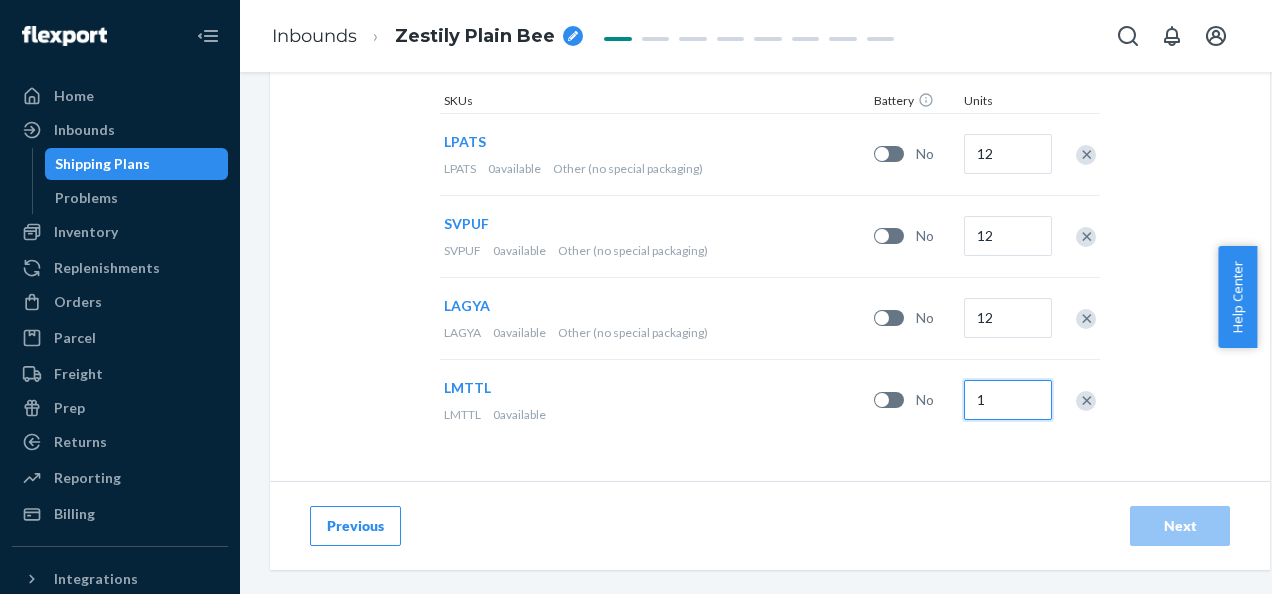 click on "1" at bounding box center (1008, 400) 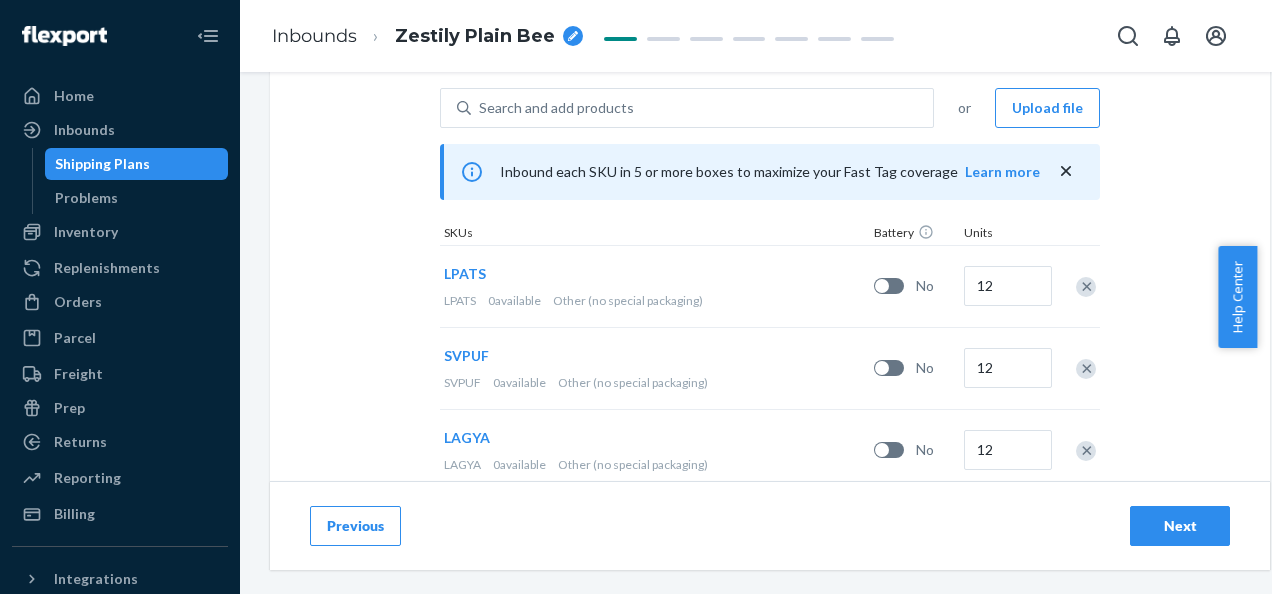 scroll, scrollTop: 469, scrollLeft: 0, axis: vertical 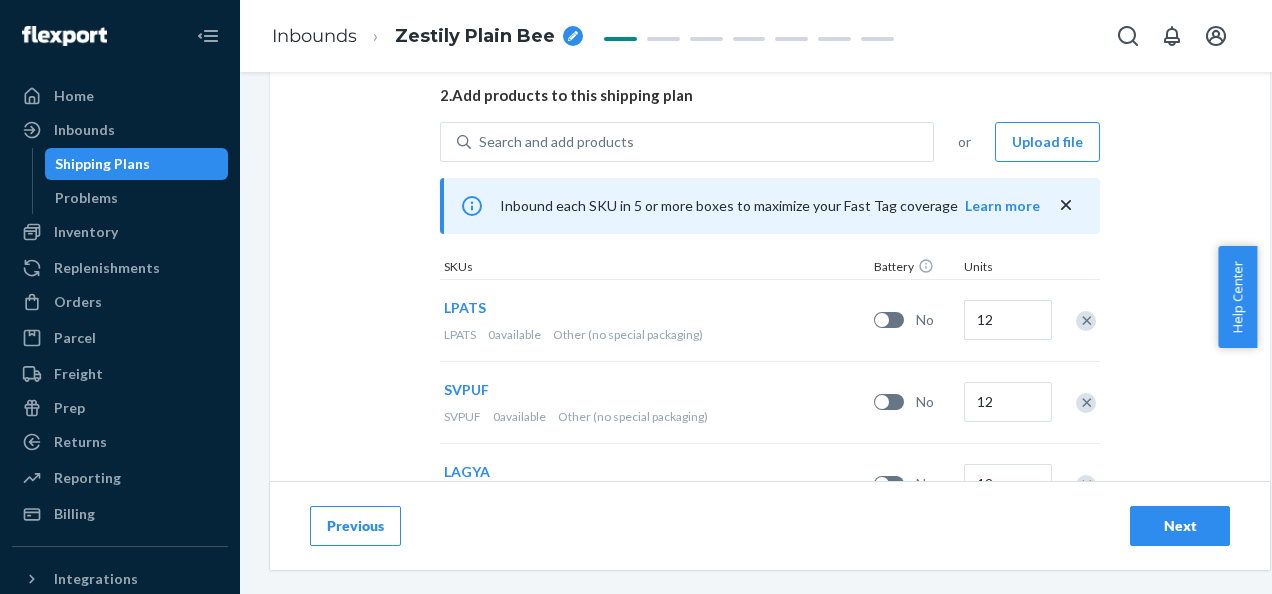 type on "12" 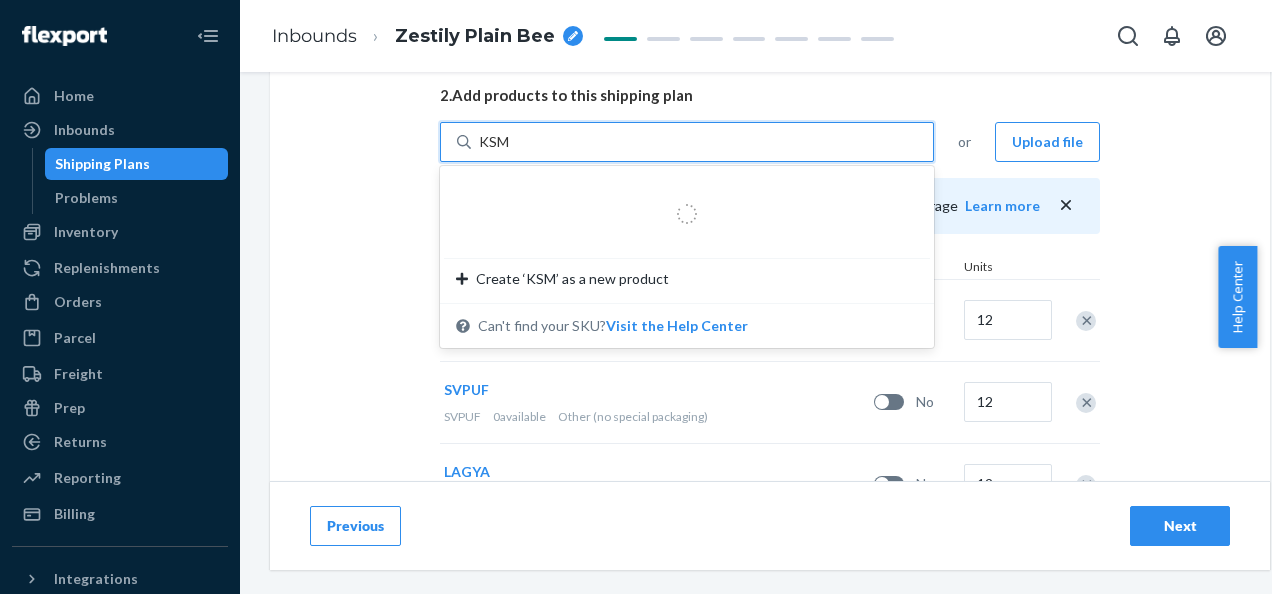 type on "KSMC" 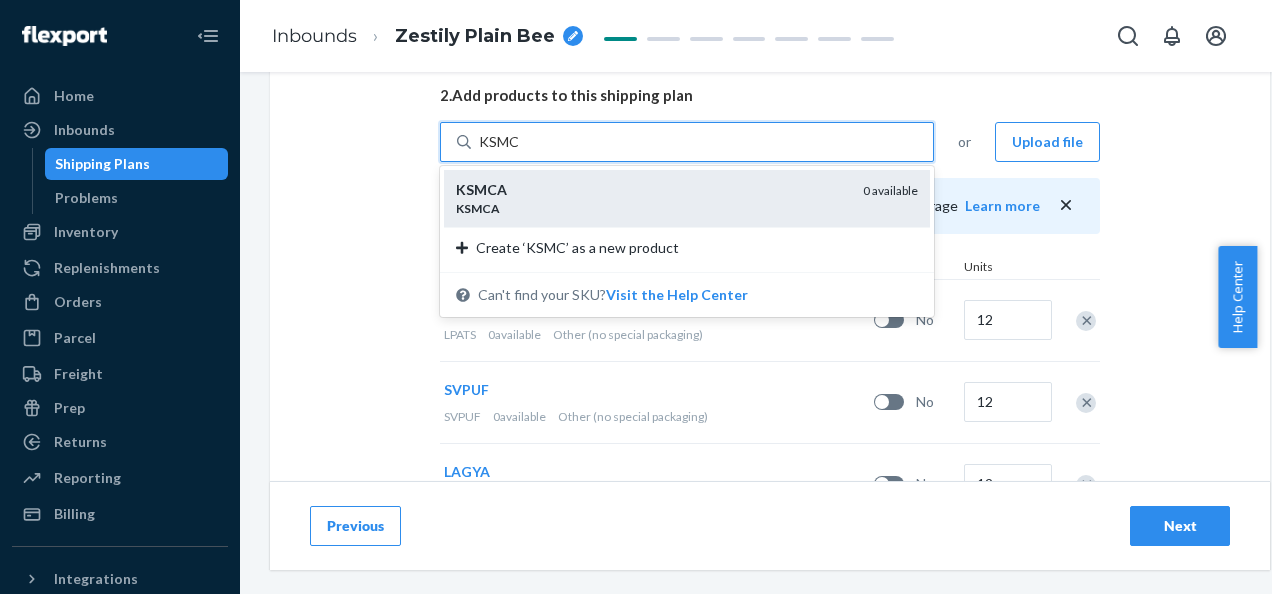 click on "KSMCA" at bounding box center [651, 208] 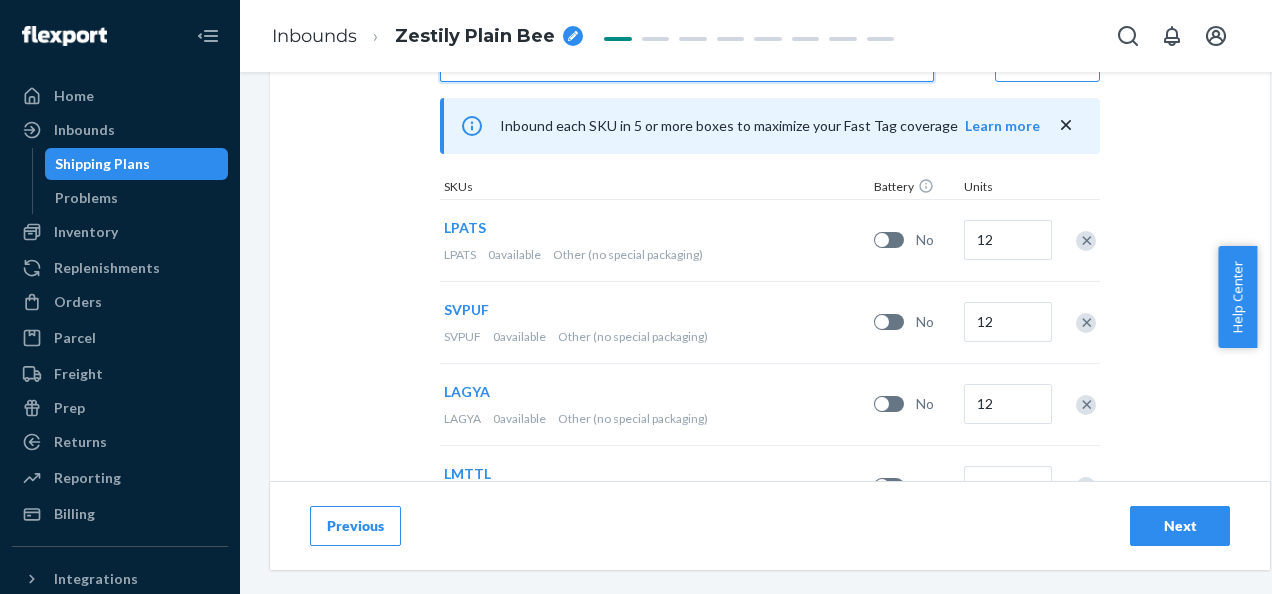 scroll, scrollTop: 730, scrollLeft: 0, axis: vertical 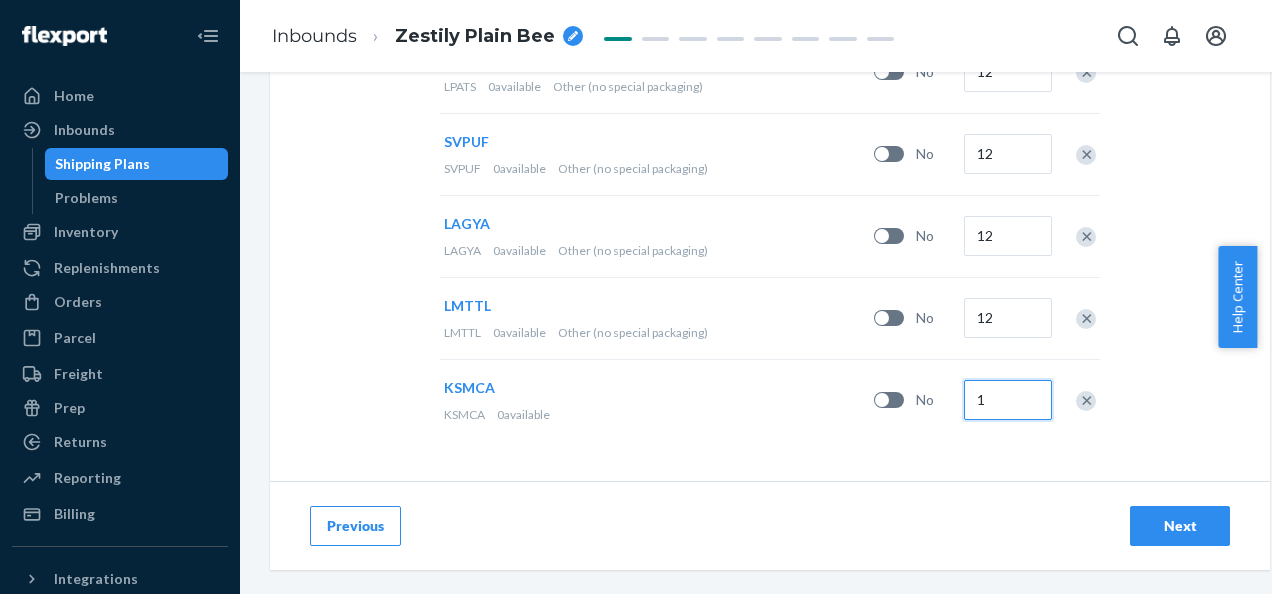 click on "1" at bounding box center (1008, 400) 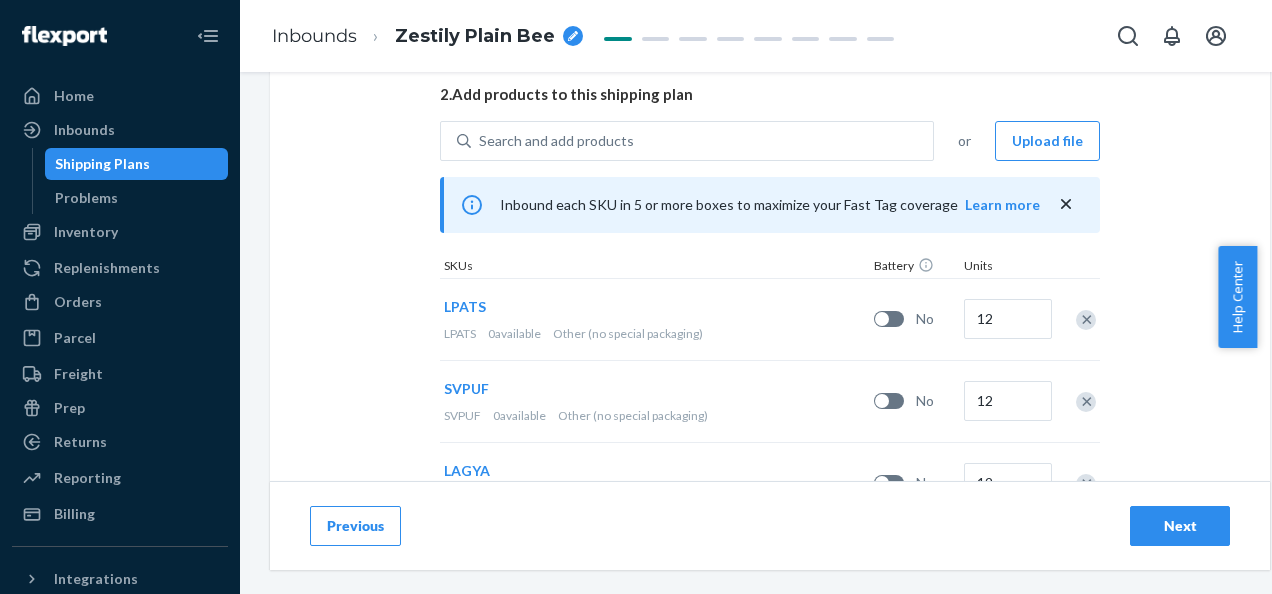 scroll, scrollTop: 463, scrollLeft: 0, axis: vertical 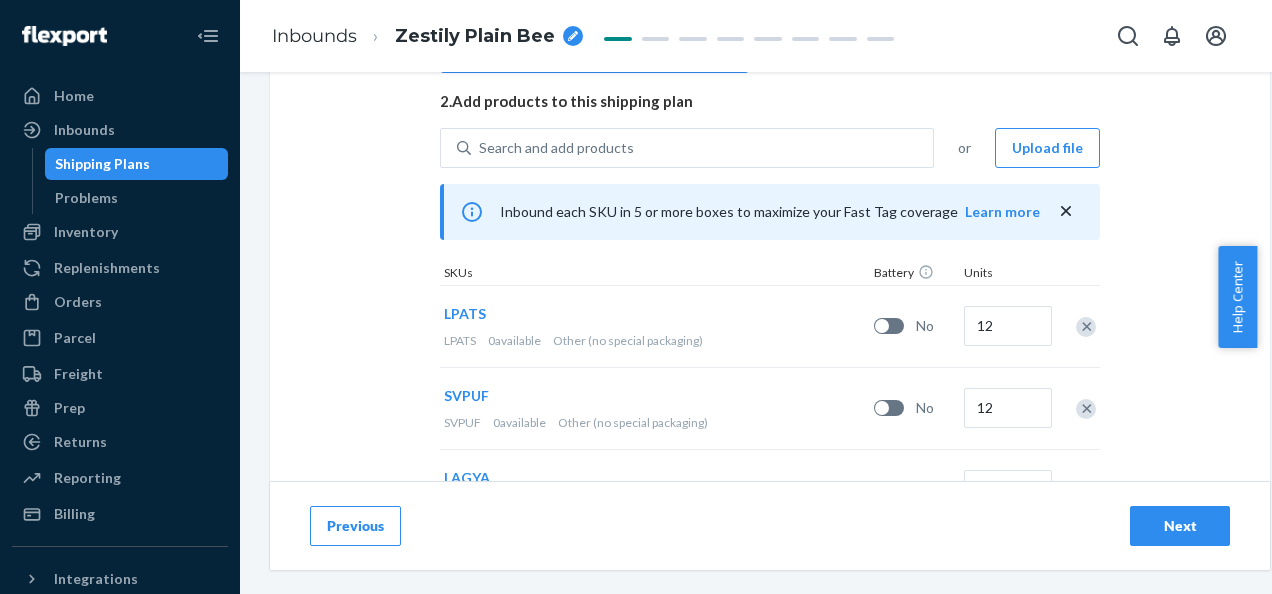 type on "12" 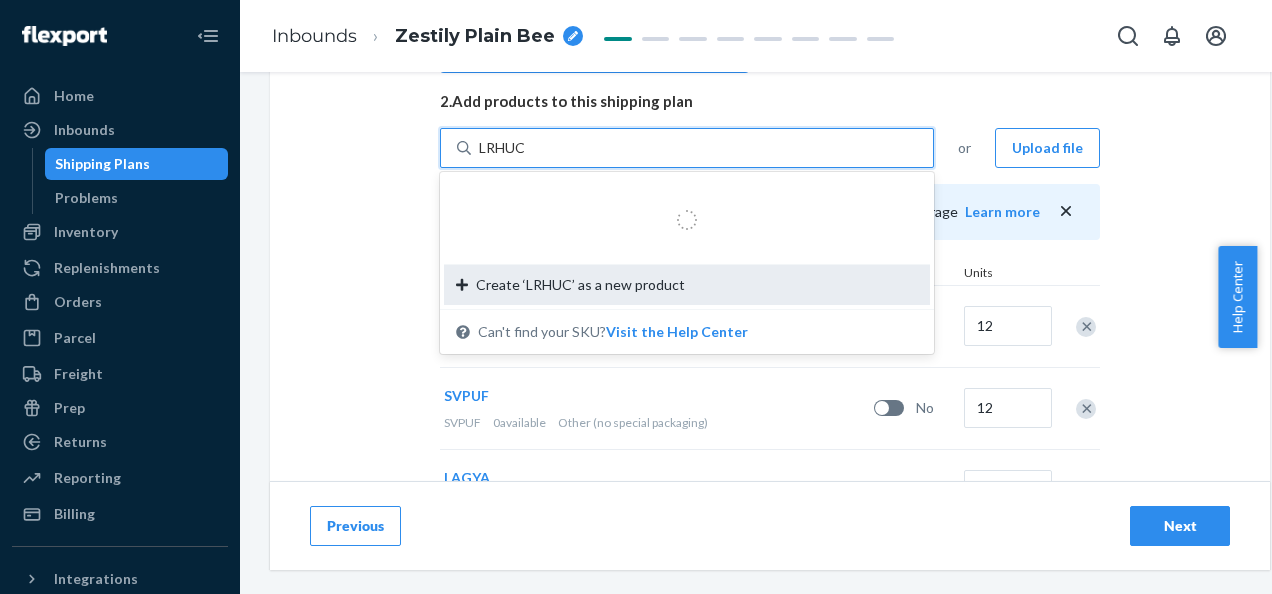 click on "Create ‘LRHUC’ as a new product" at bounding box center (687, 285) 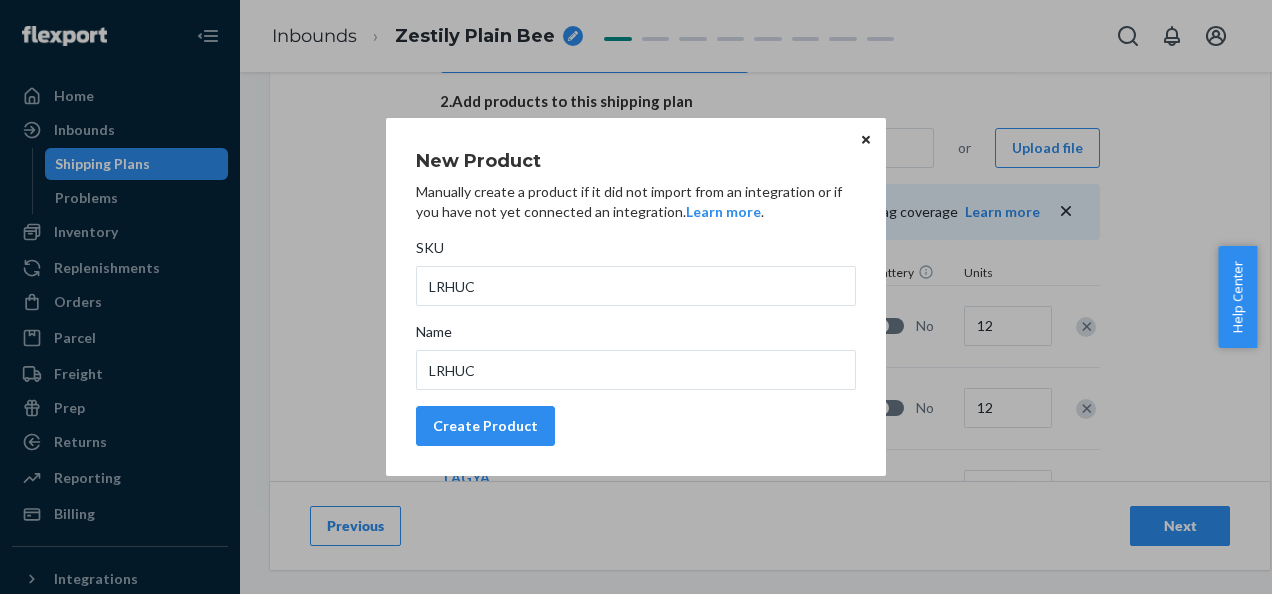 click 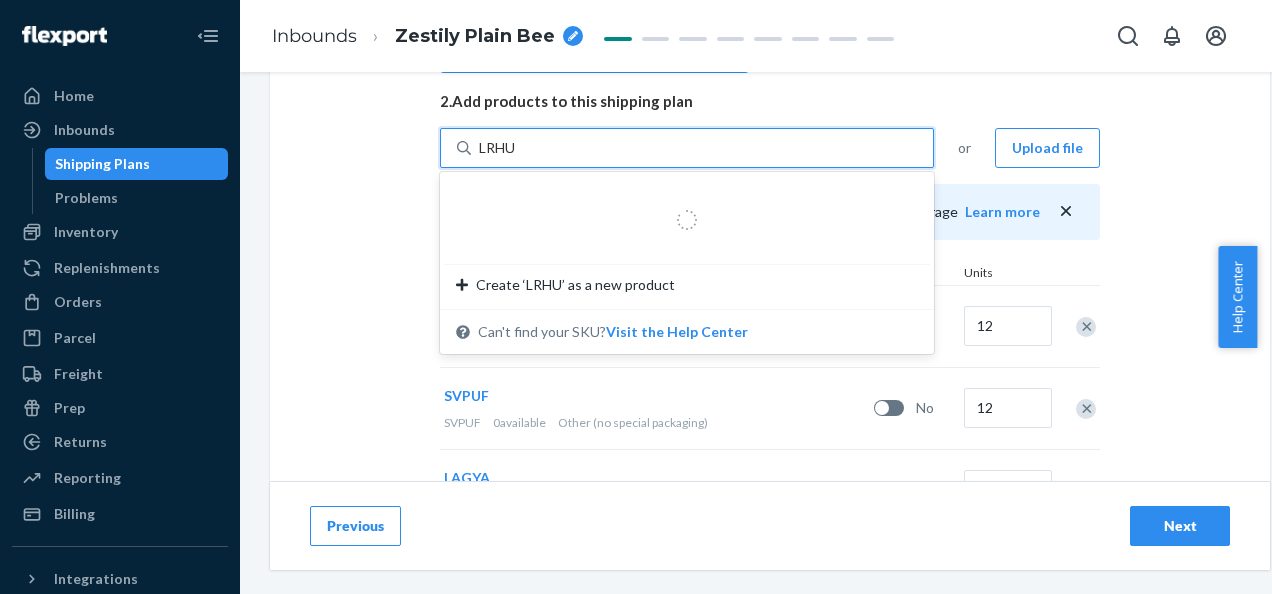 type on "LRHUC" 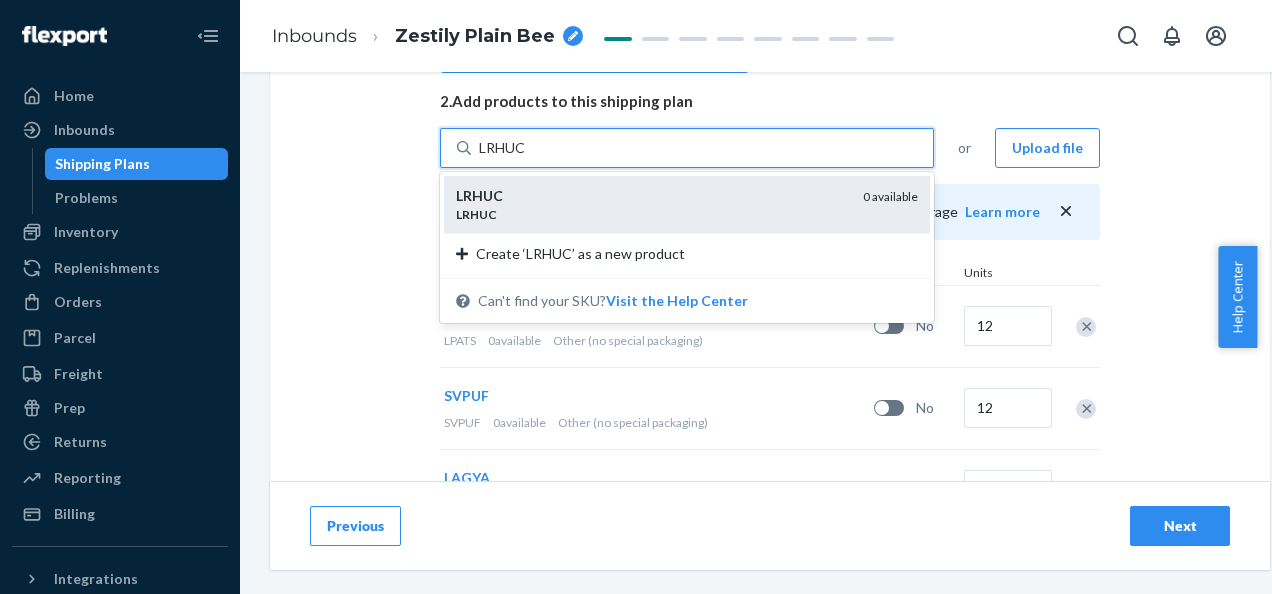 click on "LRHUC" at bounding box center (651, 214) 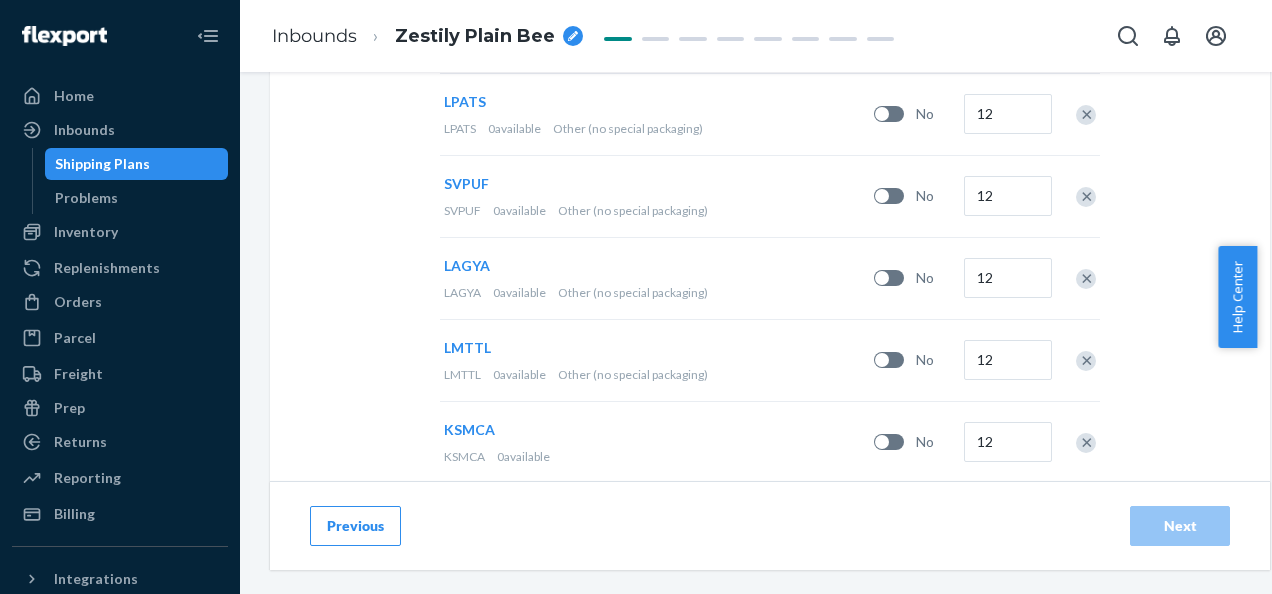 scroll, scrollTop: 812, scrollLeft: 0, axis: vertical 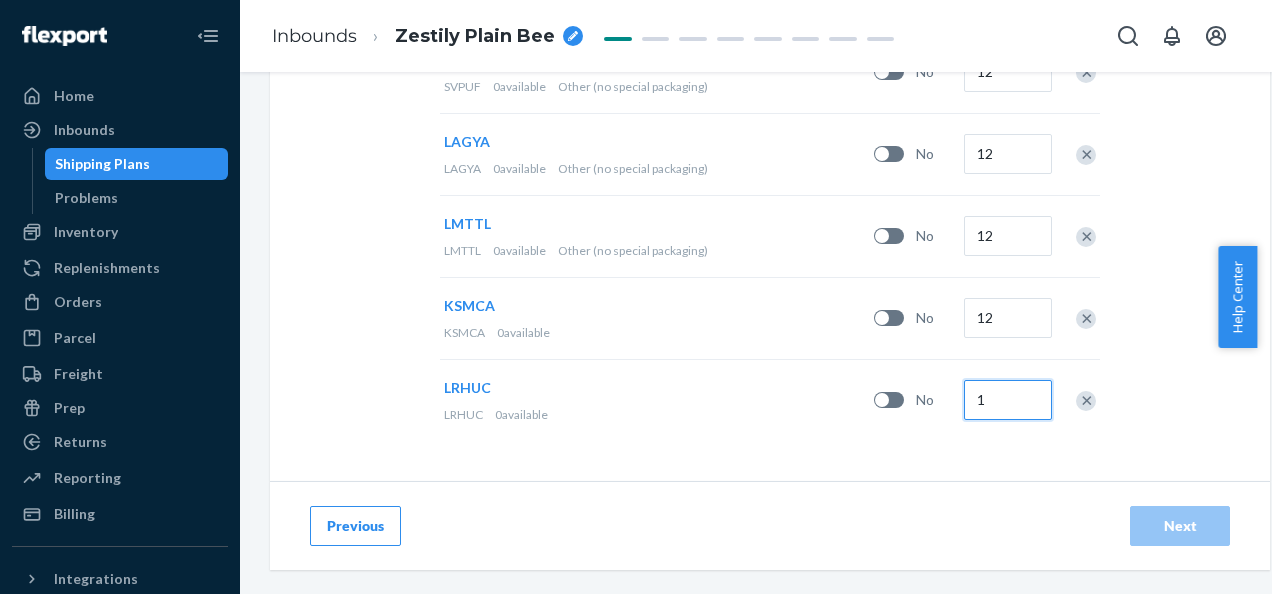 click on "1" at bounding box center (1008, 400) 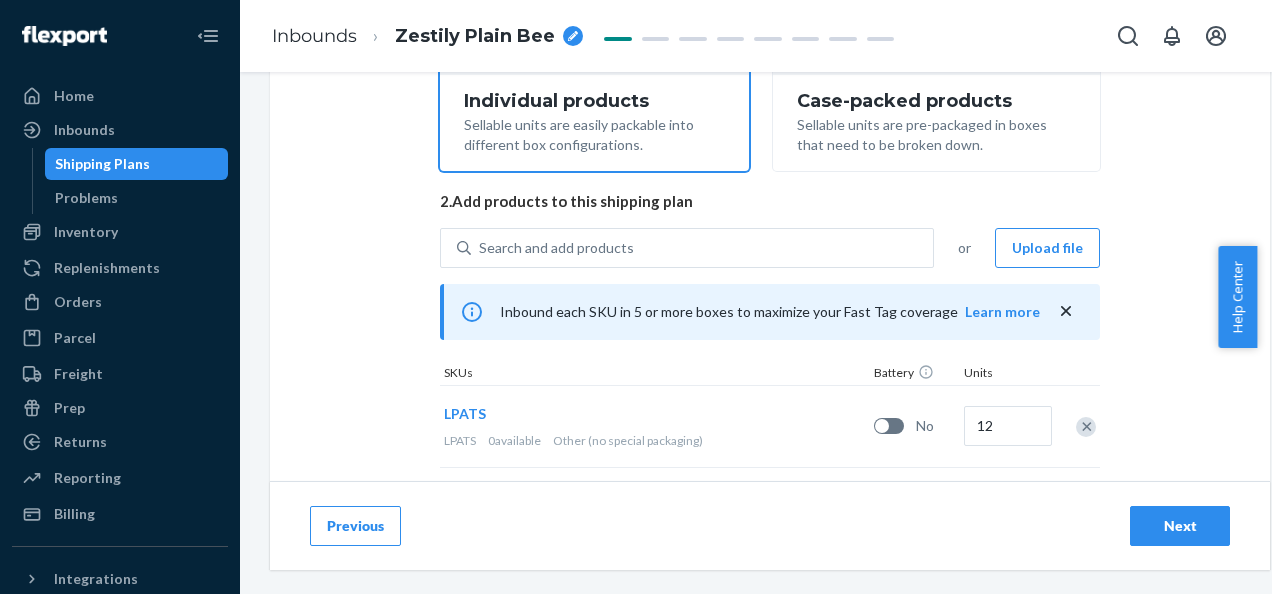 scroll, scrollTop: 361, scrollLeft: 0, axis: vertical 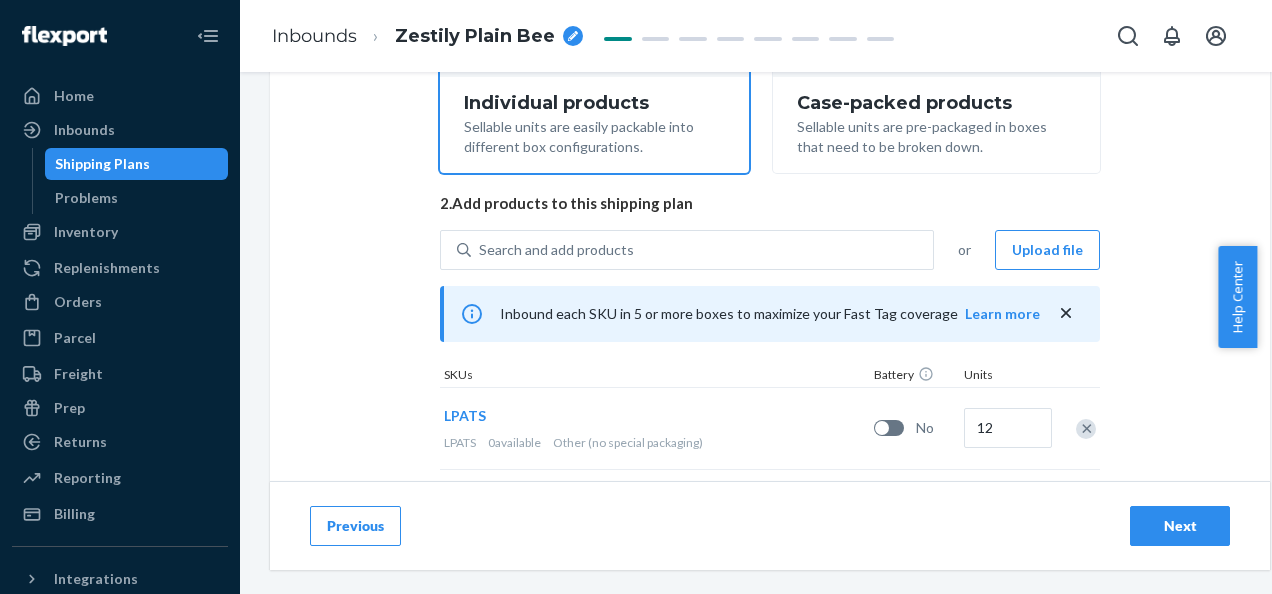 type on "16" 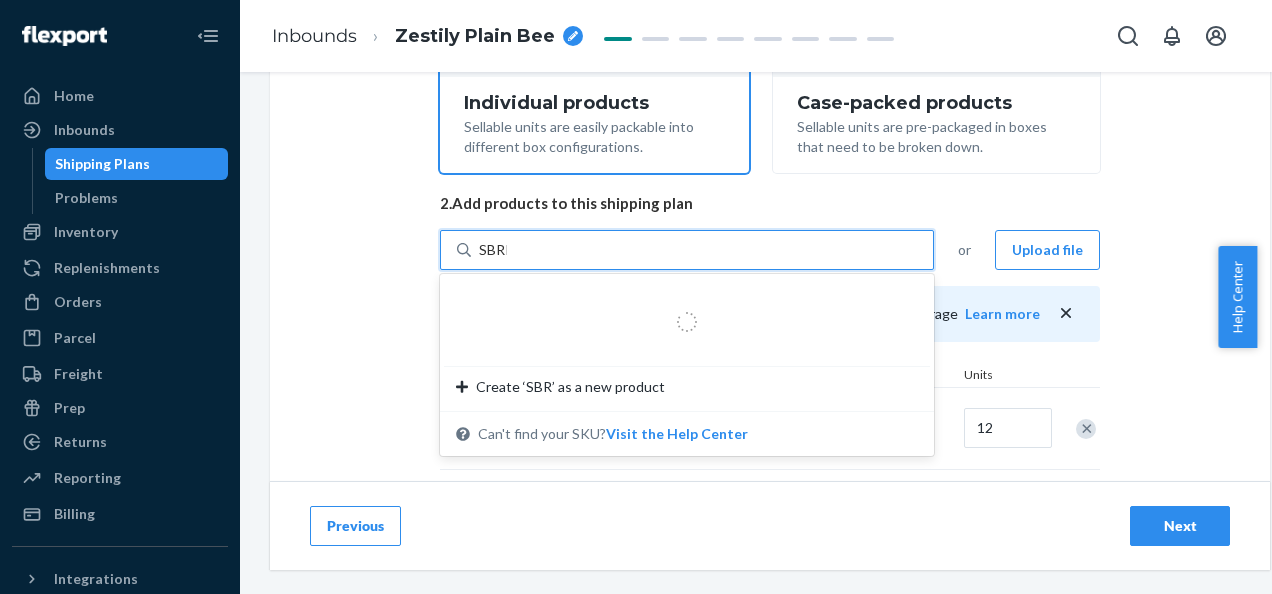 type on "SBRPF" 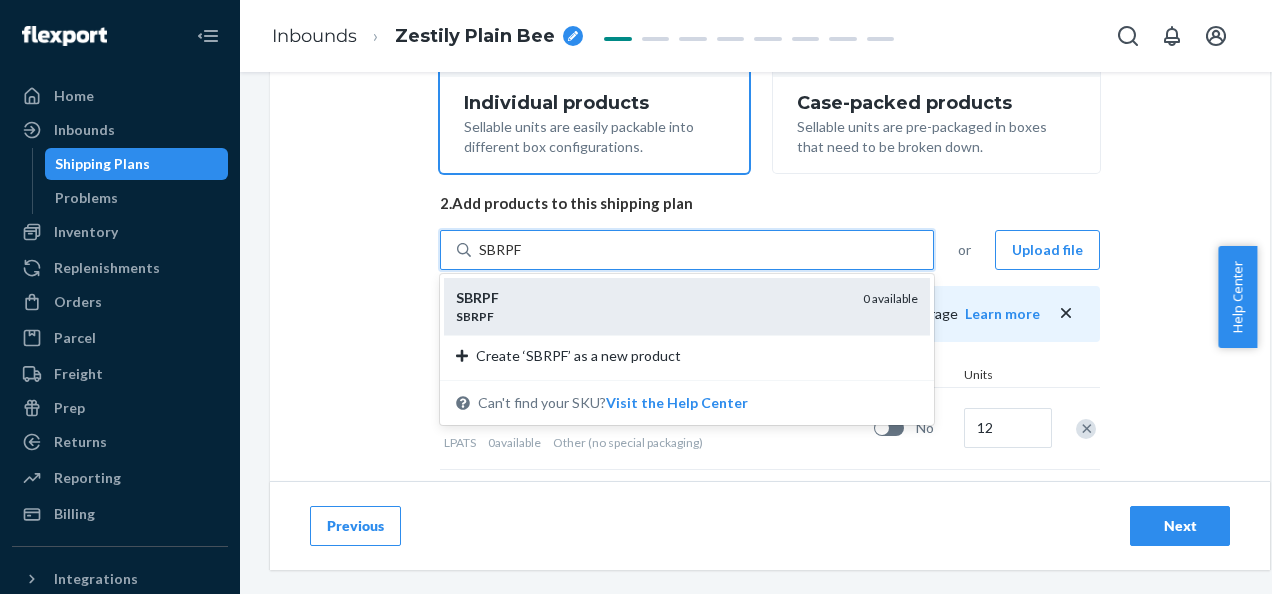 click on "SBRPF" at bounding box center [651, 298] 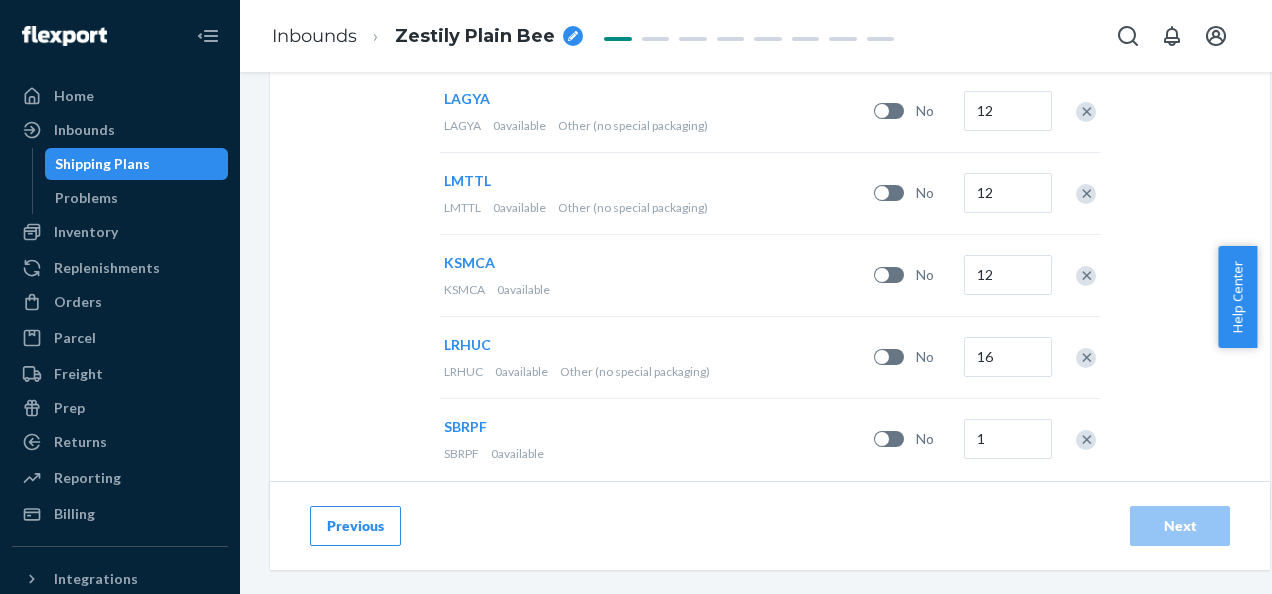 scroll, scrollTop: 863, scrollLeft: 0, axis: vertical 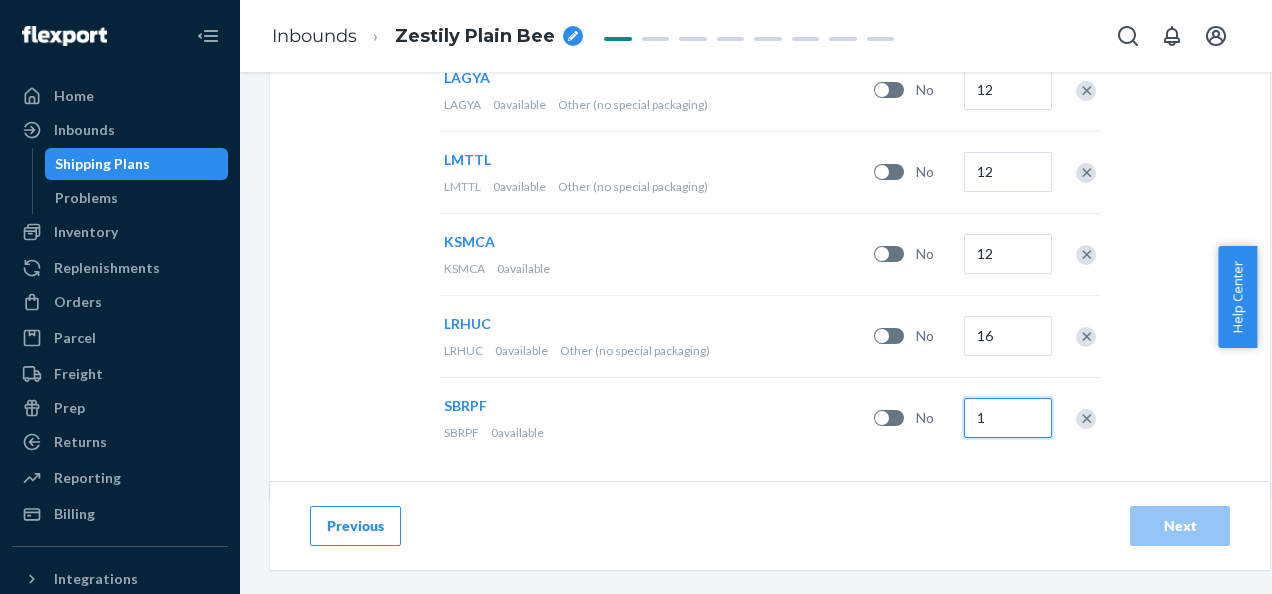 click on "1" at bounding box center [1008, 418] 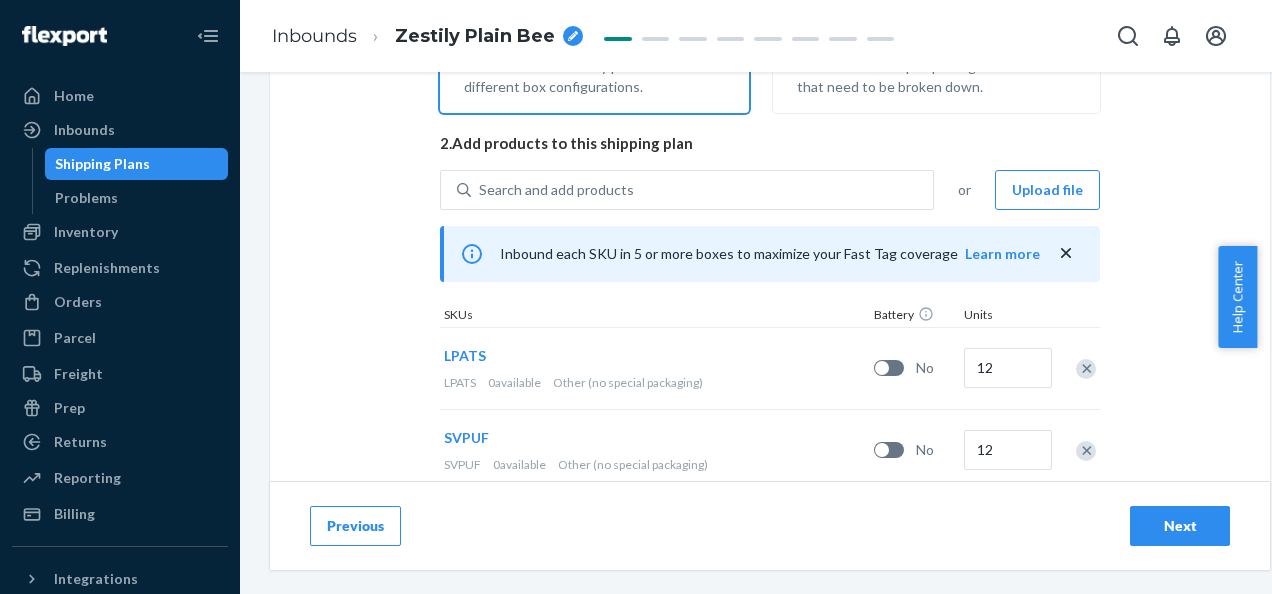 scroll, scrollTop: 419, scrollLeft: 0, axis: vertical 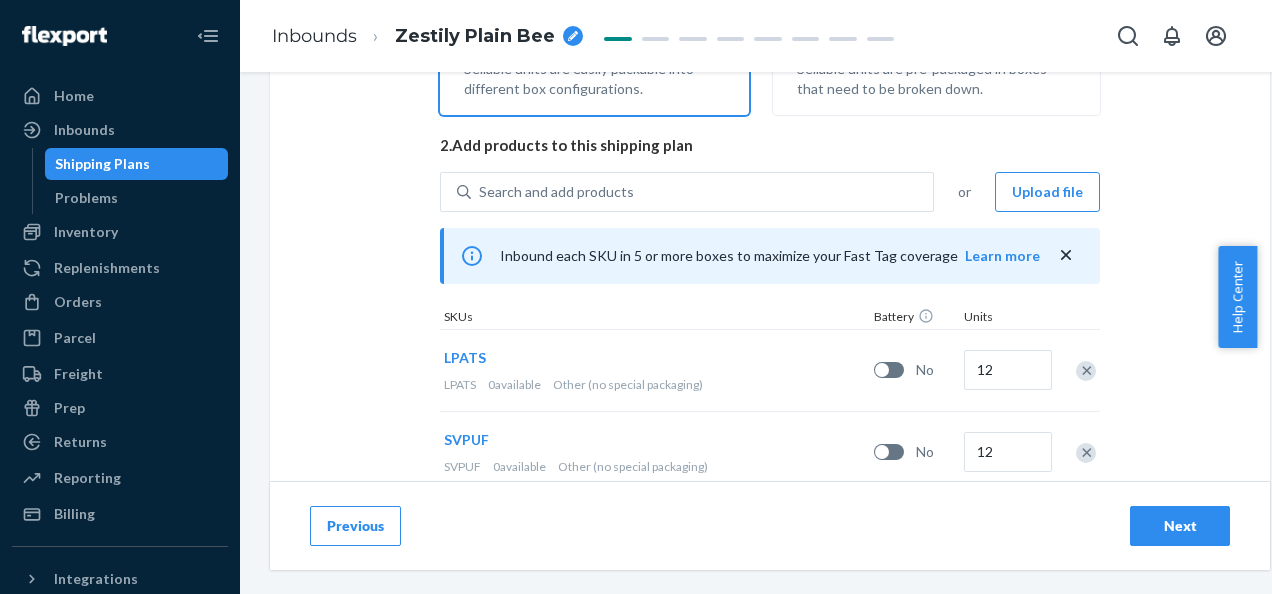 type on "12" 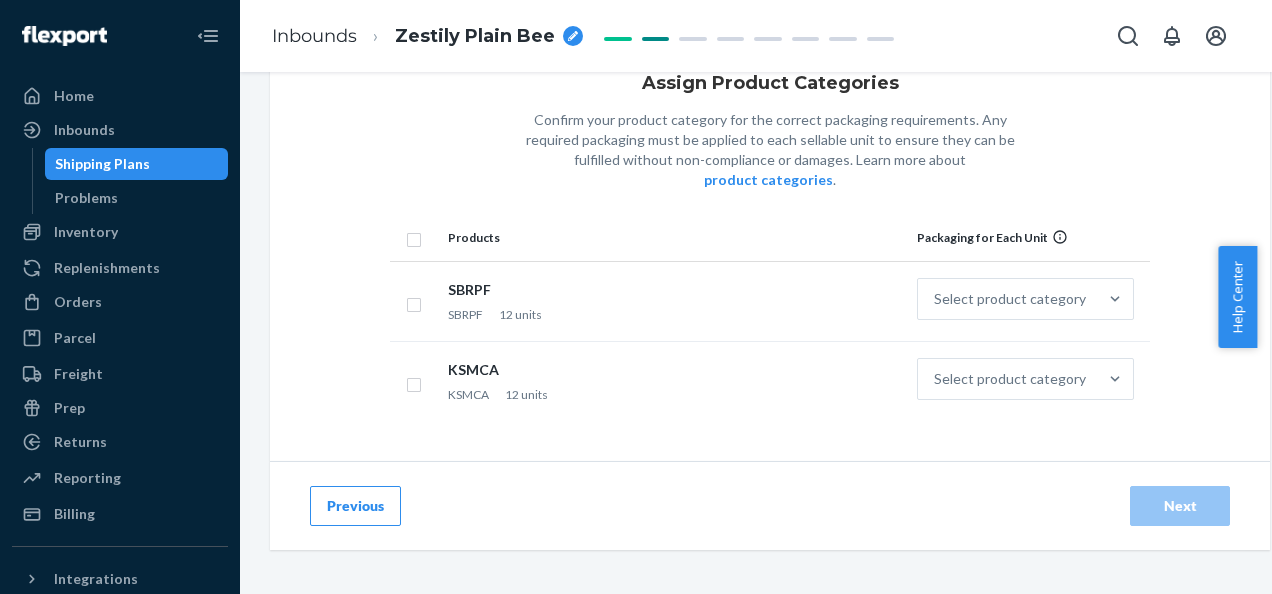 scroll, scrollTop: 15, scrollLeft: 0, axis: vertical 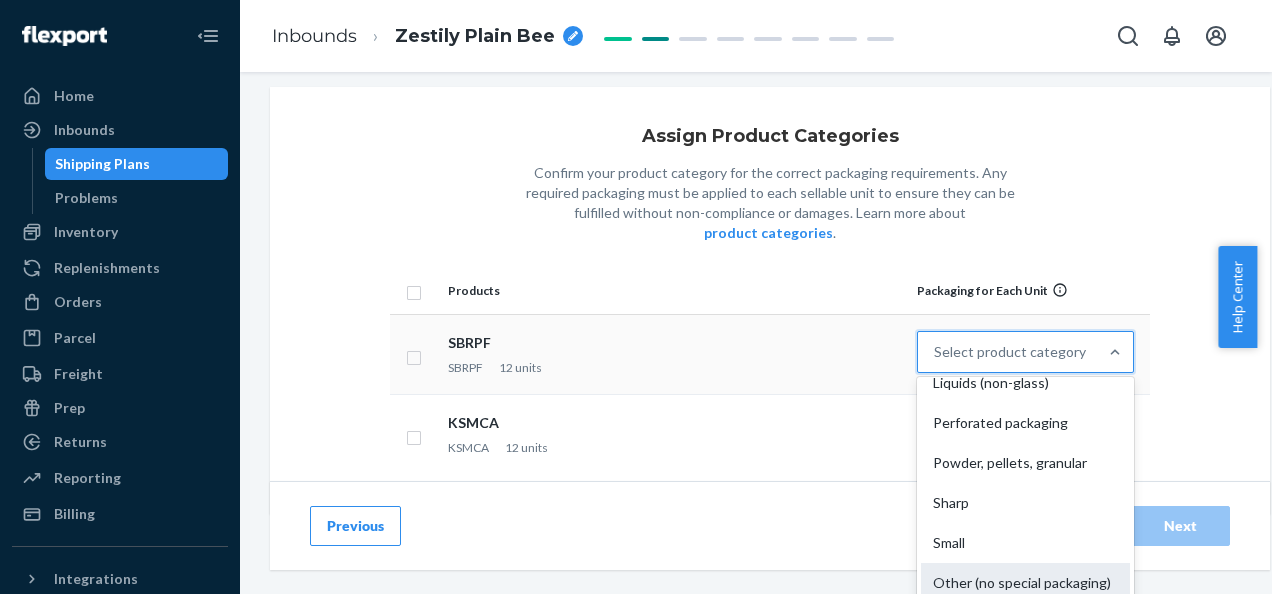 click on "Other (no special packaging)" at bounding box center [1025, 583] 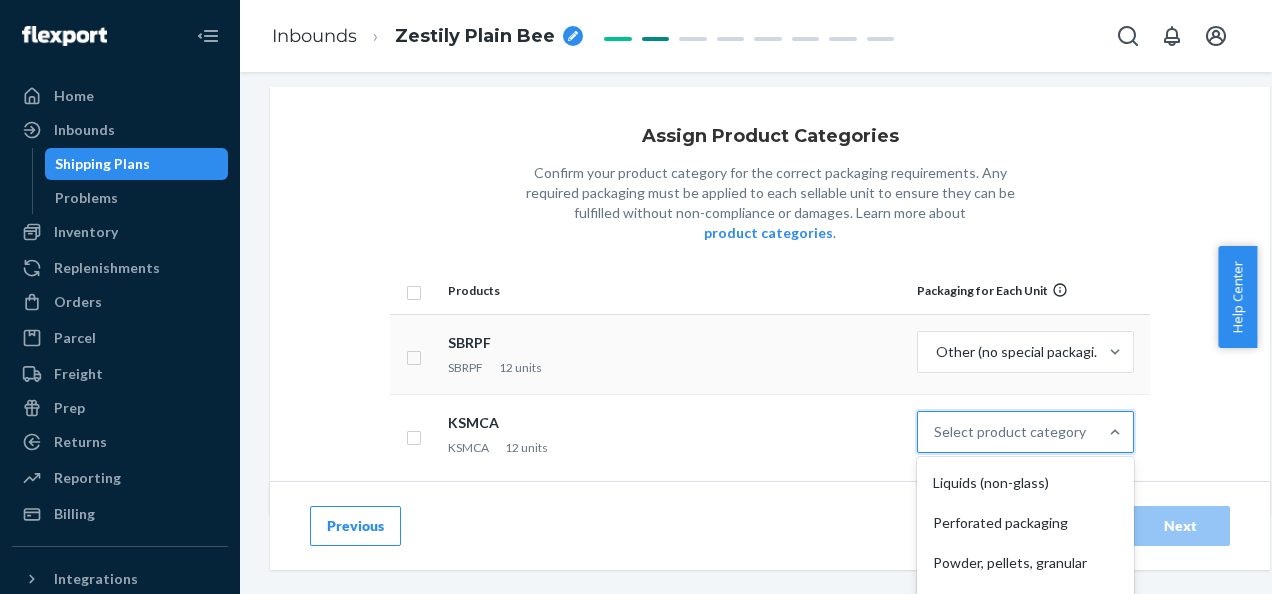 scroll, scrollTop: 297, scrollLeft: 0, axis: vertical 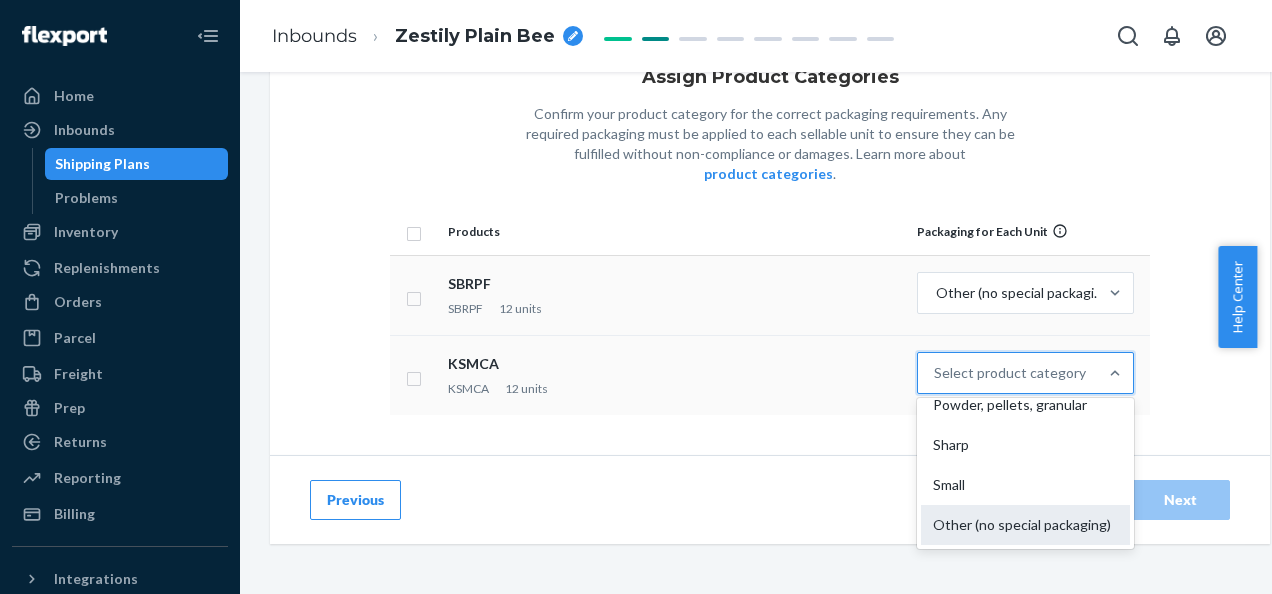 click on "Other (no special packaging)" at bounding box center [1025, 525] 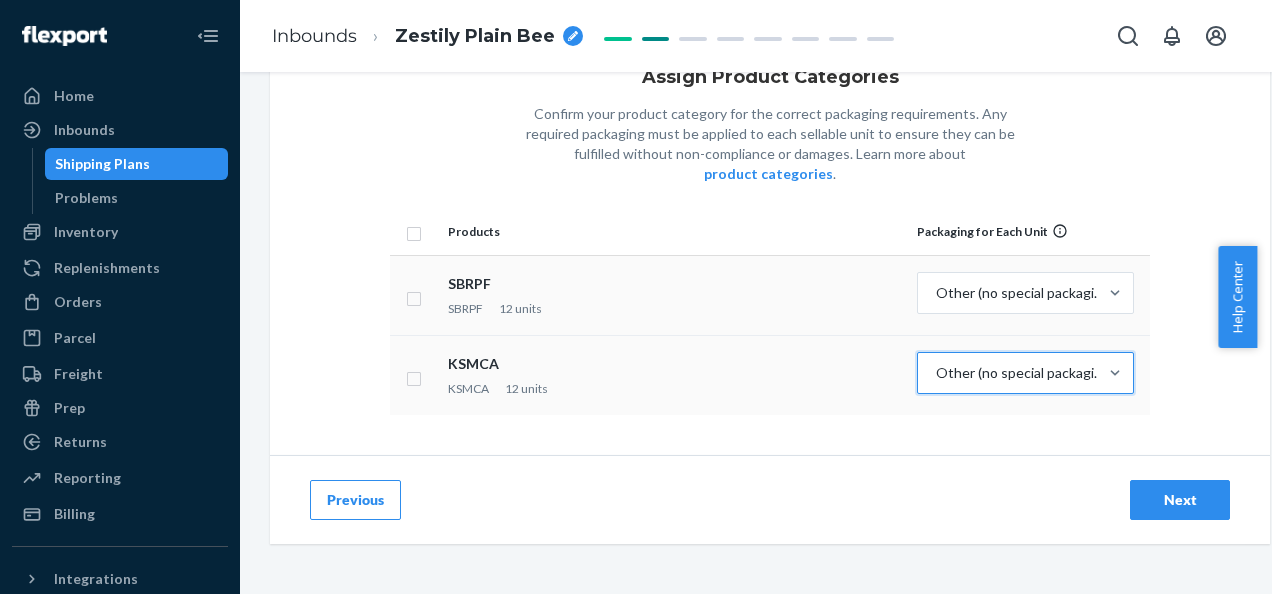 click on "Next" at bounding box center [1180, 500] 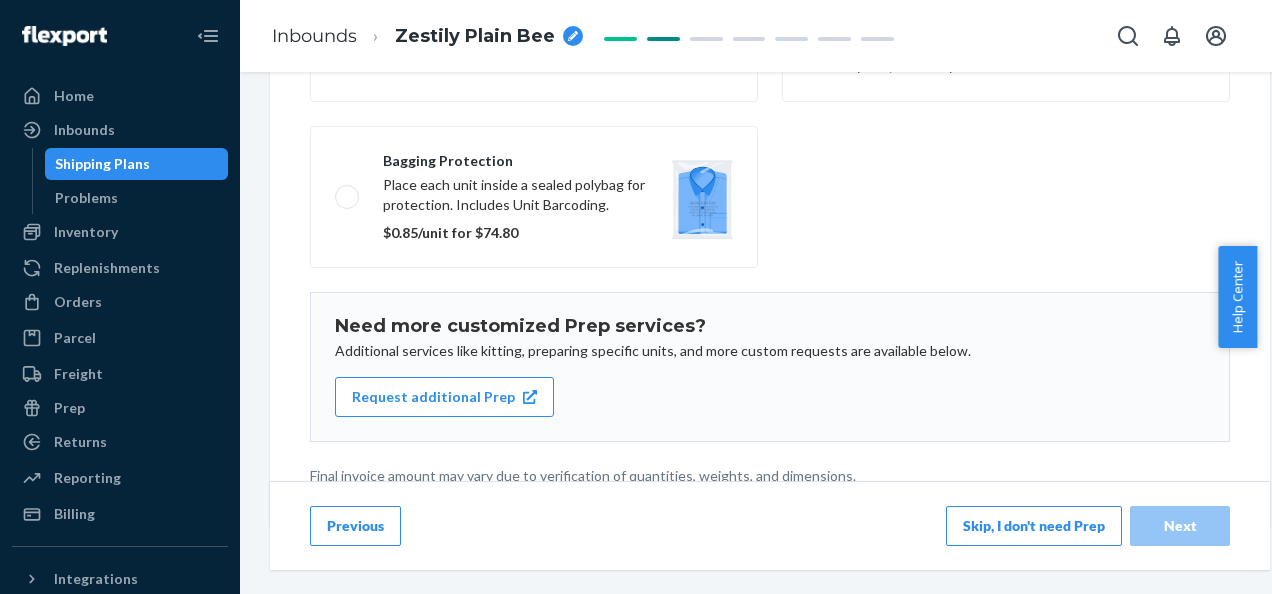 scroll, scrollTop: 543, scrollLeft: 0, axis: vertical 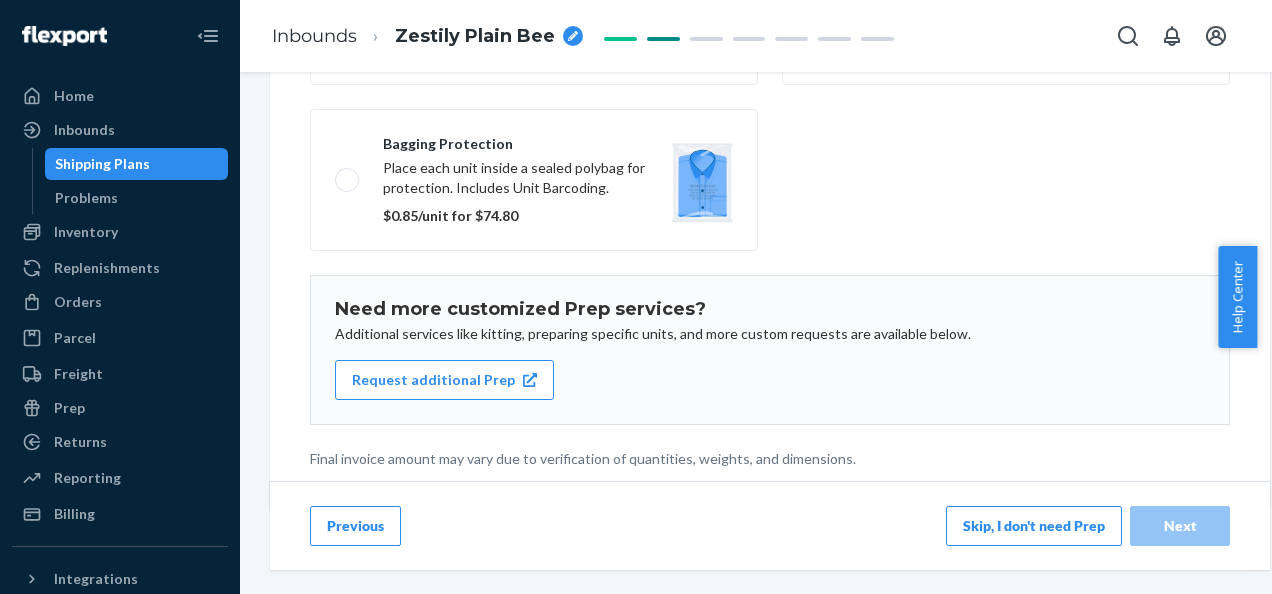 click on "Skip, I don't need Prep" at bounding box center [1034, 526] 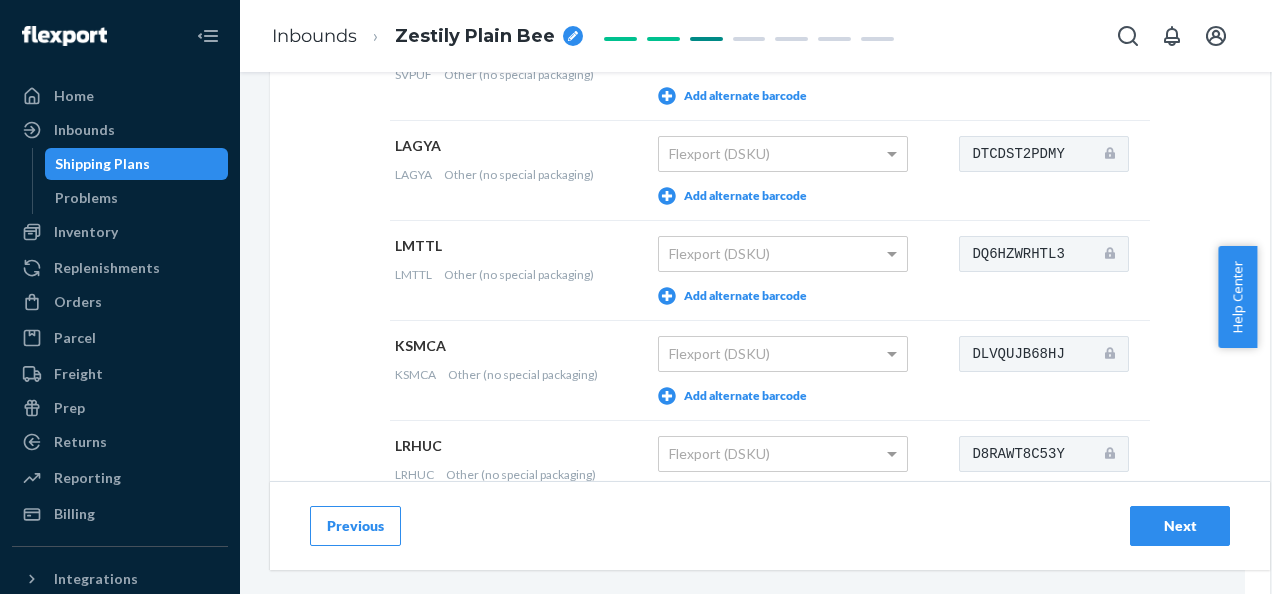 scroll, scrollTop: 415, scrollLeft: 0, axis: vertical 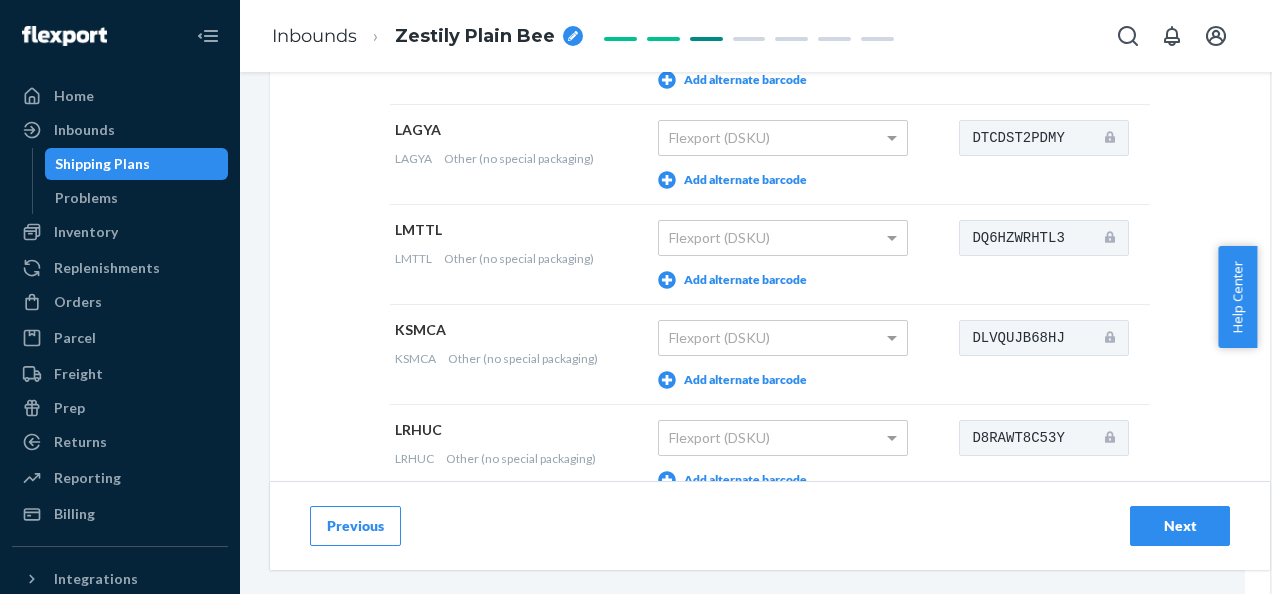 click on "Next" at bounding box center [1180, 526] 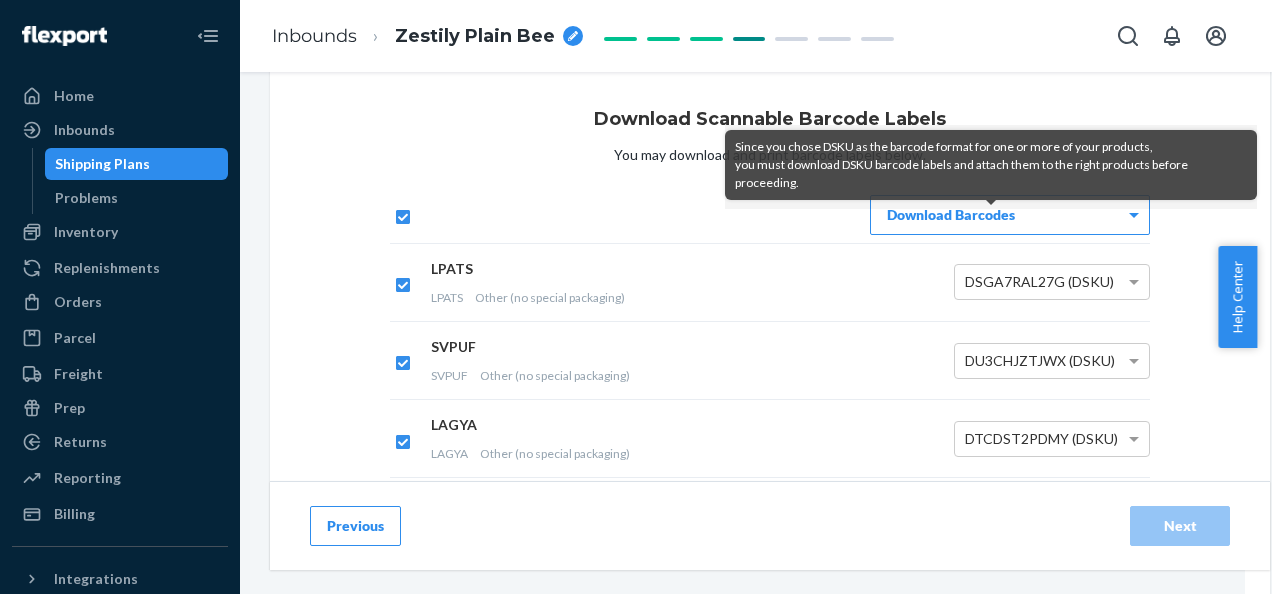 scroll, scrollTop: 0, scrollLeft: 0, axis: both 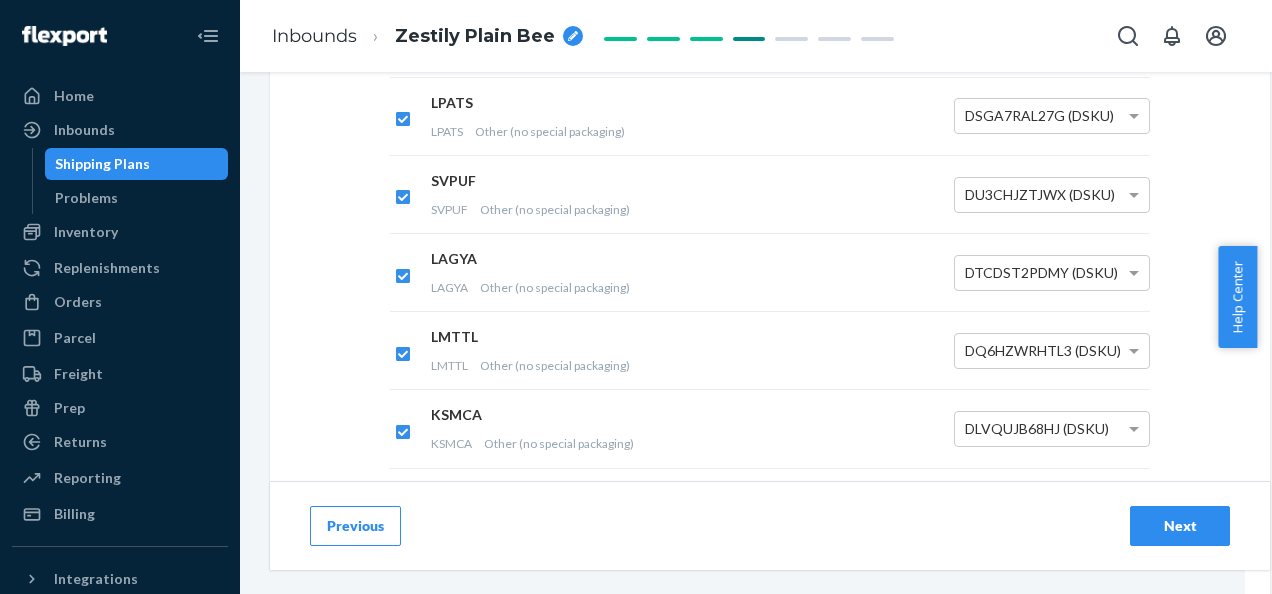 click on "Next" at bounding box center [1180, 526] 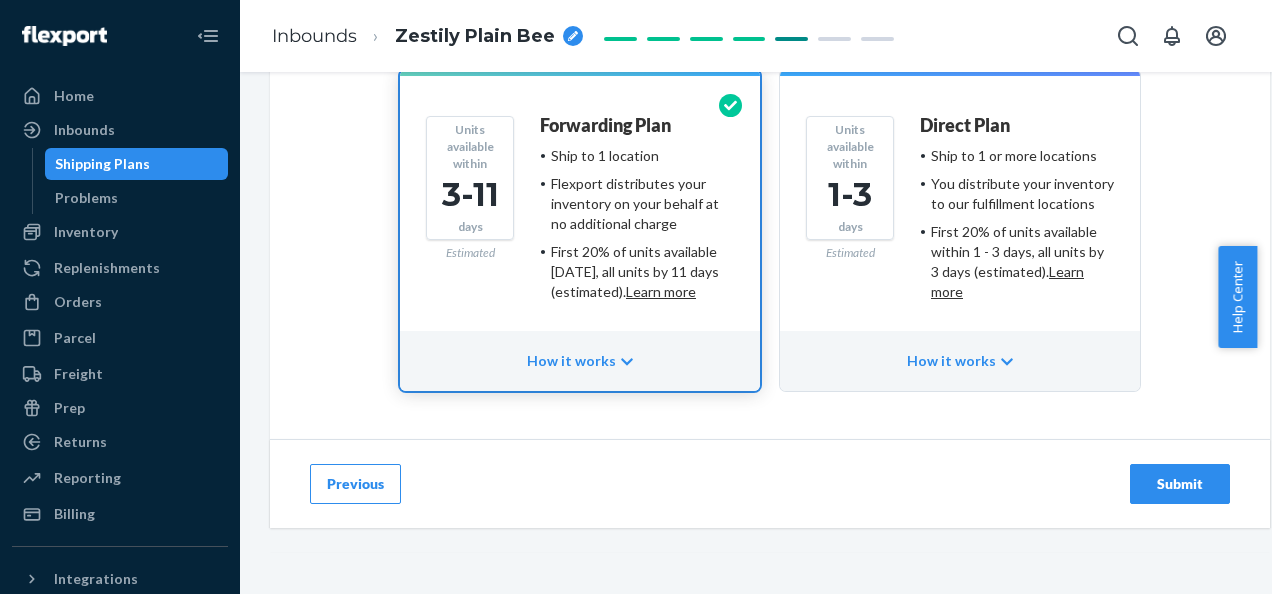 scroll, scrollTop: 275, scrollLeft: 0, axis: vertical 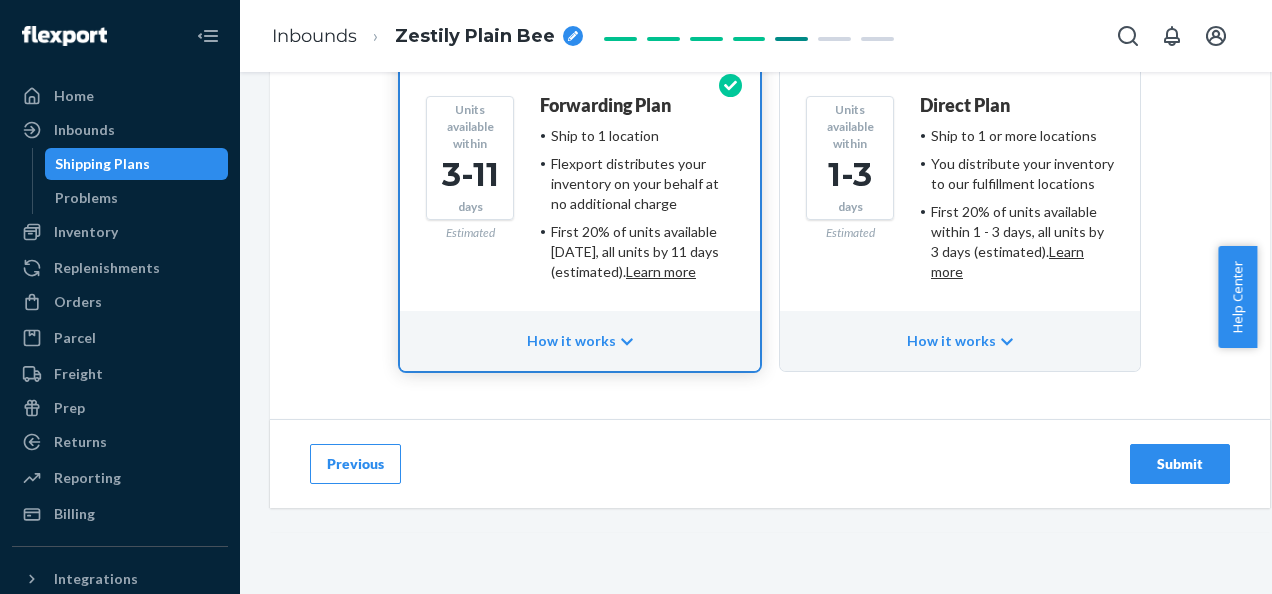 click on "Submit" at bounding box center [1180, 464] 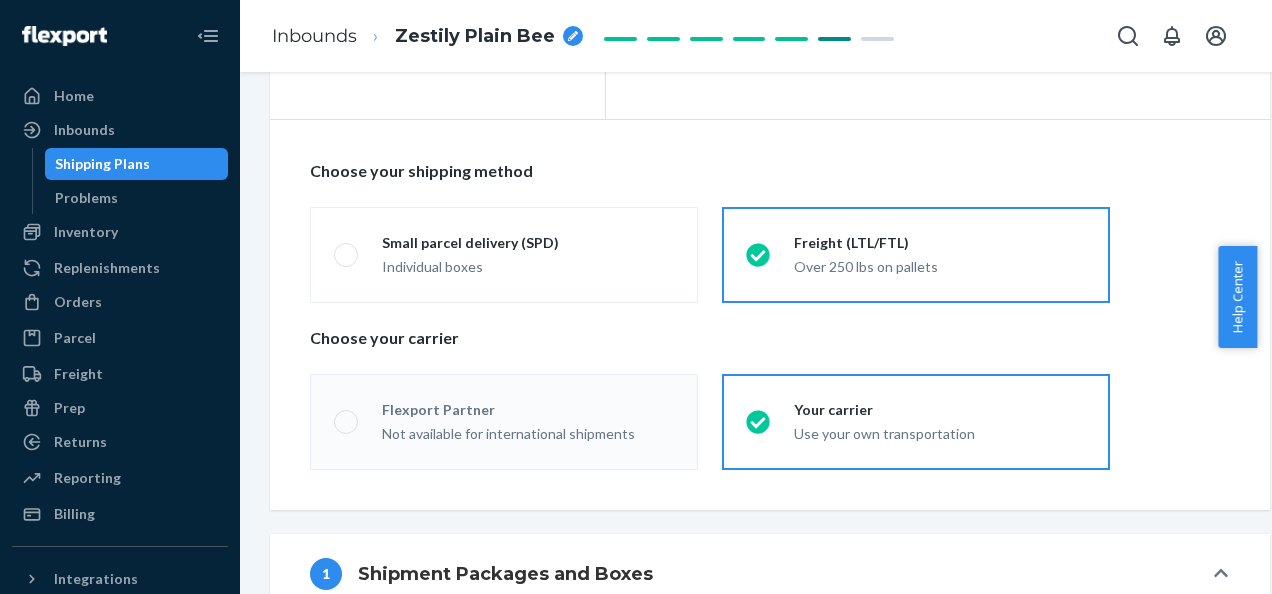 scroll, scrollTop: 0, scrollLeft: 0, axis: both 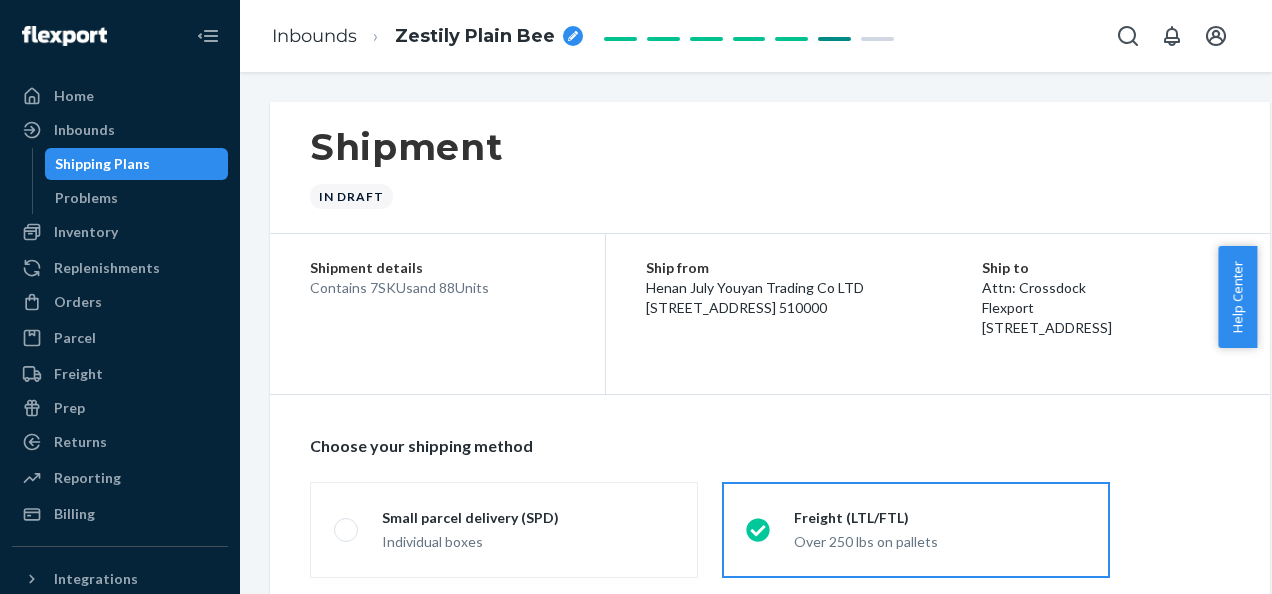 radio on "true" 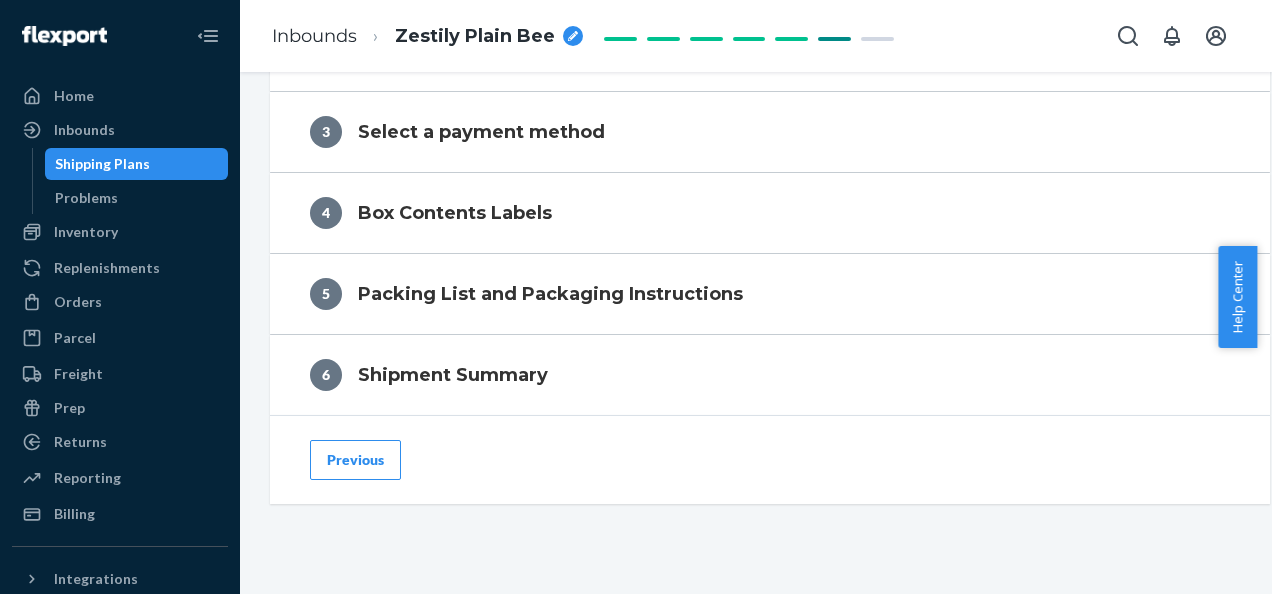 scroll, scrollTop: 2240, scrollLeft: 0, axis: vertical 